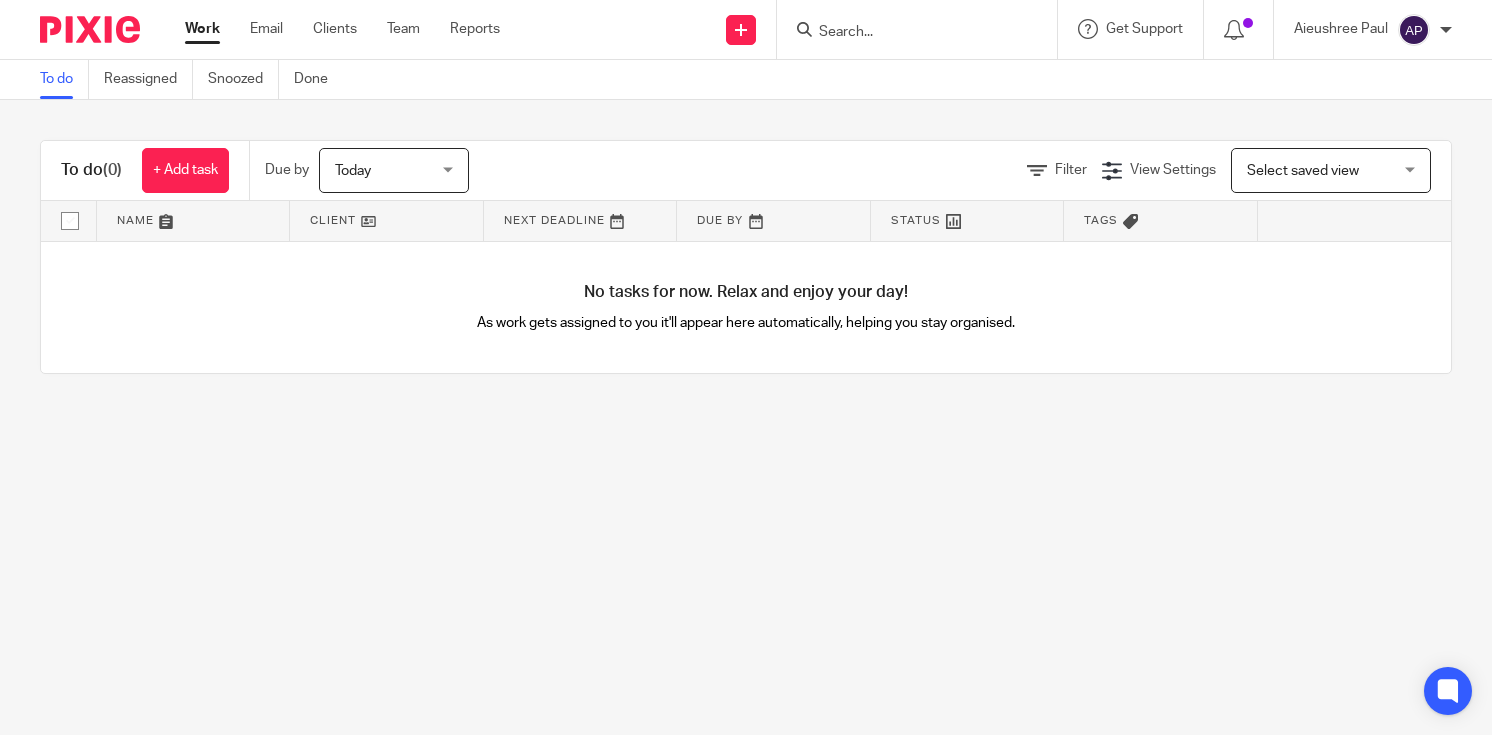scroll, scrollTop: 0, scrollLeft: 0, axis: both 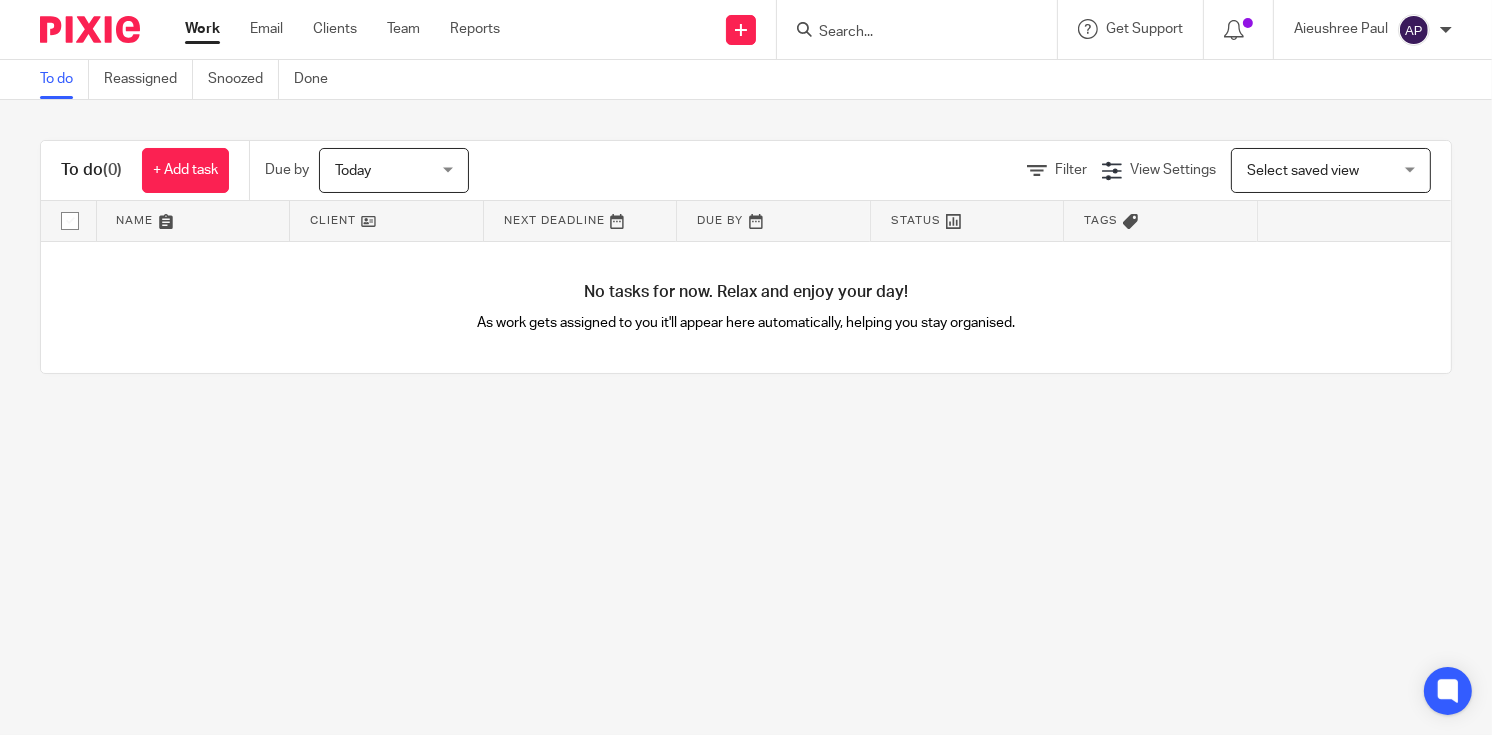 click at bounding box center (907, 33) 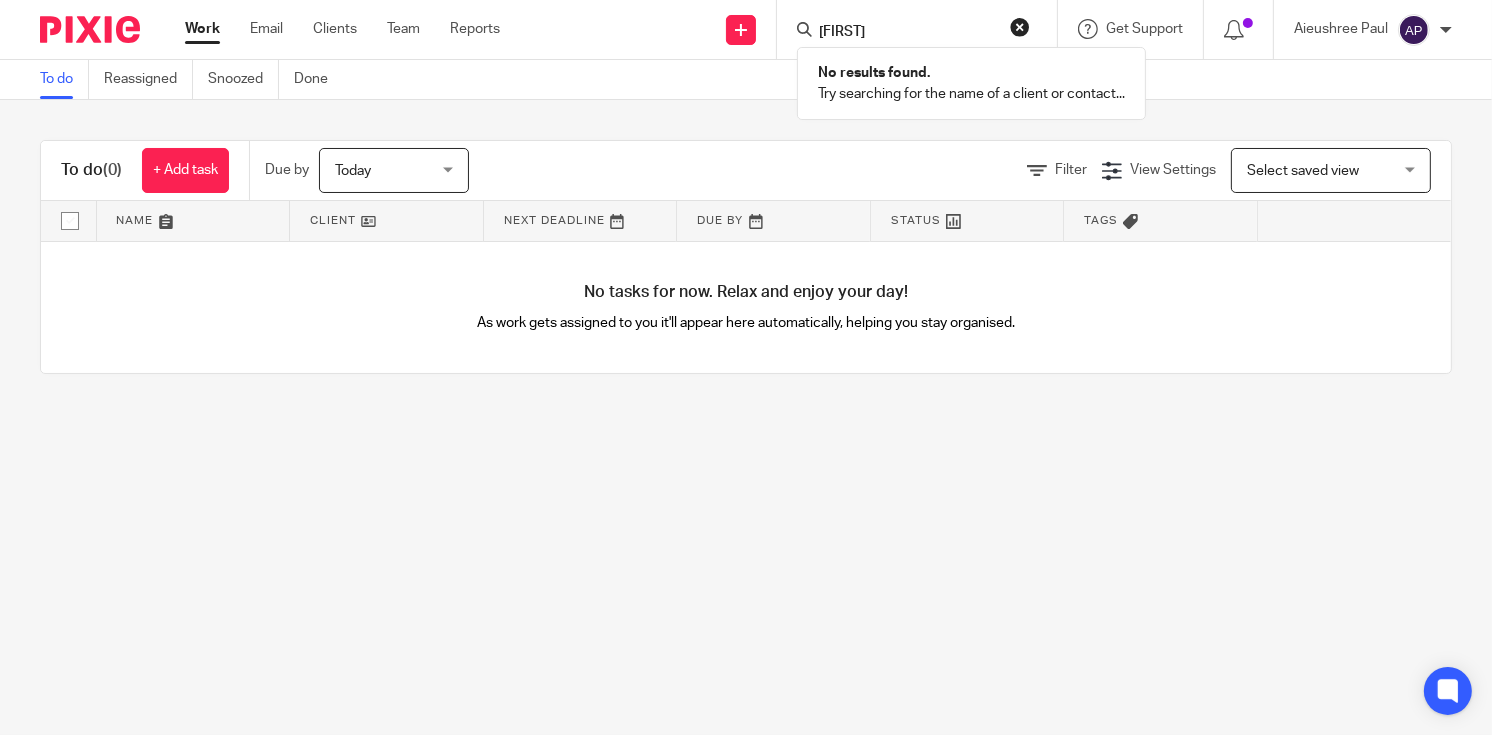 type on "barclyacard" 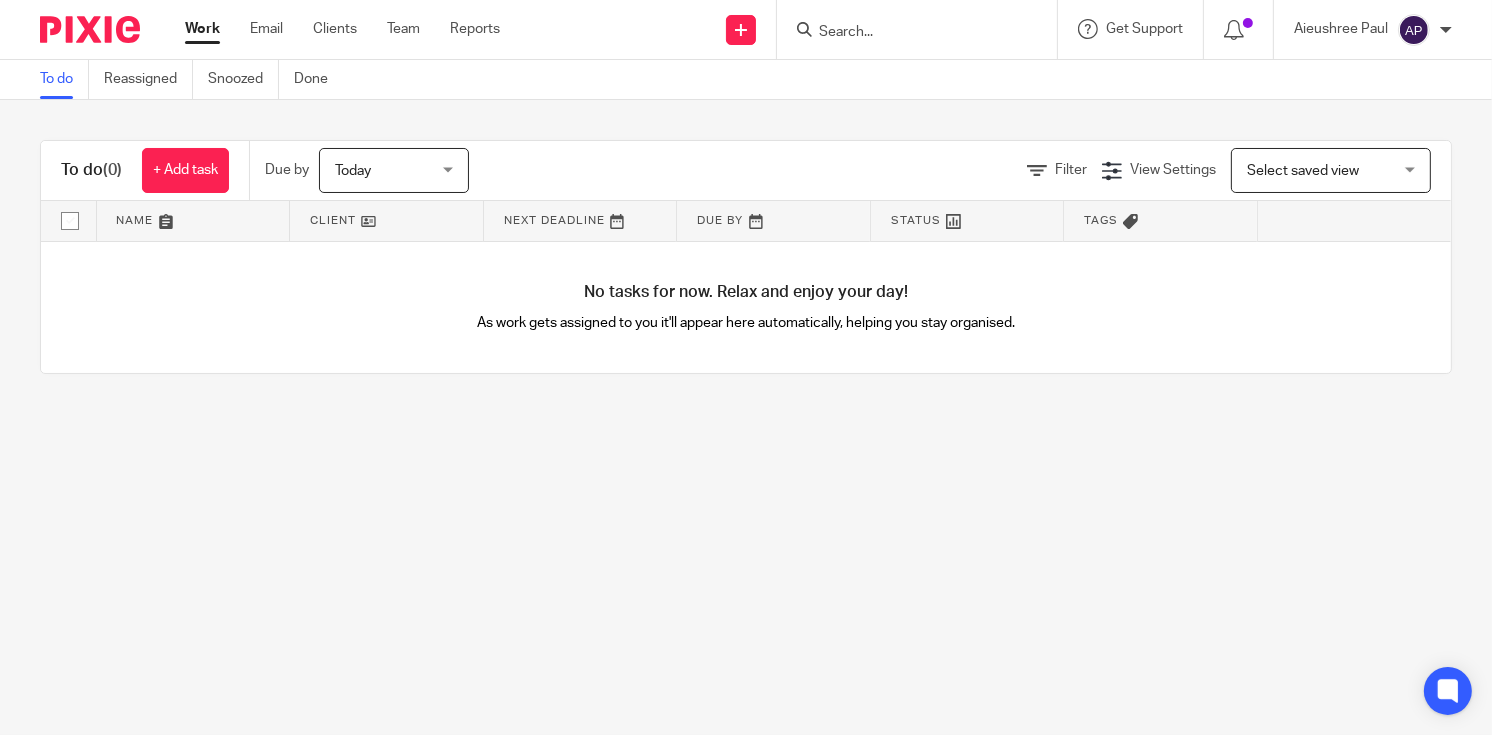 click at bounding box center [907, 33] 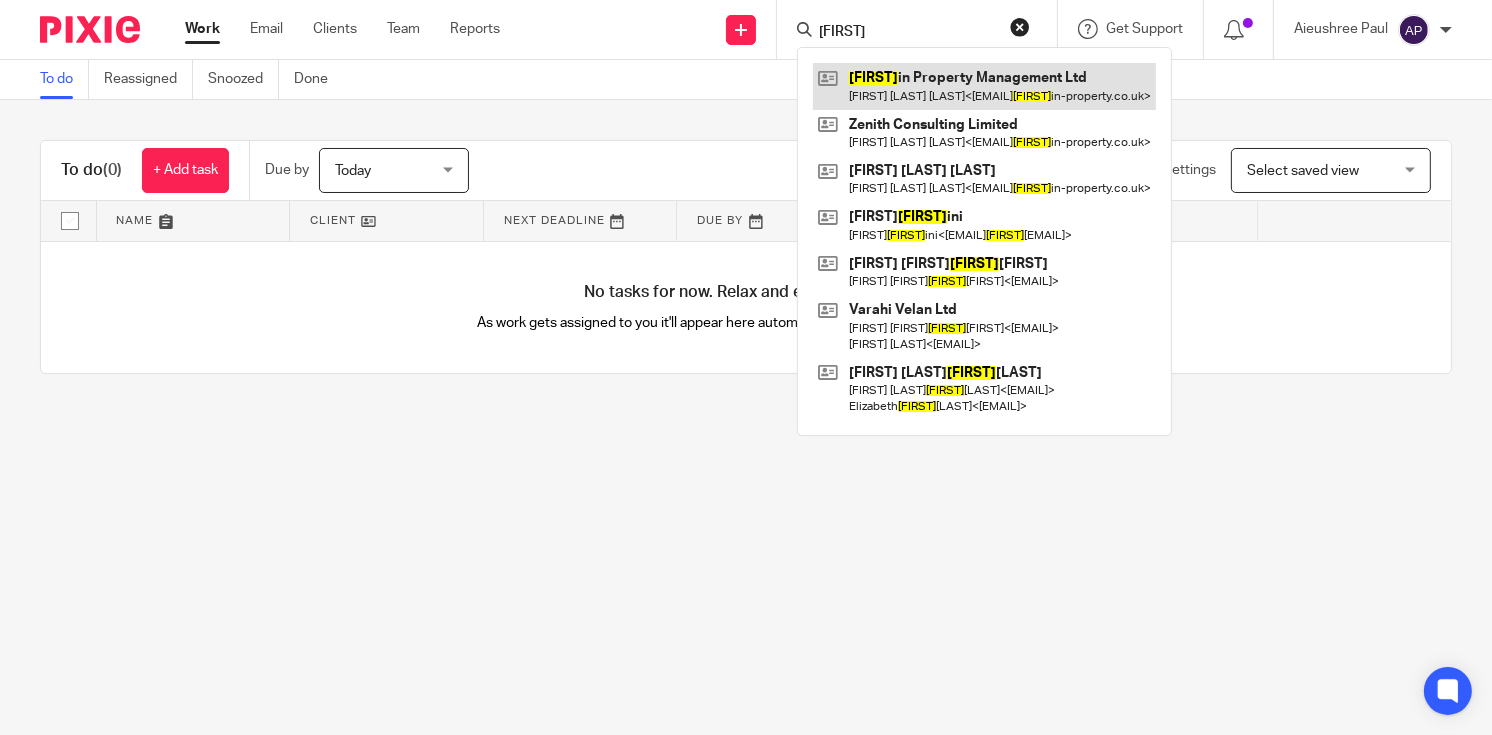 type on "palad" 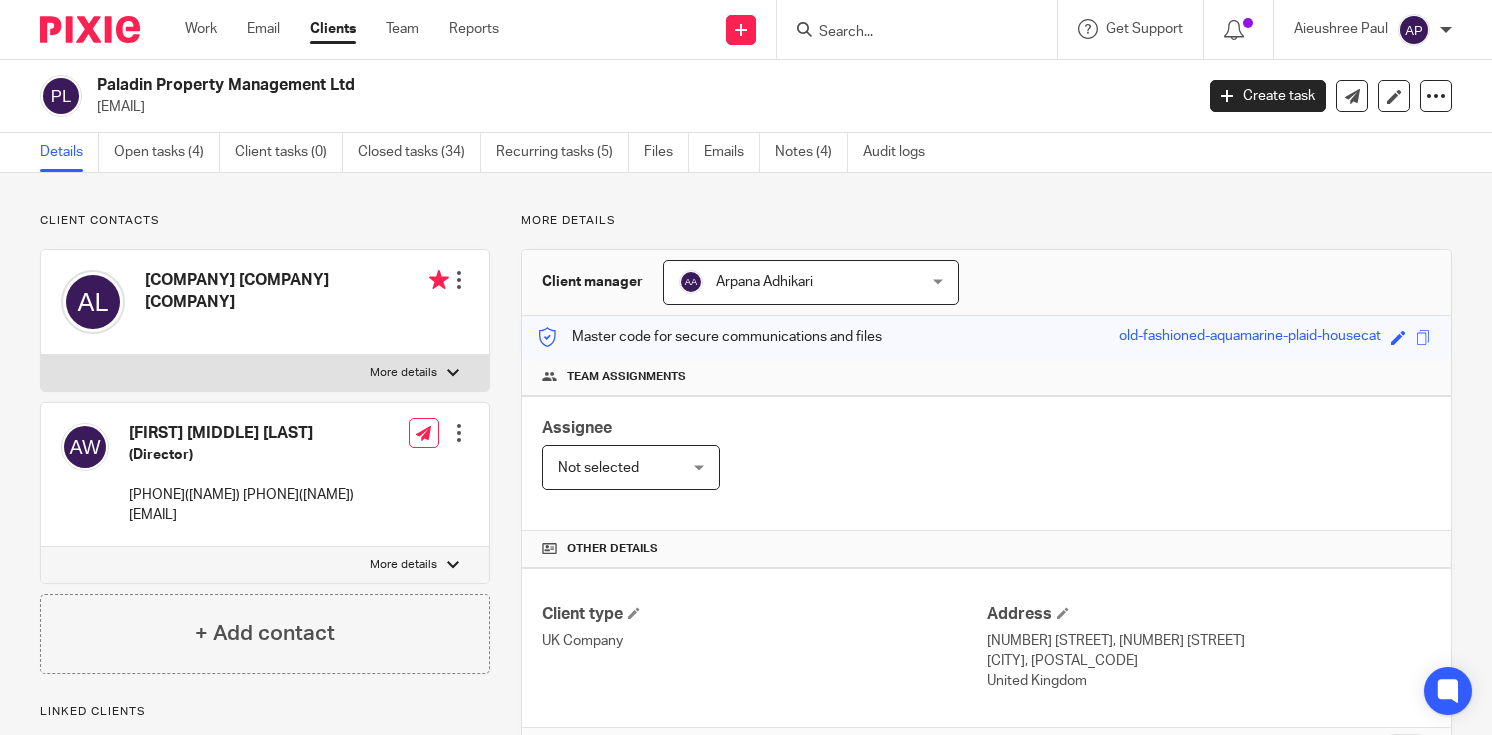 scroll, scrollTop: 0, scrollLeft: 0, axis: both 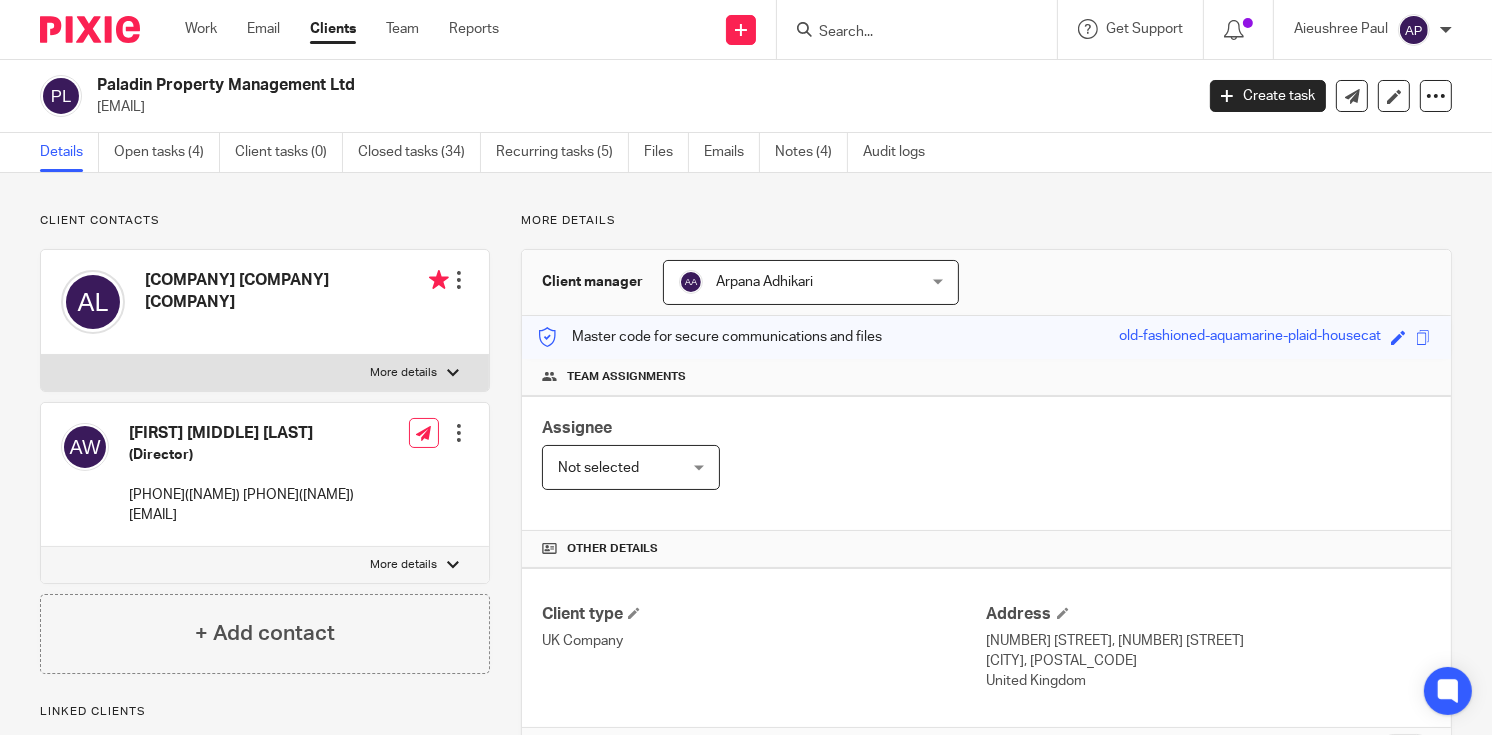 drag, startPoint x: 95, startPoint y: 79, endPoint x: 387, endPoint y: 85, distance: 292.06165 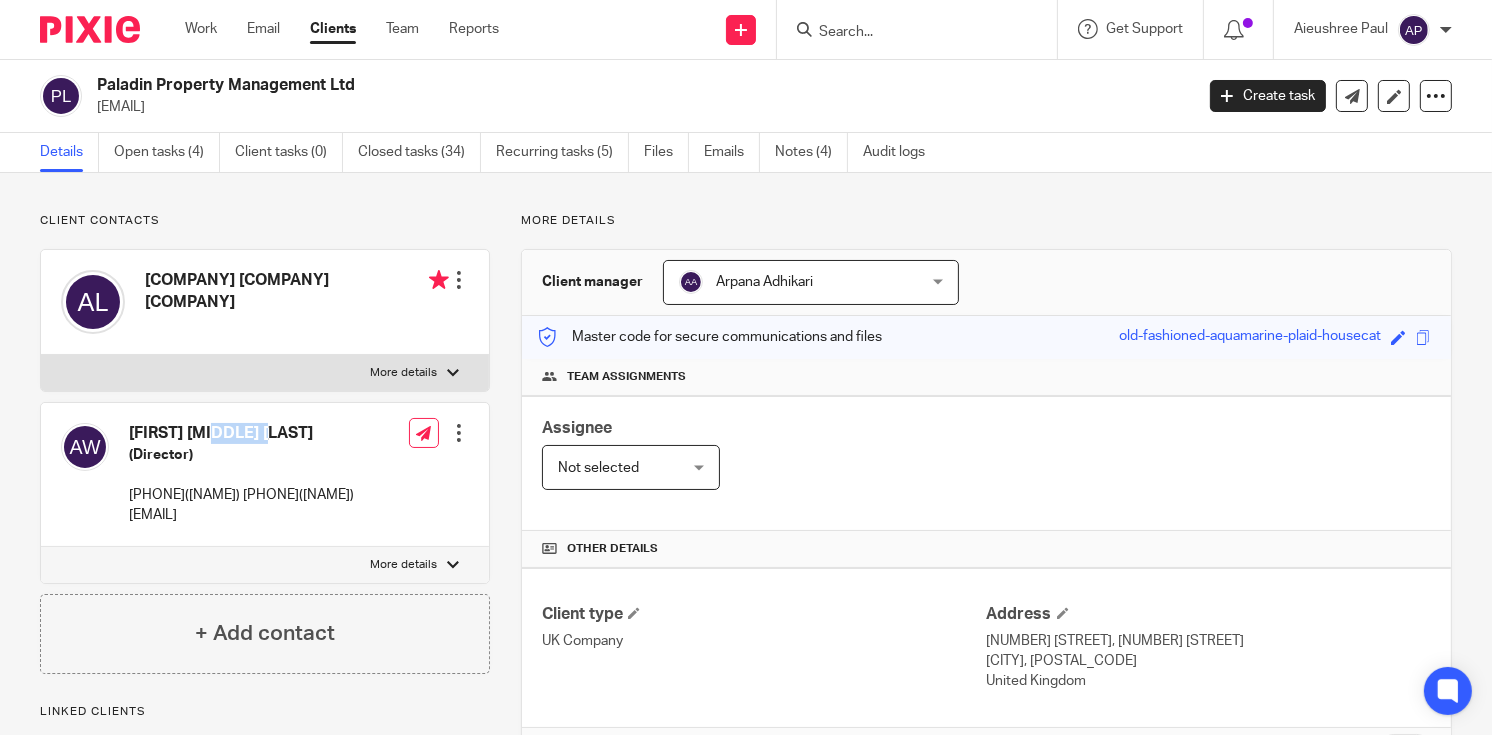 click on "Andrew Thomas Wright" at bounding box center (241, 433) 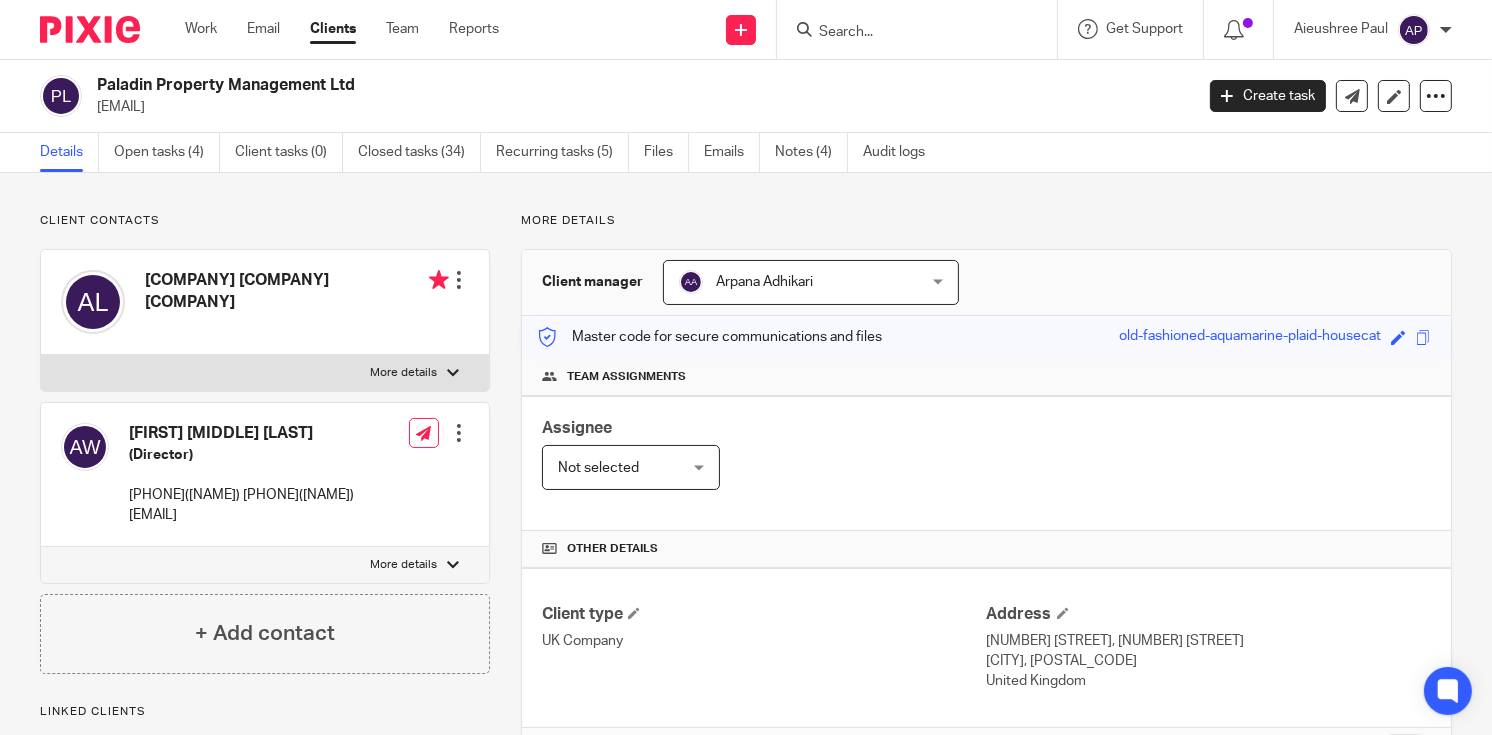 click at bounding box center [907, 33] 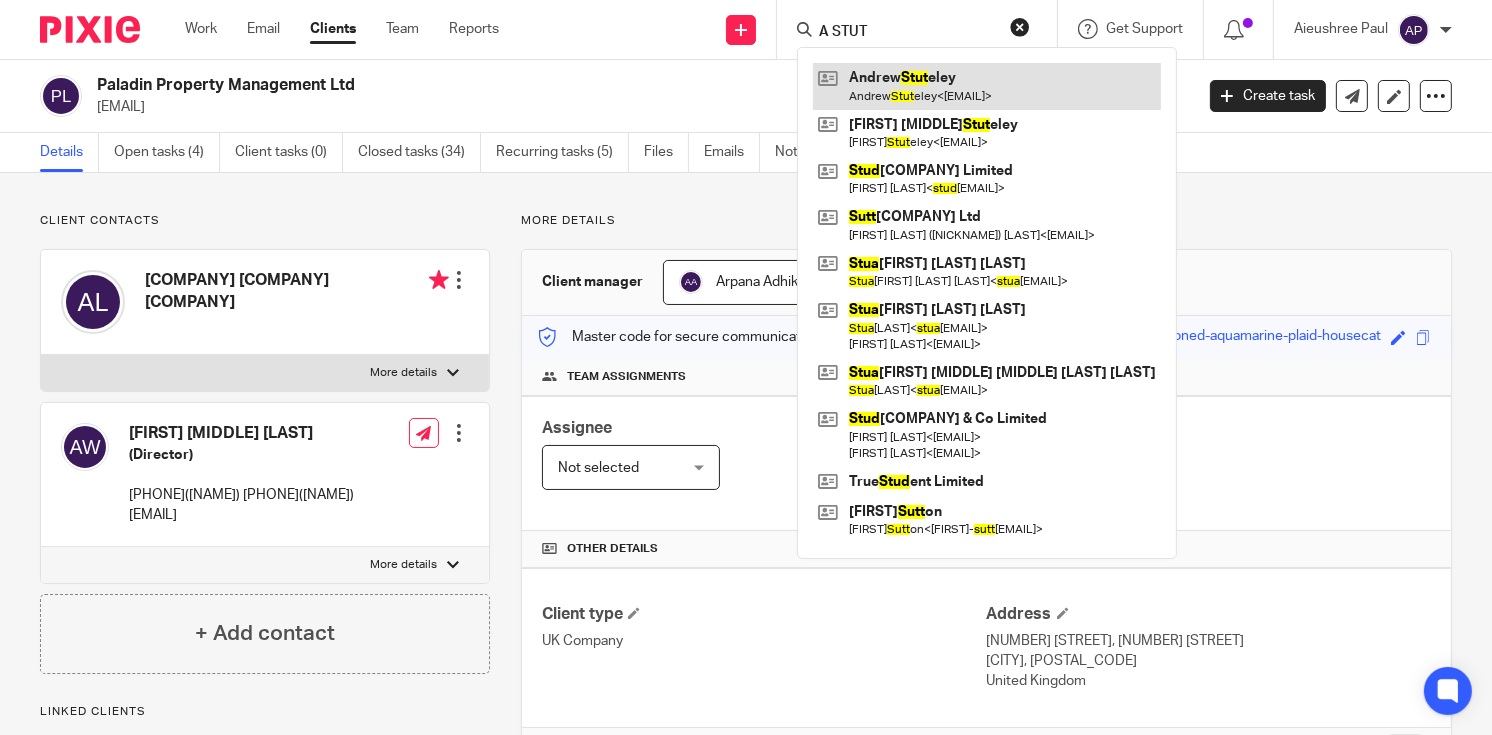 type on "A STUT" 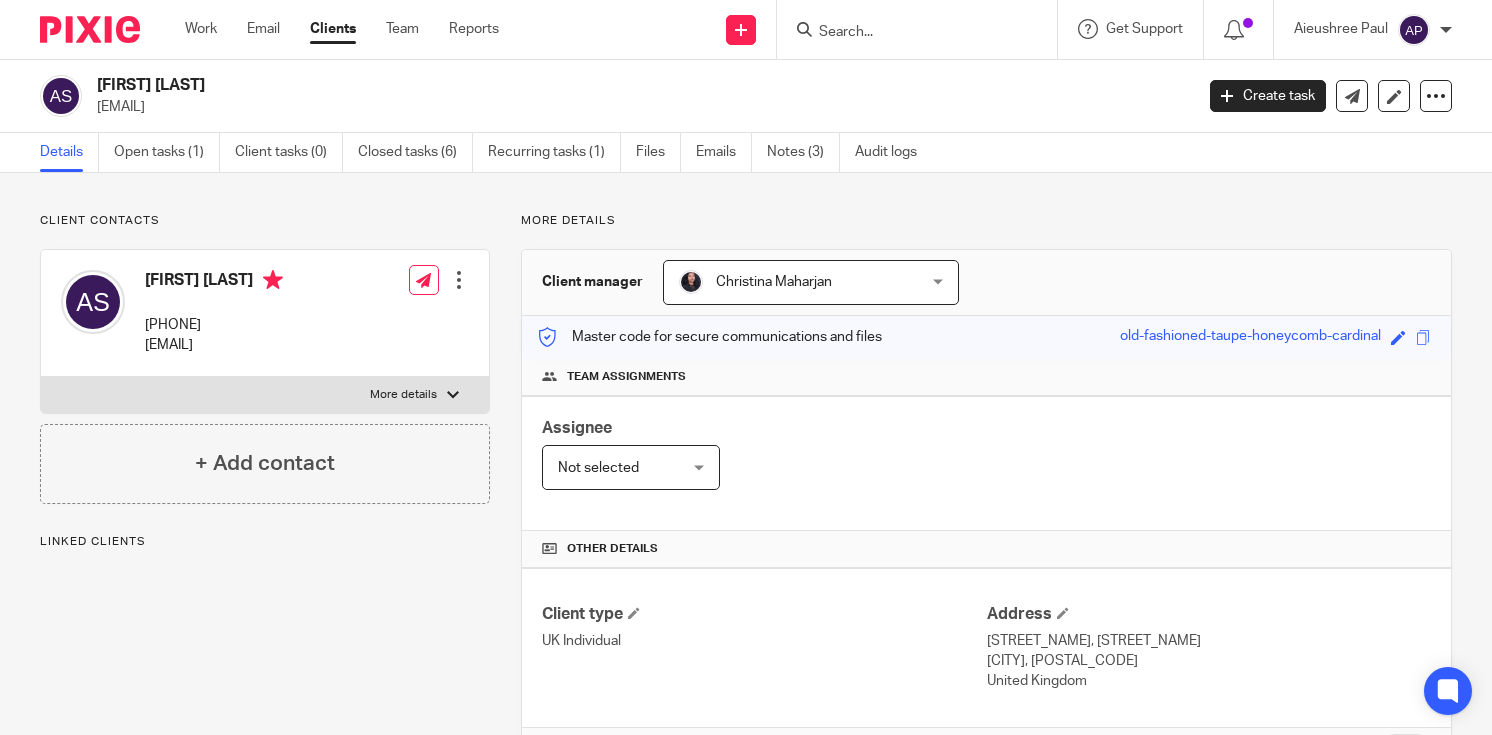 scroll, scrollTop: 0, scrollLeft: 0, axis: both 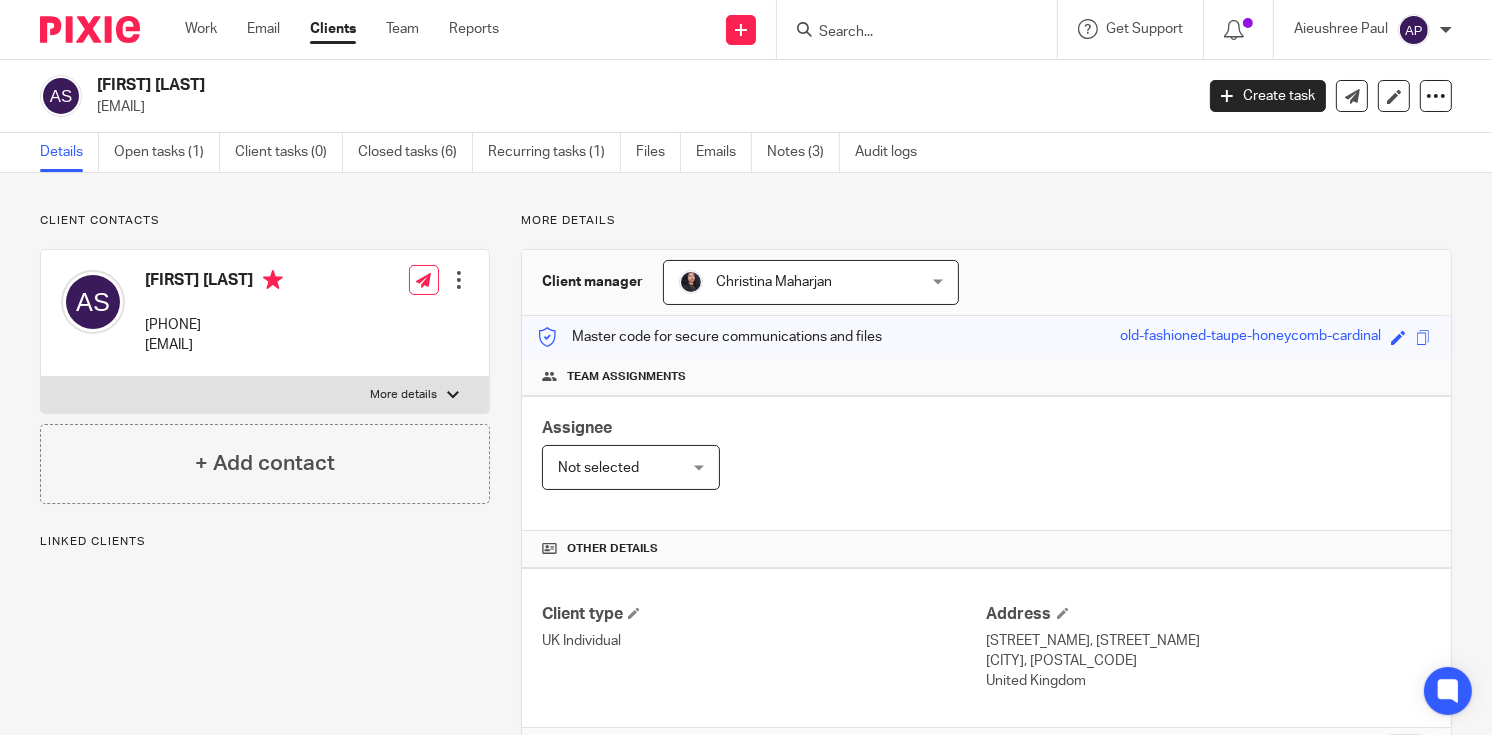drag, startPoint x: 95, startPoint y: 80, endPoint x: 239, endPoint y: 80, distance: 144 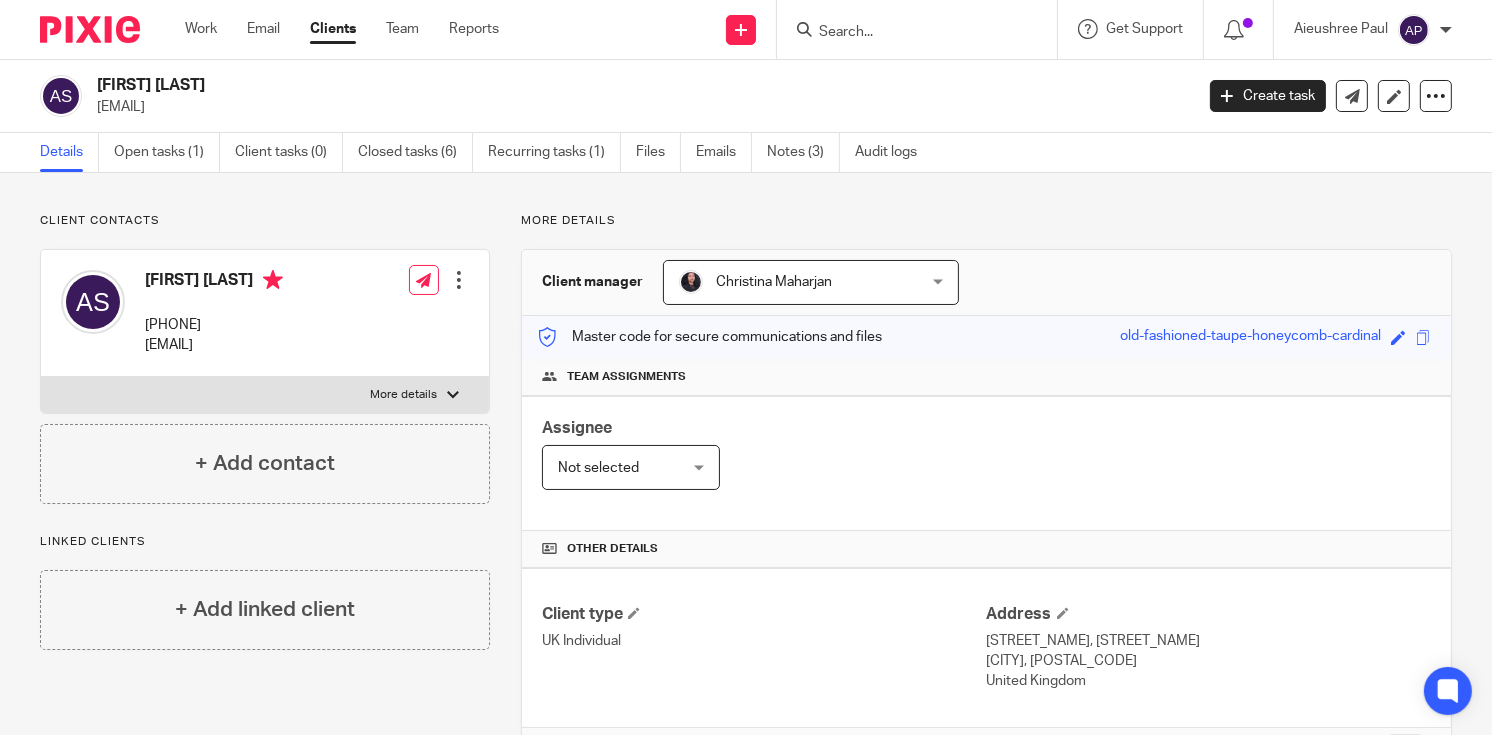 click at bounding box center (907, 33) 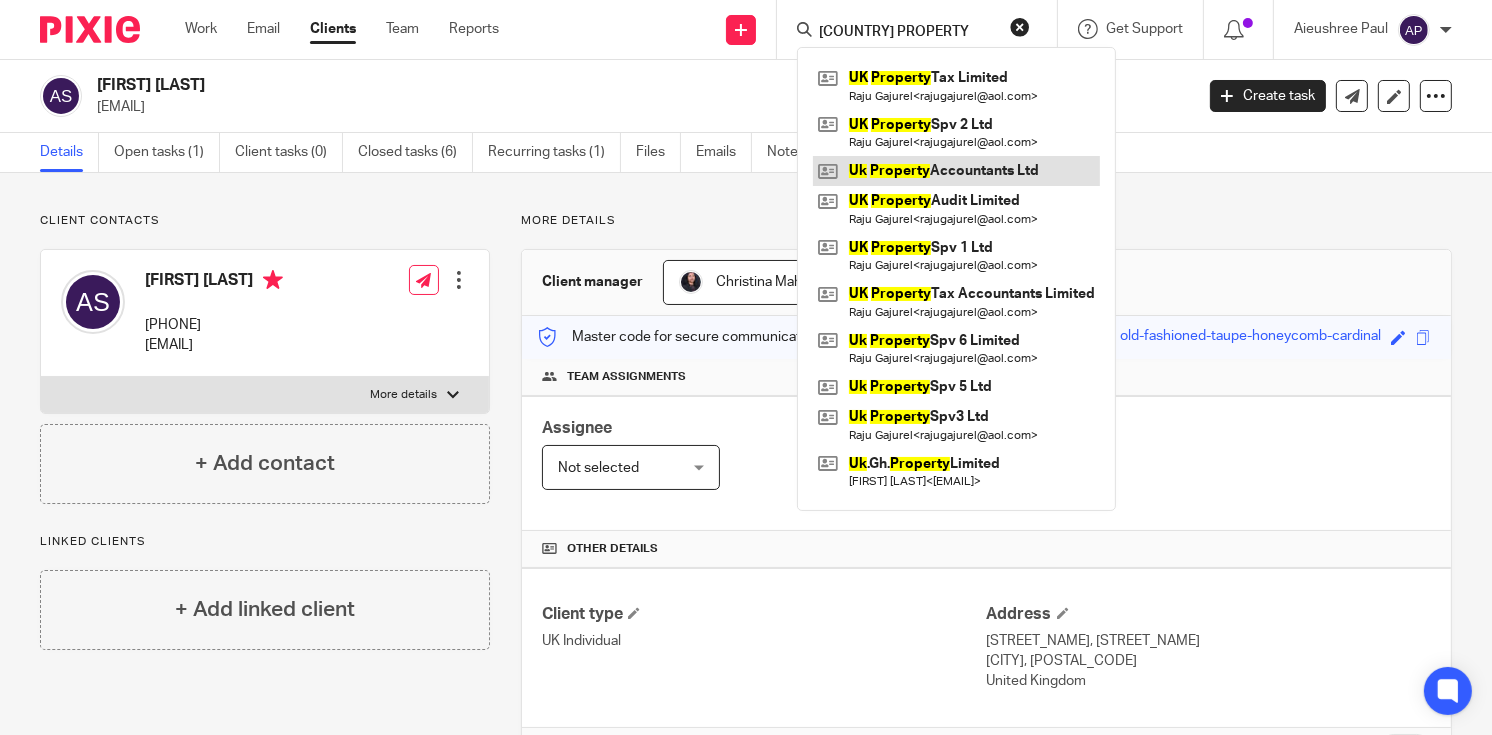 type on "[COUNTRY] PROPERTY" 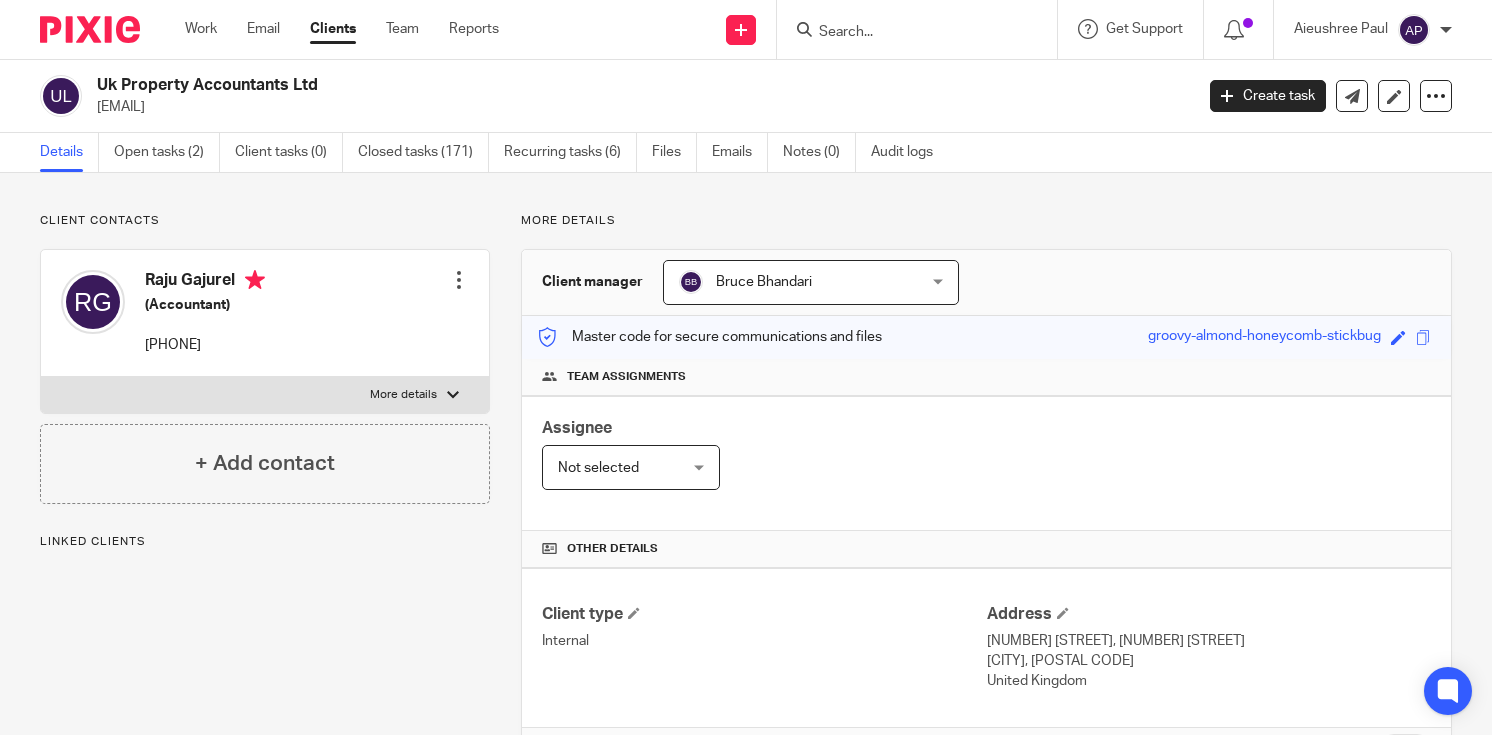 scroll, scrollTop: 0, scrollLeft: 0, axis: both 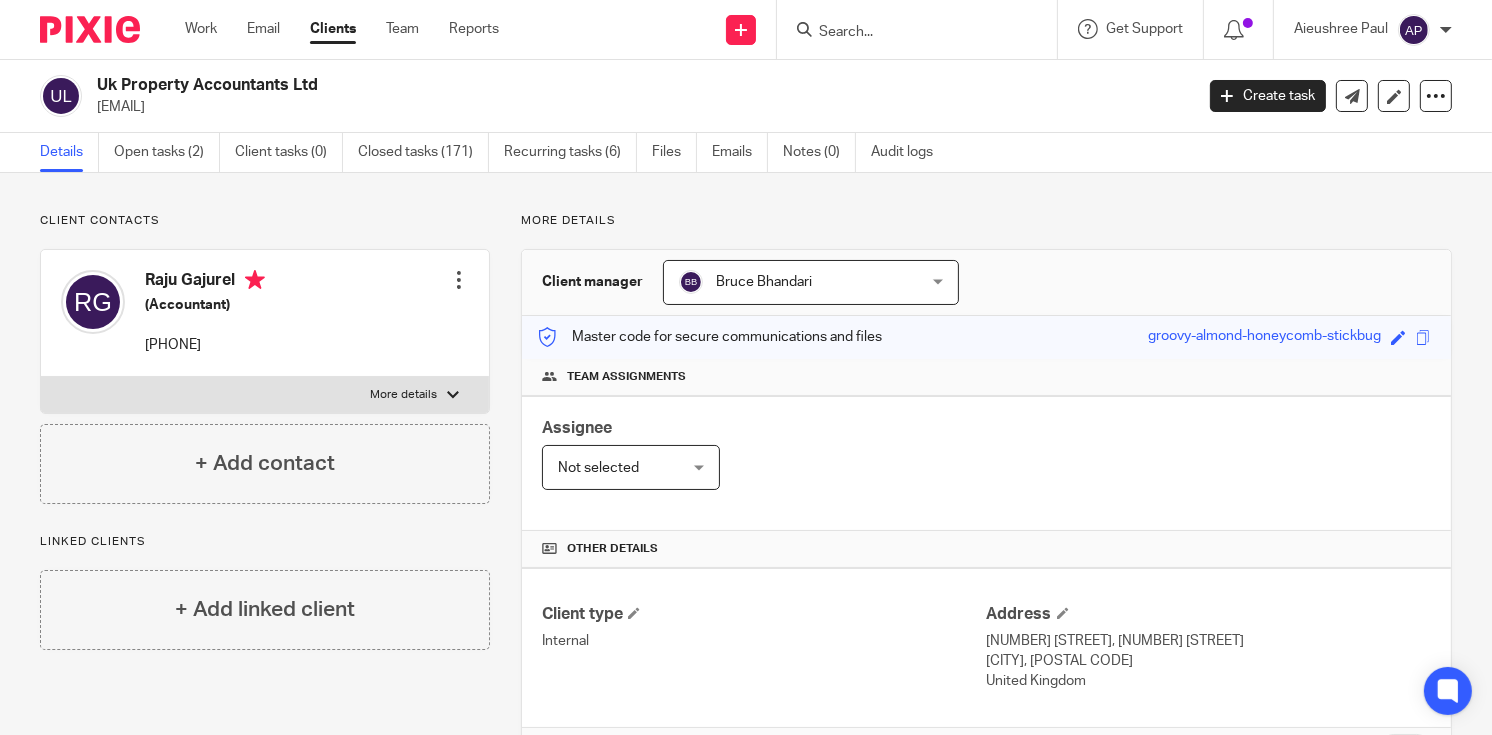 drag, startPoint x: 95, startPoint y: 79, endPoint x: 392, endPoint y: 82, distance: 297.01514 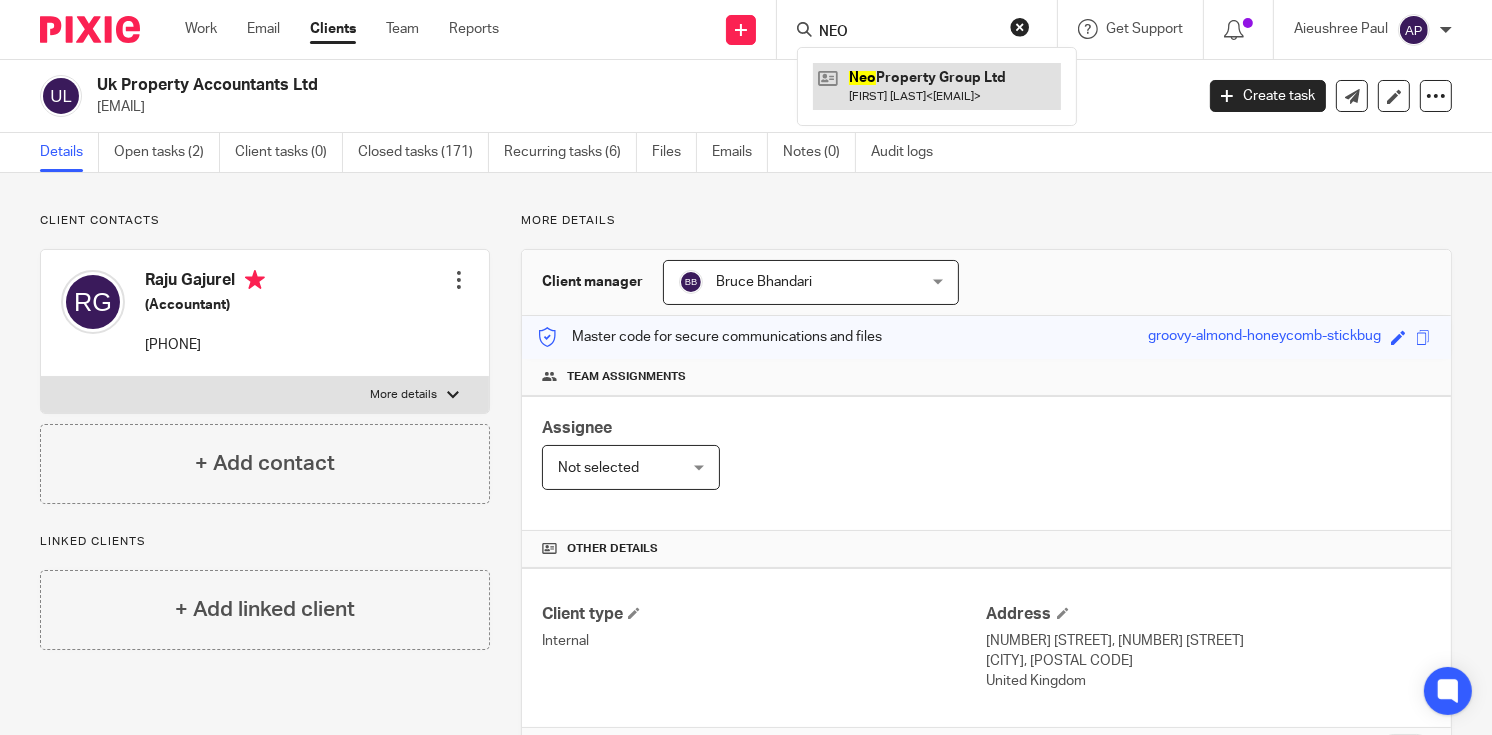 type on "NEO" 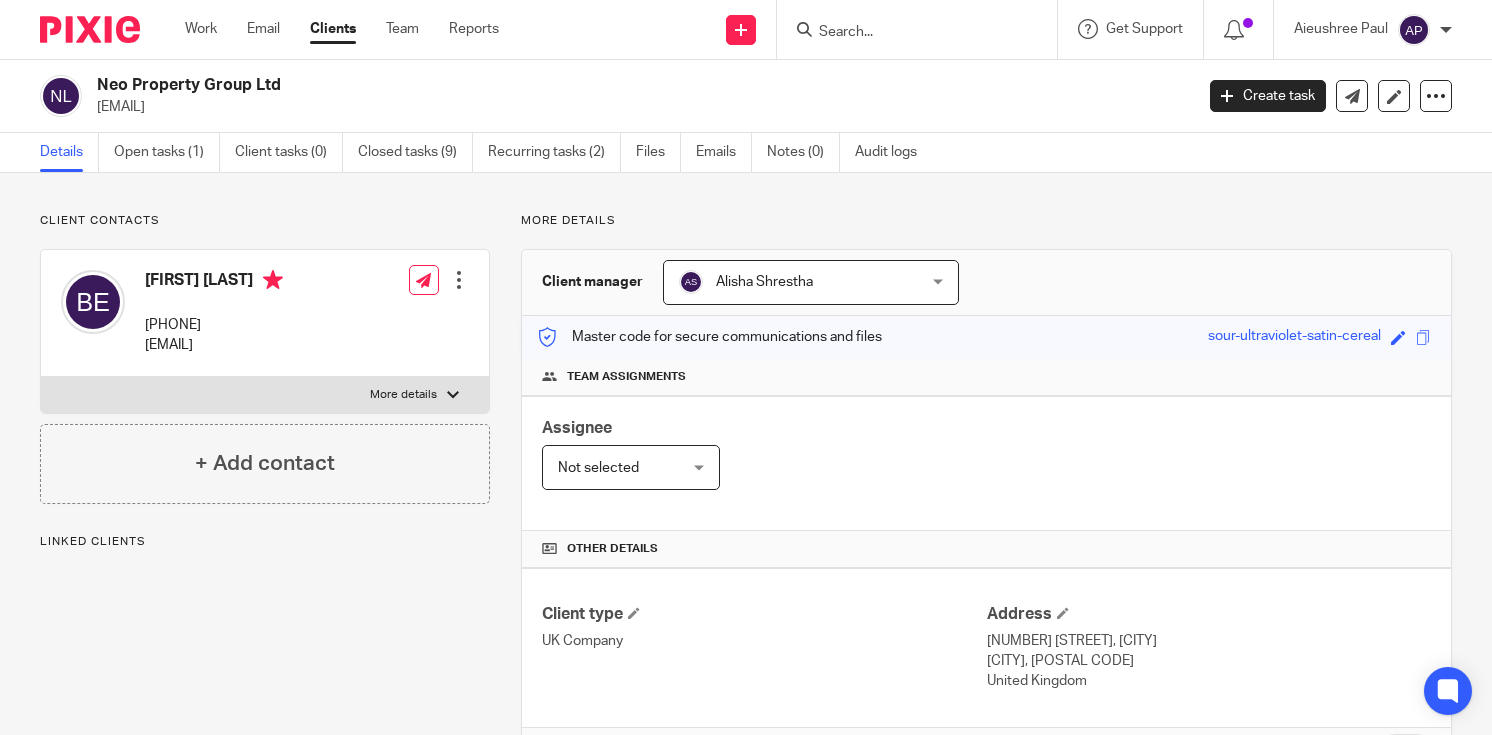 scroll, scrollTop: 0, scrollLeft: 0, axis: both 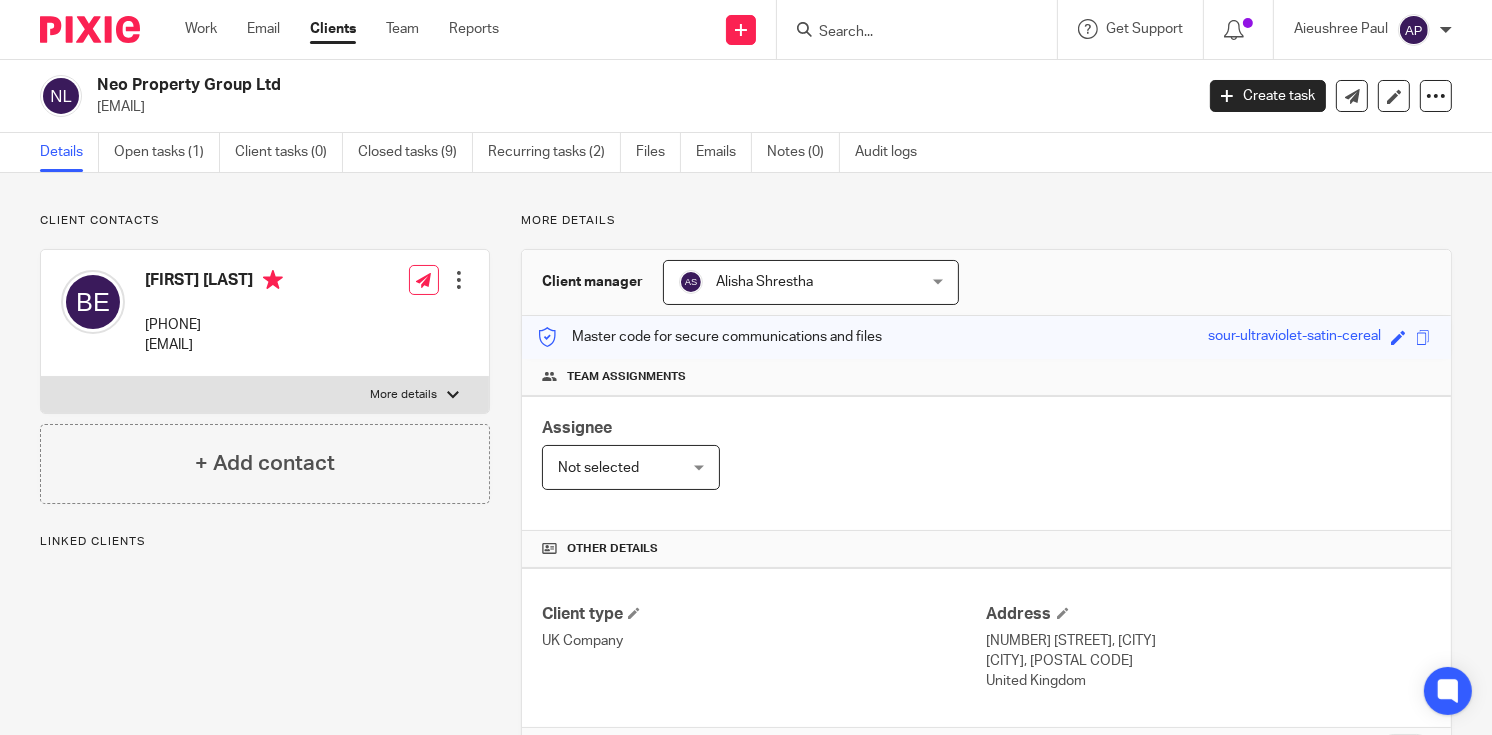 drag, startPoint x: 92, startPoint y: 76, endPoint x: 284, endPoint y: 76, distance: 192 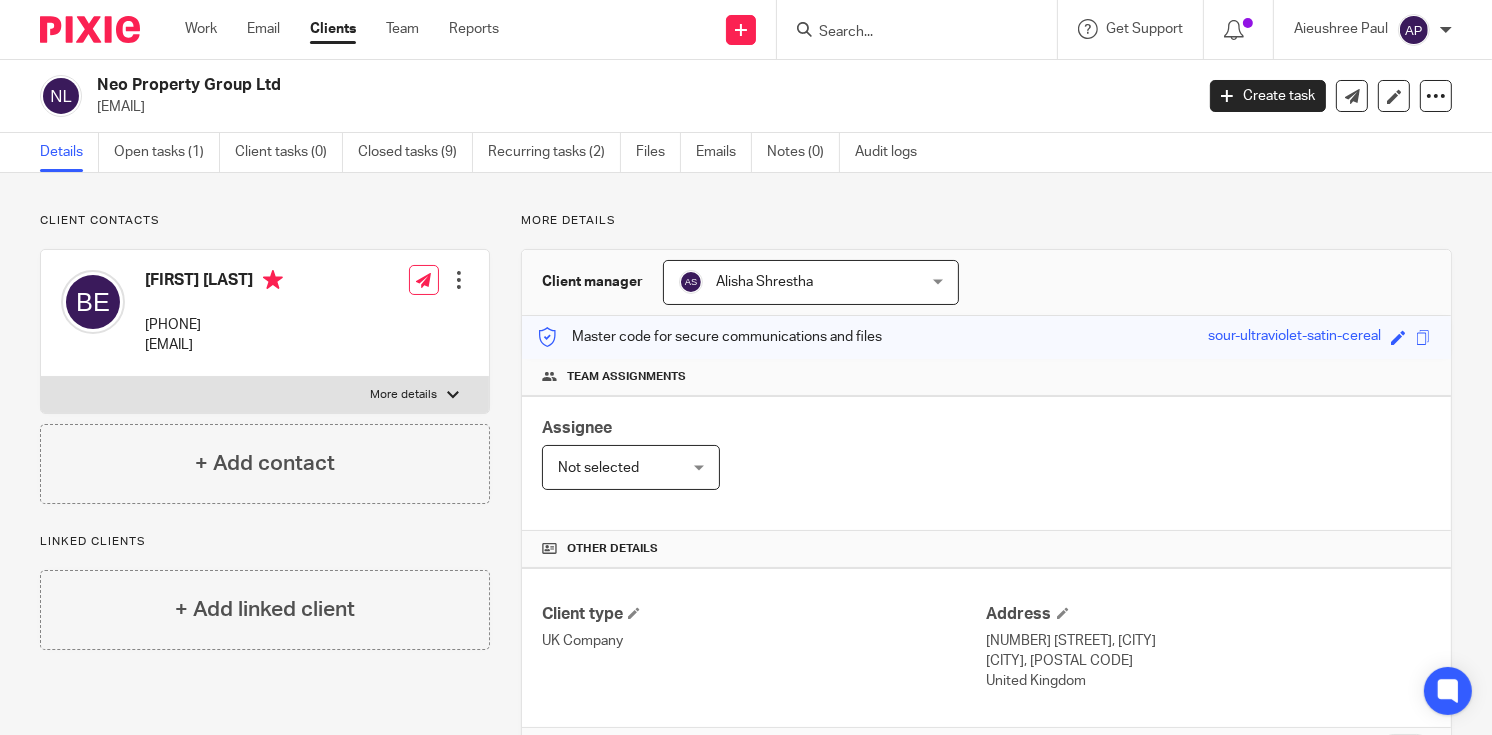drag, startPoint x: 92, startPoint y: 106, endPoint x: 237, endPoint y: 104, distance: 145.0138 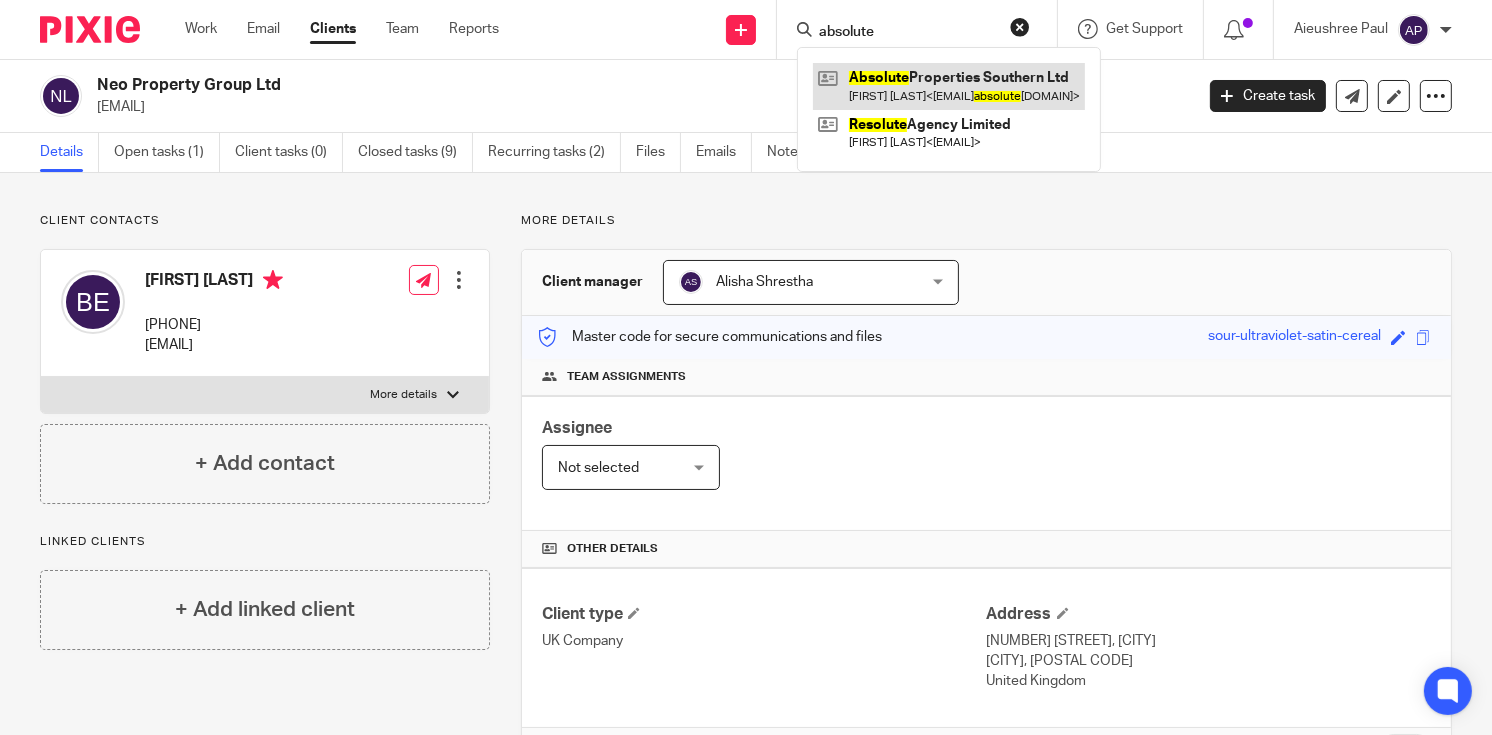 type on "absolute" 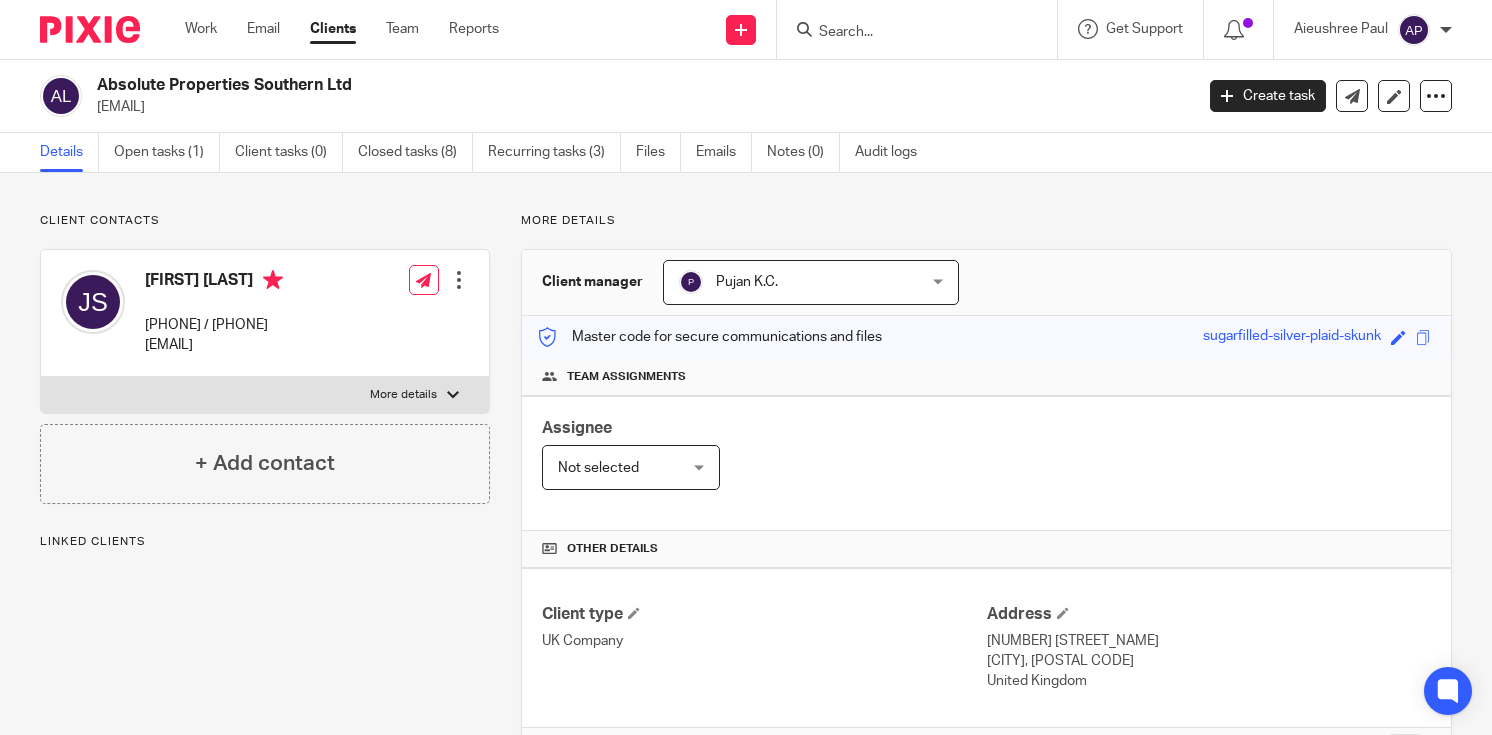 scroll, scrollTop: 0, scrollLeft: 0, axis: both 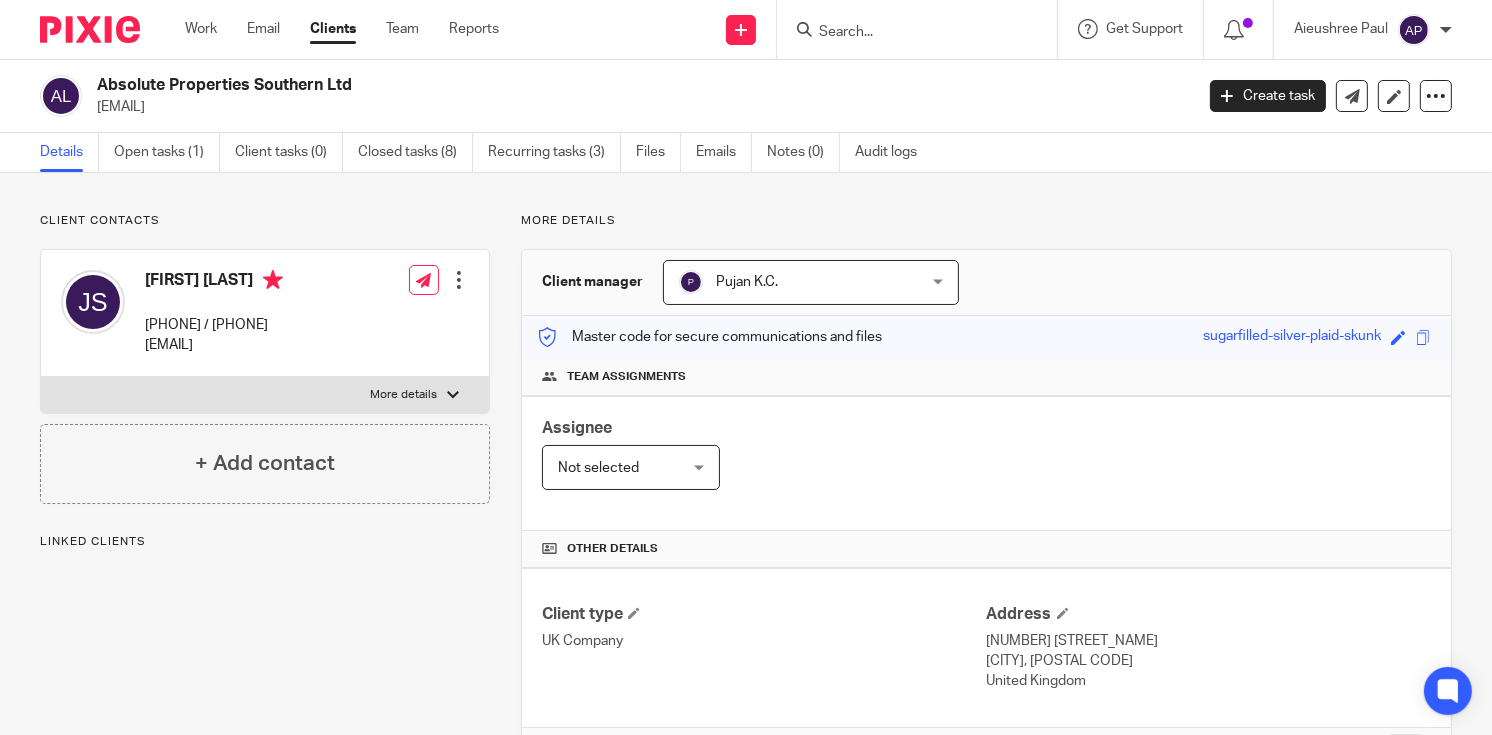 drag, startPoint x: 96, startPoint y: 82, endPoint x: 368, endPoint y: 69, distance: 272.3105 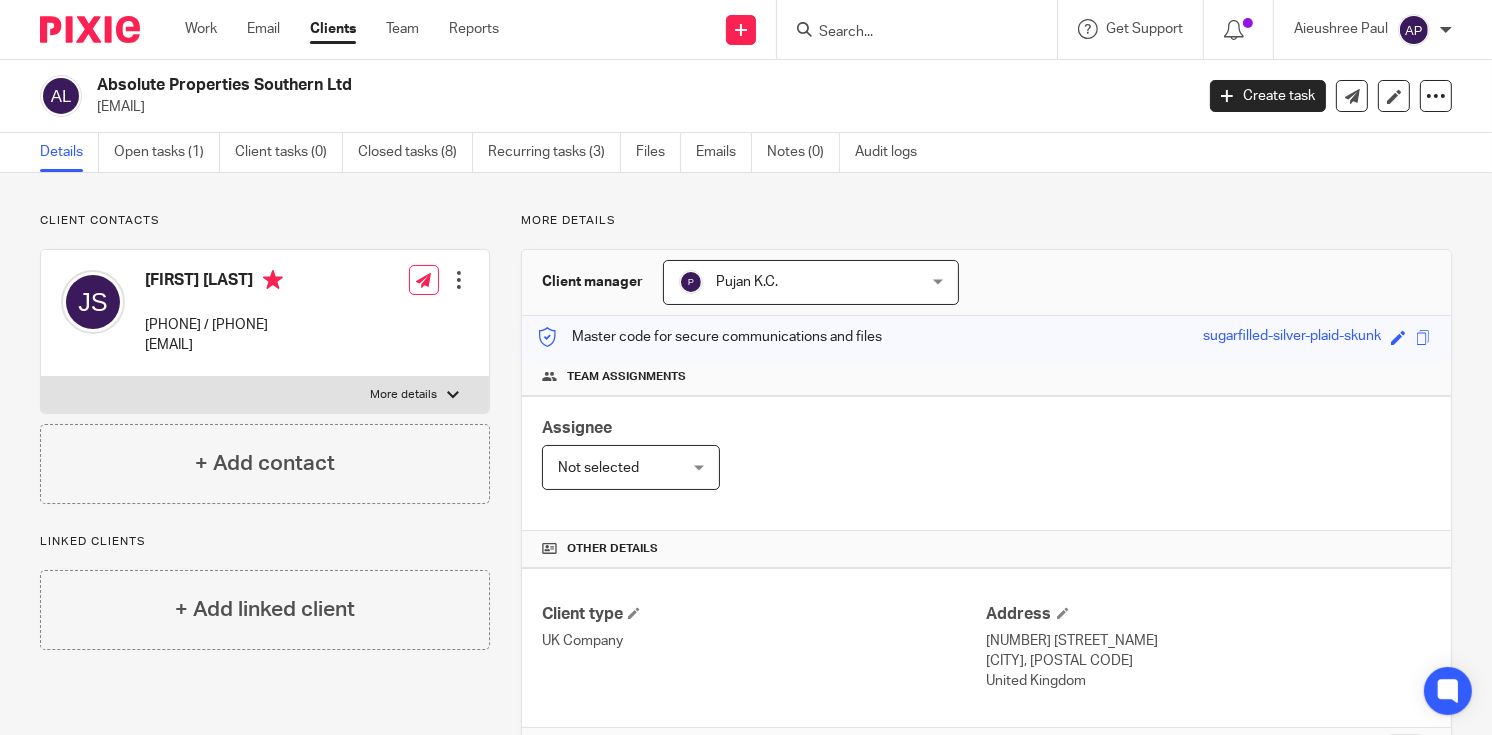 drag, startPoint x: 86, startPoint y: 106, endPoint x: 226, endPoint y: 104, distance: 140.01428 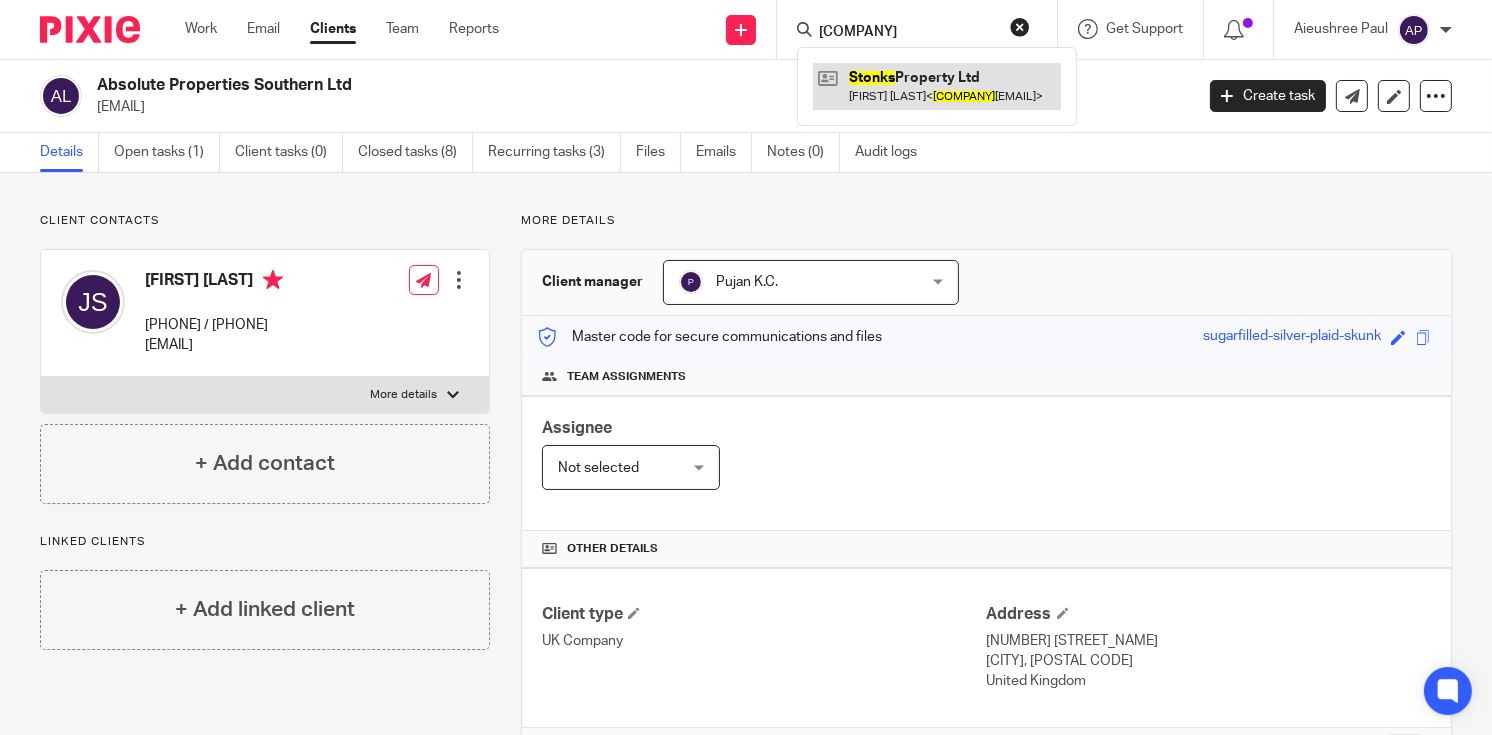 type on "stonks" 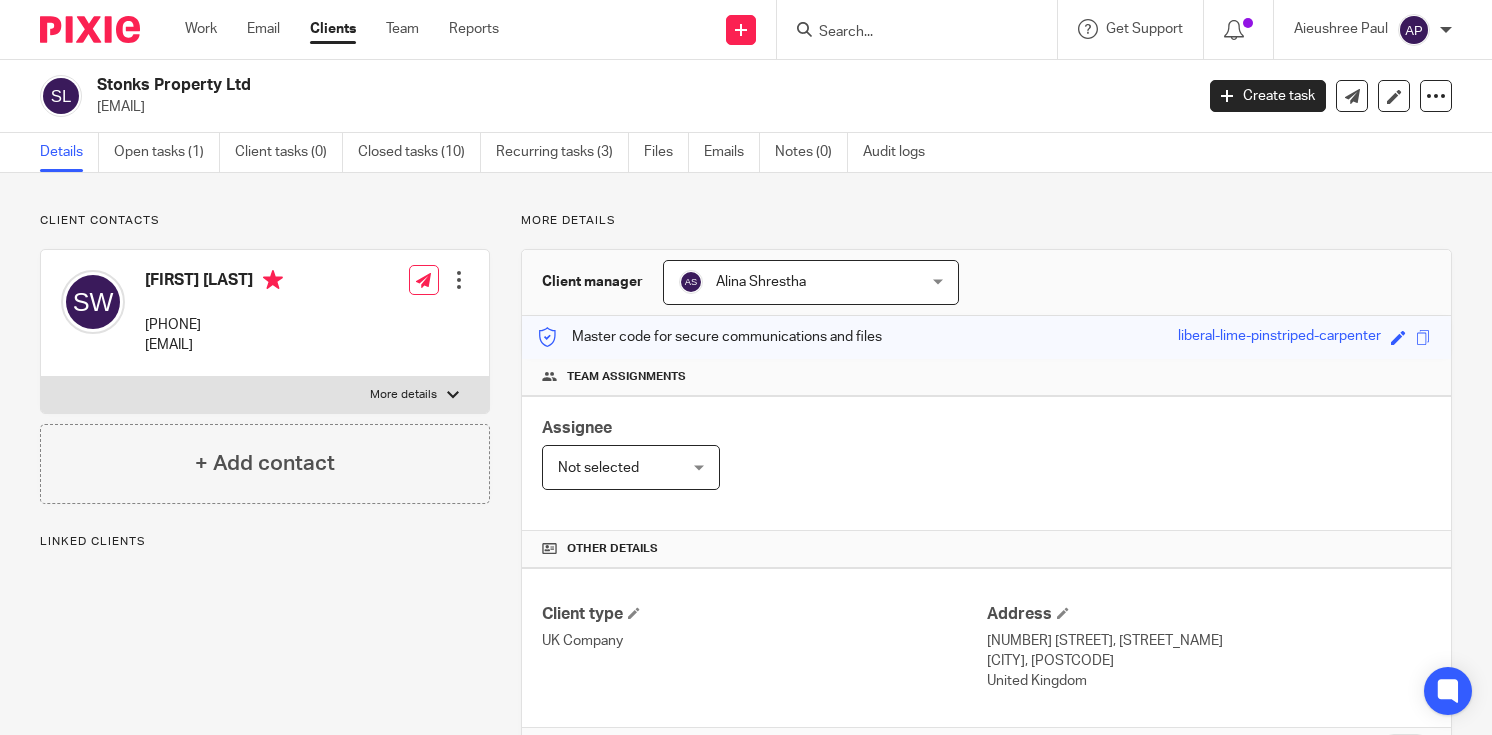 scroll, scrollTop: 0, scrollLeft: 0, axis: both 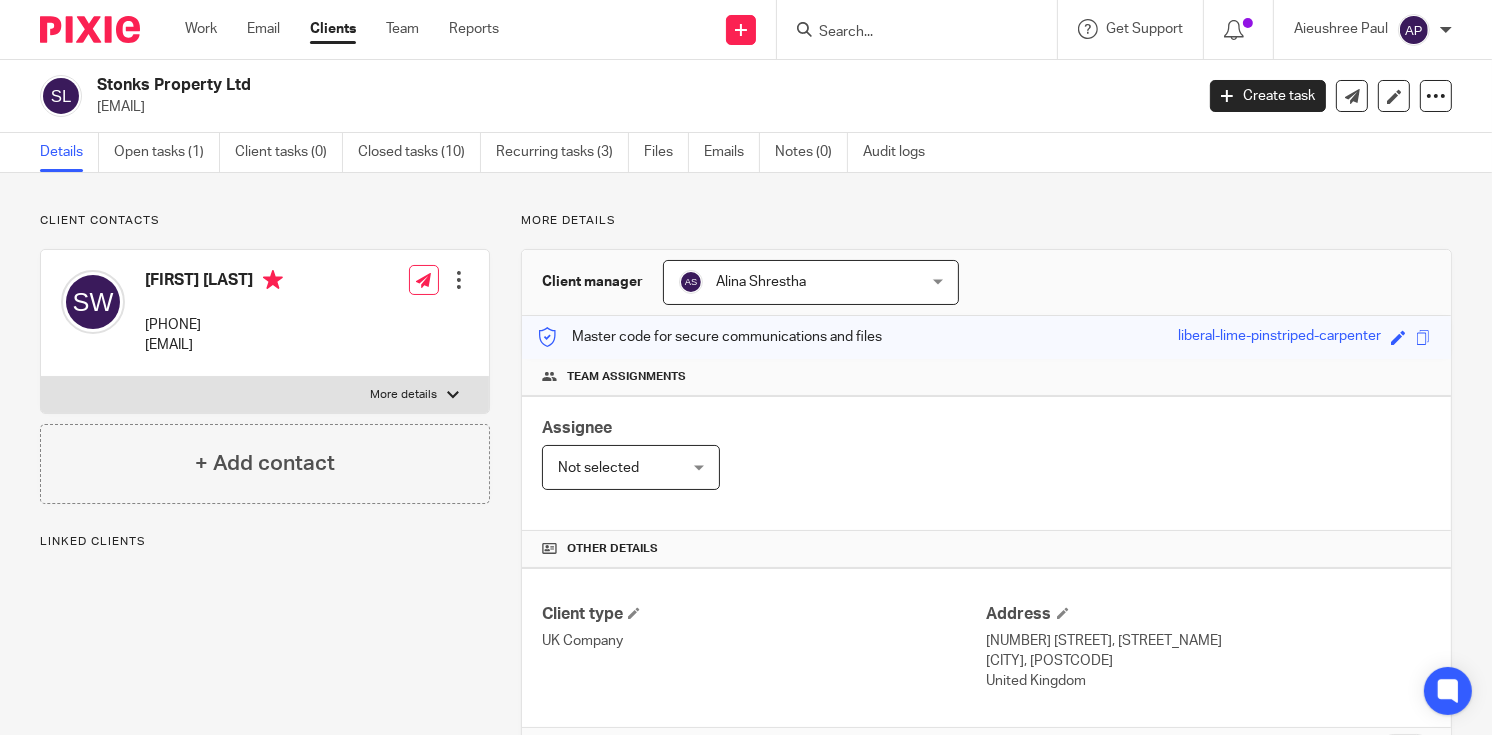 drag, startPoint x: 95, startPoint y: 76, endPoint x: 274, endPoint y: 75, distance: 179.00279 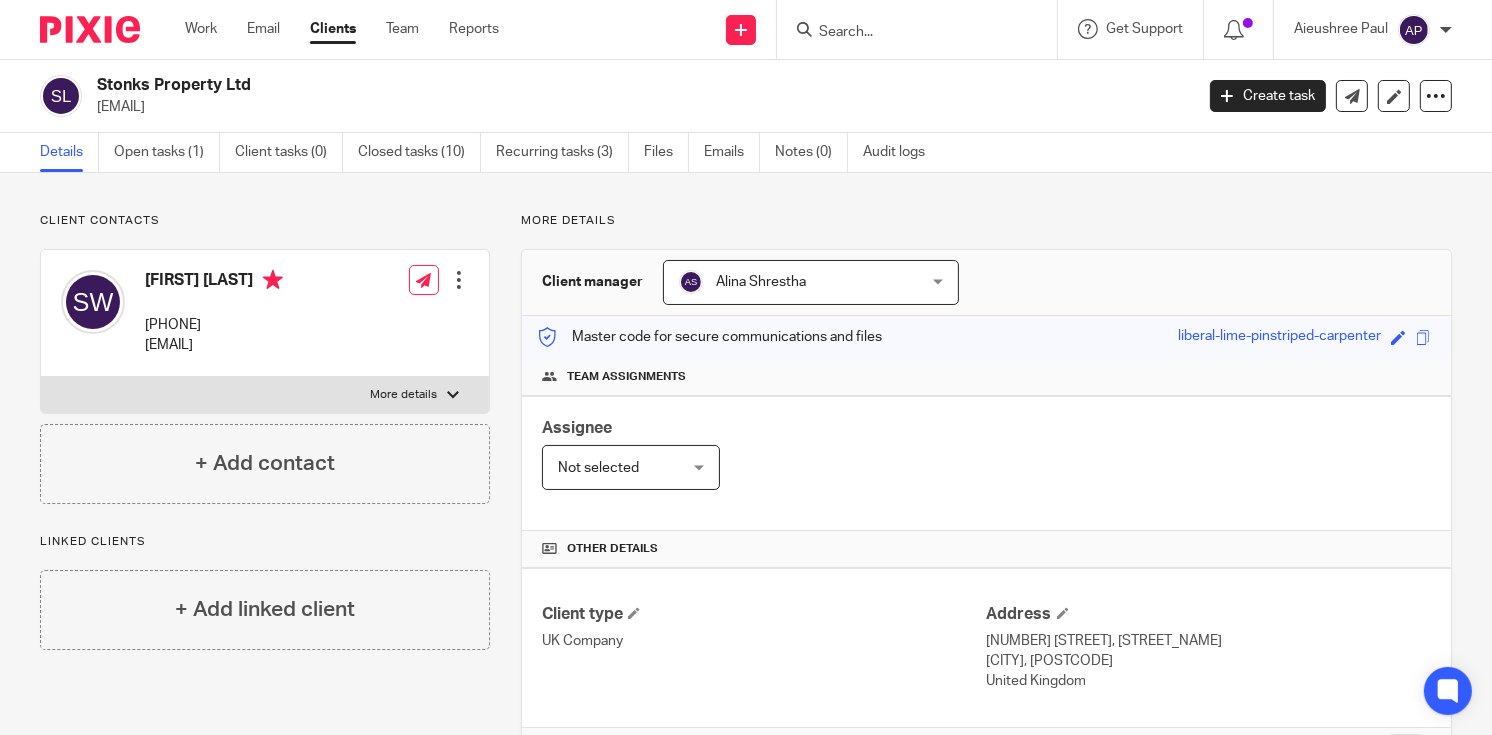 click on "Stonks Property Ltd" at bounding box center (530, 85) 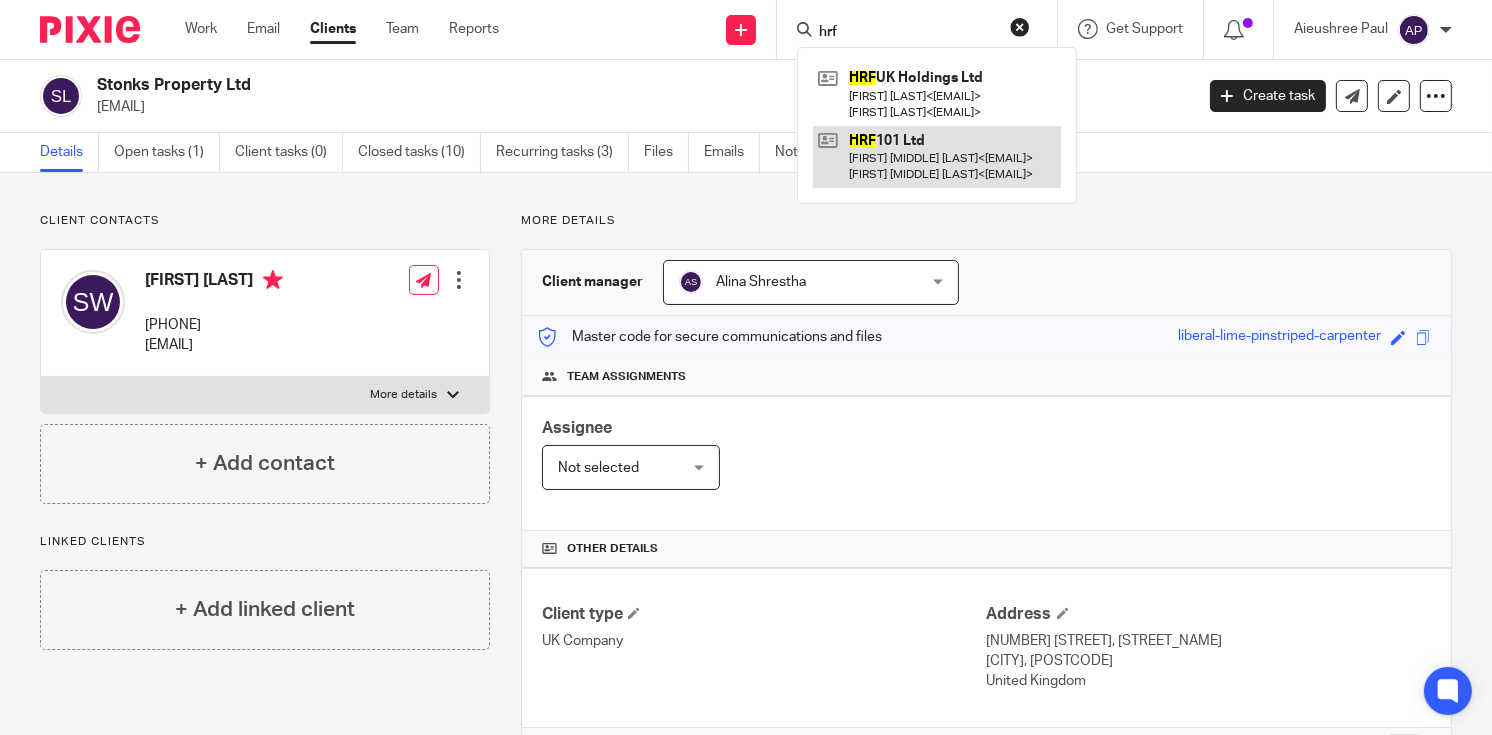 type on "hrf" 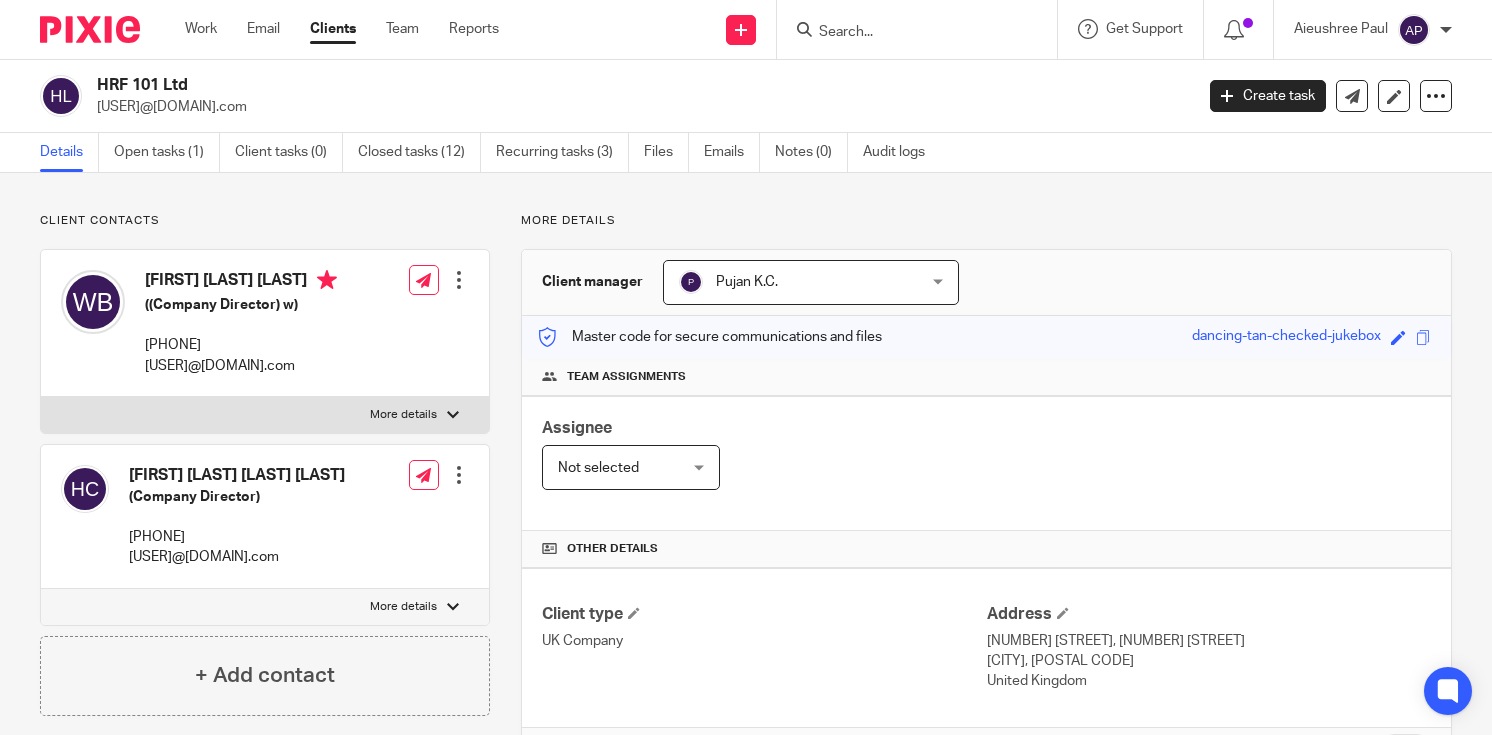 scroll, scrollTop: 0, scrollLeft: 0, axis: both 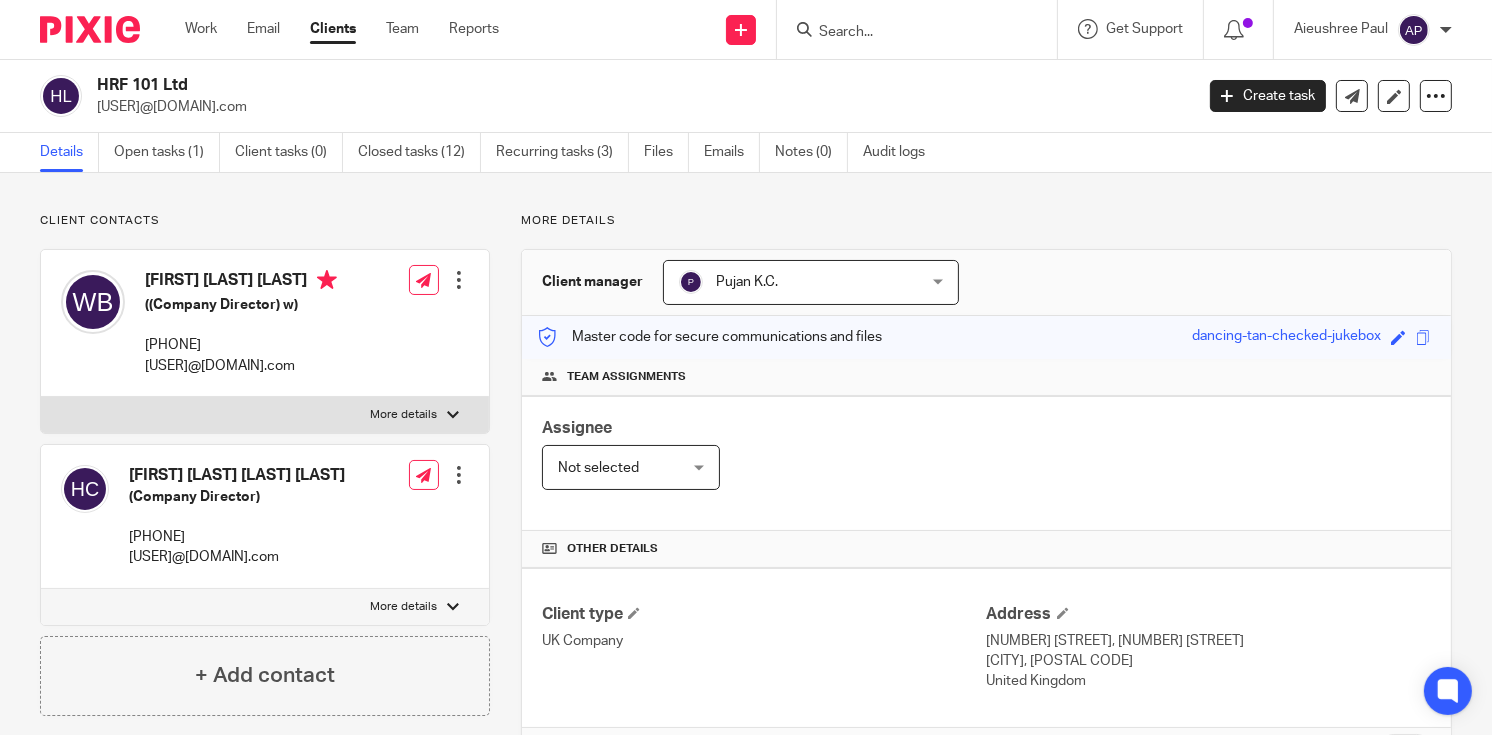 drag, startPoint x: 96, startPoint y: 81, endPoint x: 248, endPoint y: 80, distance: 152.0033 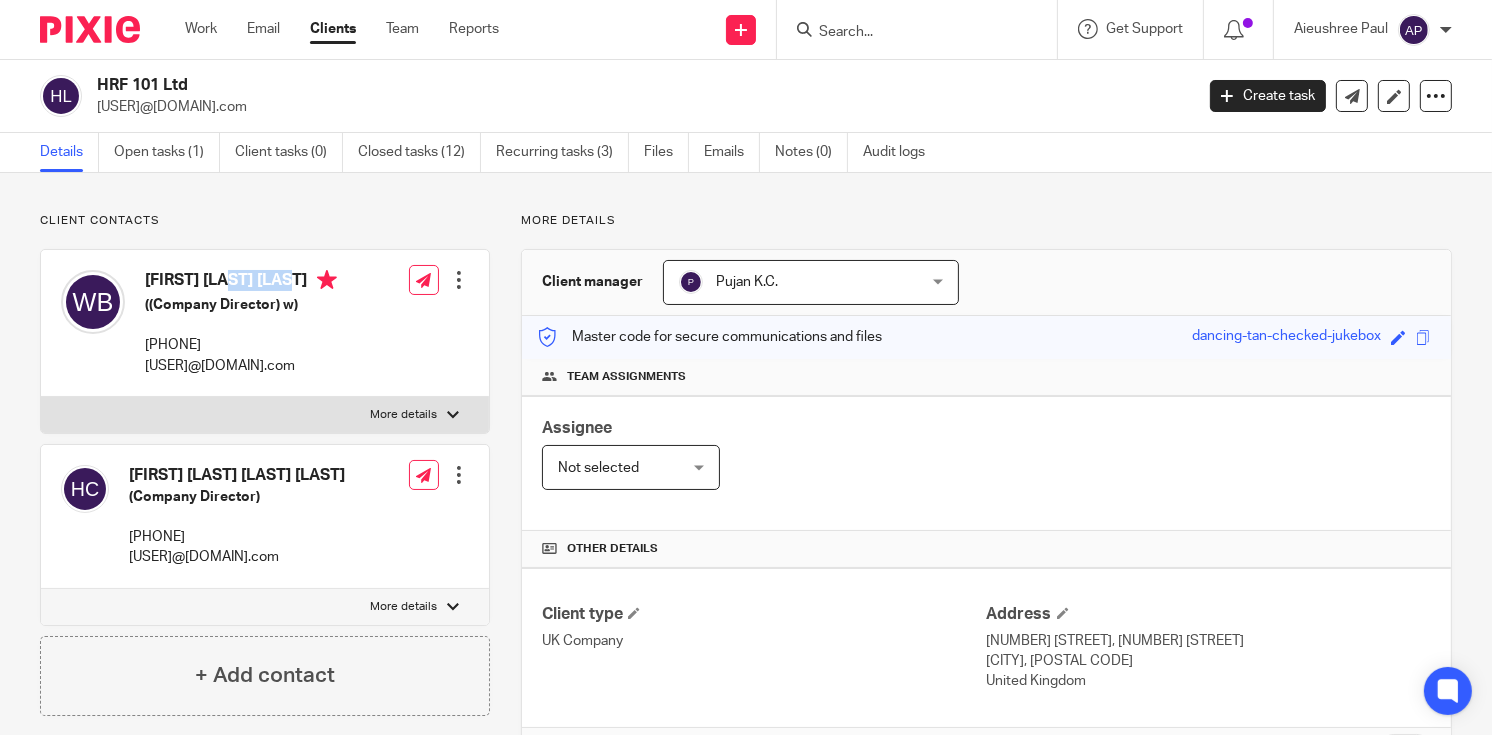 click on "William Harrison Bainbridge" at bounding box center (241, 282) 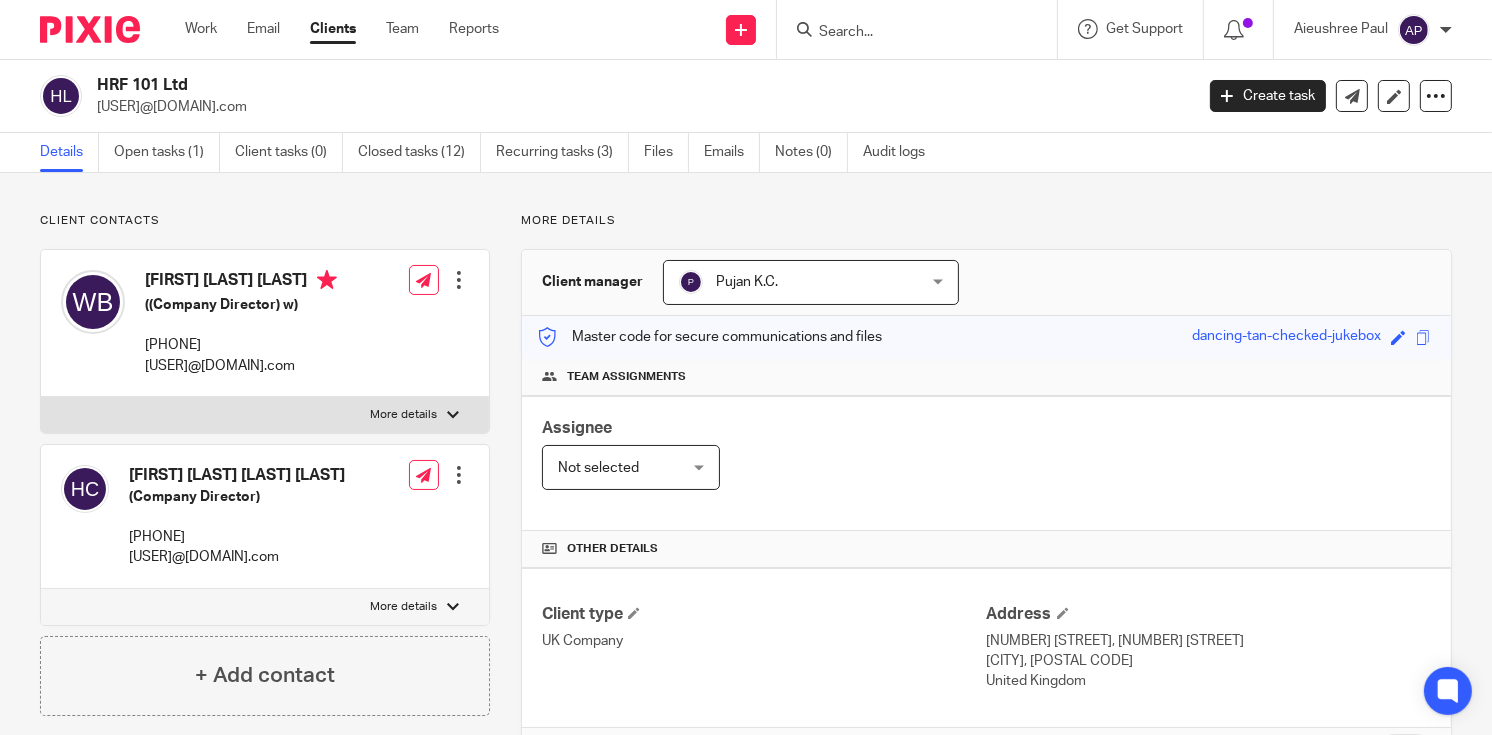 drag, startPoint x: 96, startPoint y: 103, endPoint x: 418, endPoint y: 103, distance: 322 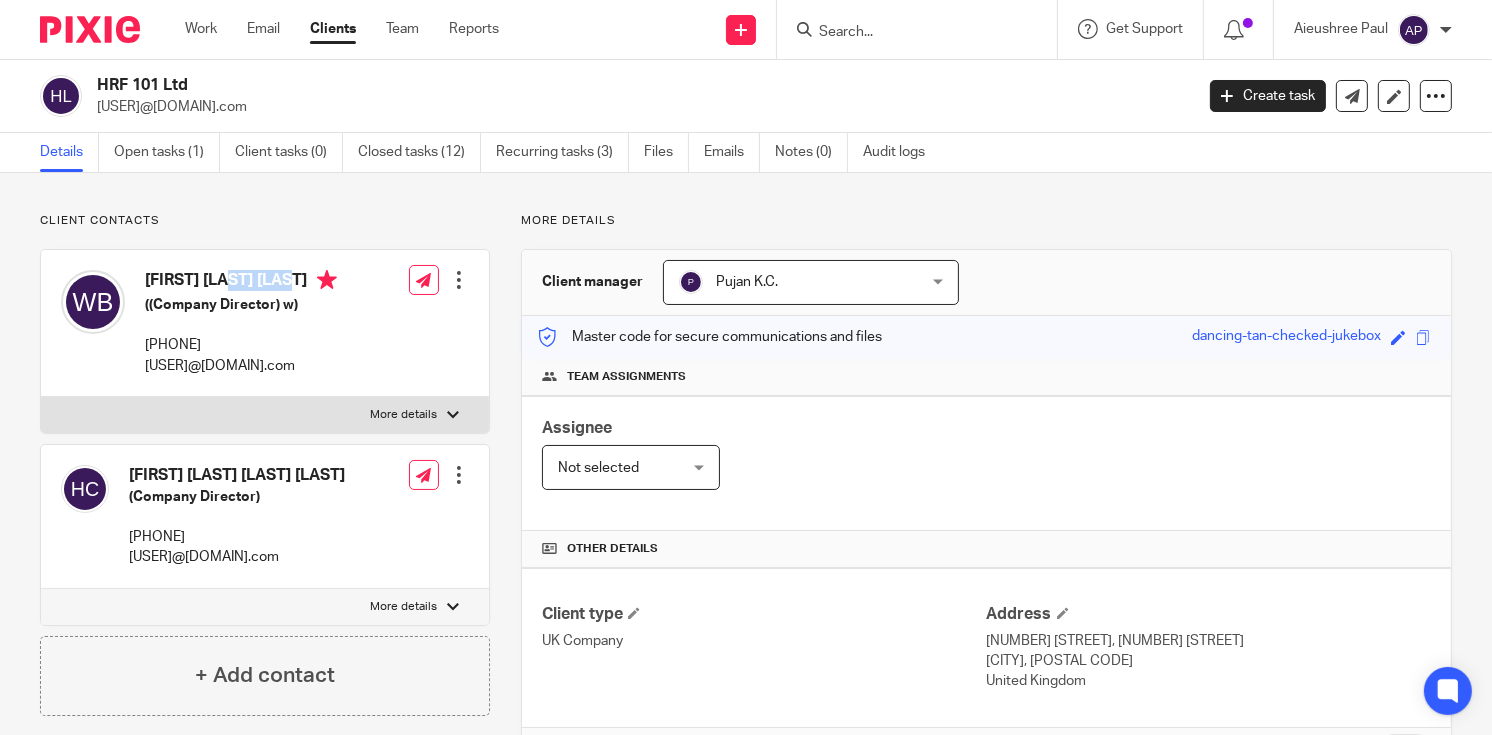 click on "William Harrison Bainbridge" at bounding box center (241, 282) 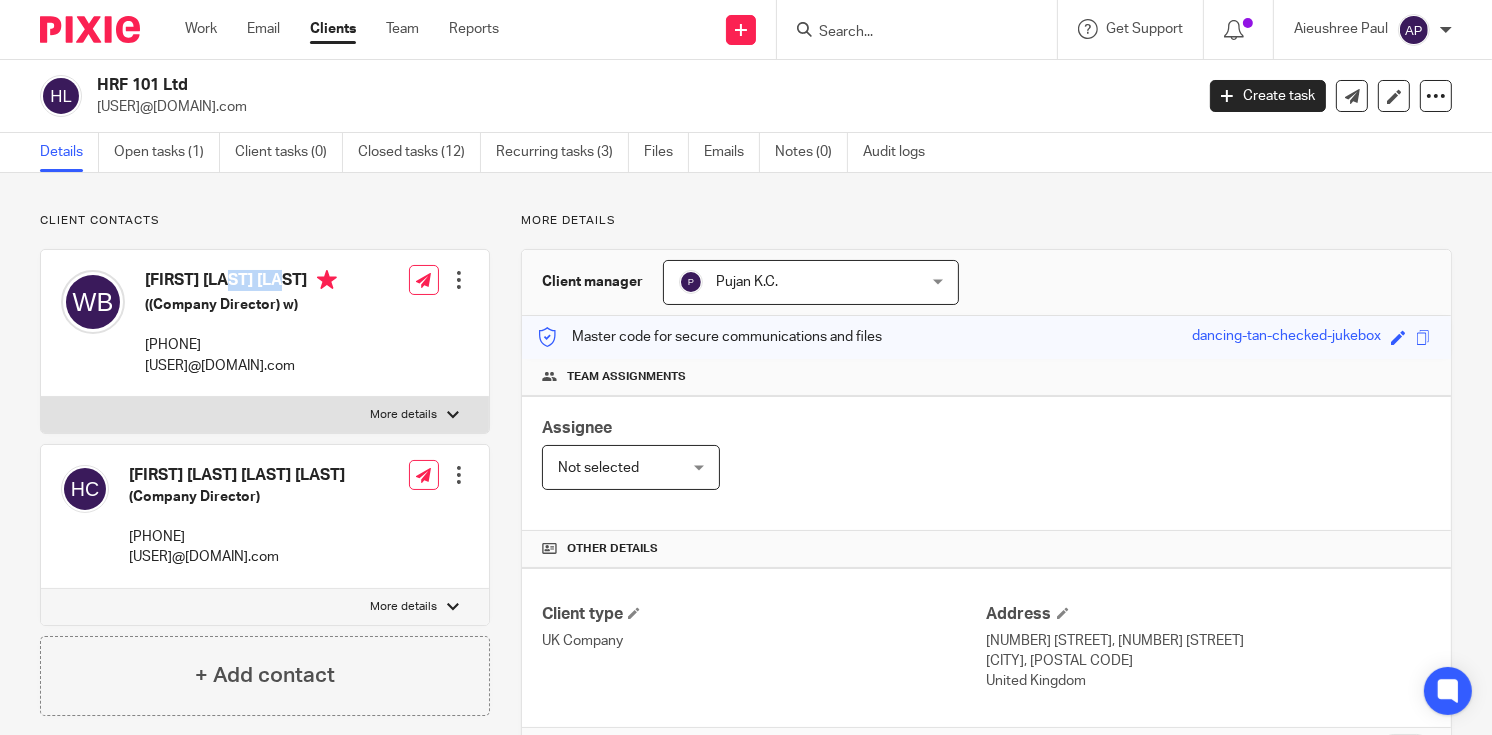copy on "William" 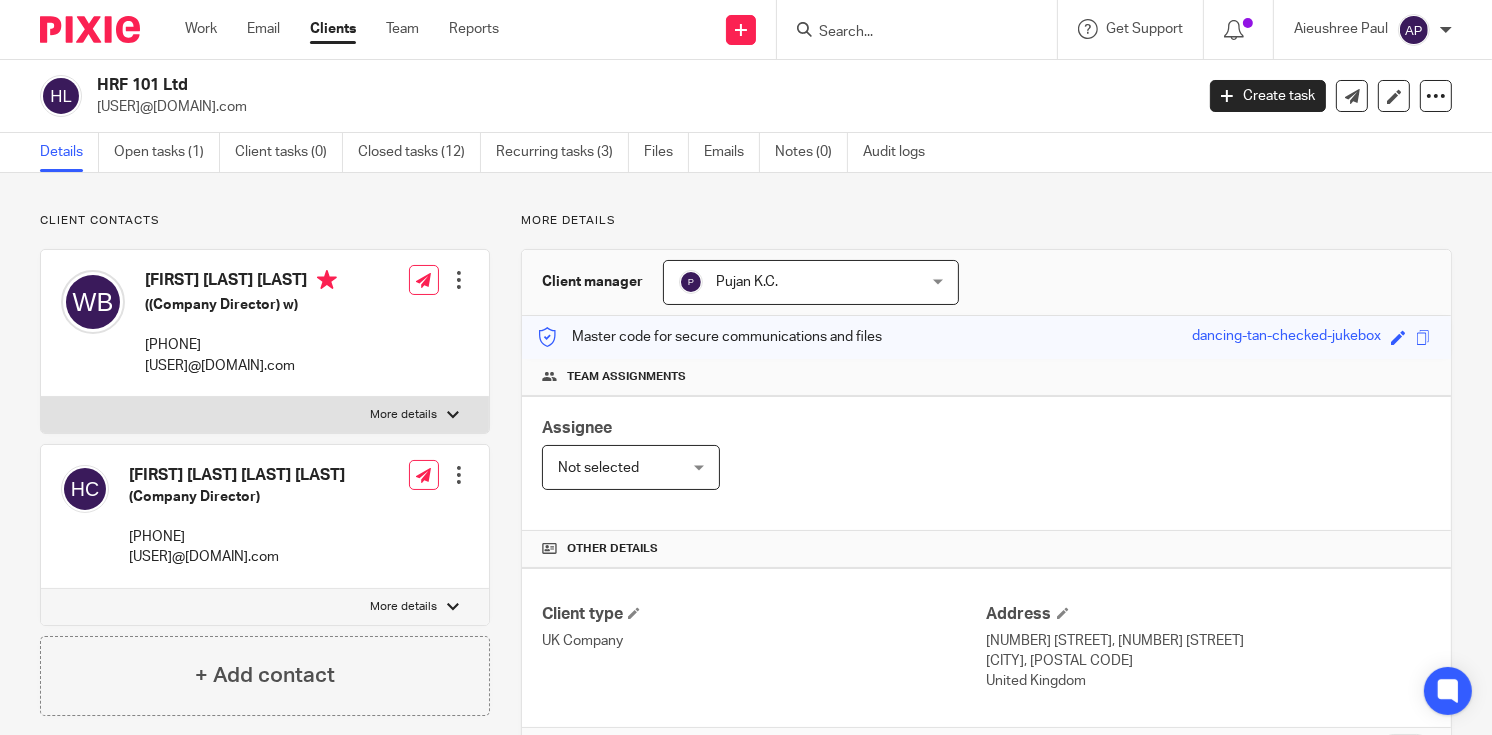 click on "William Harrison Bainbridge" at bounding box center [241, 282] 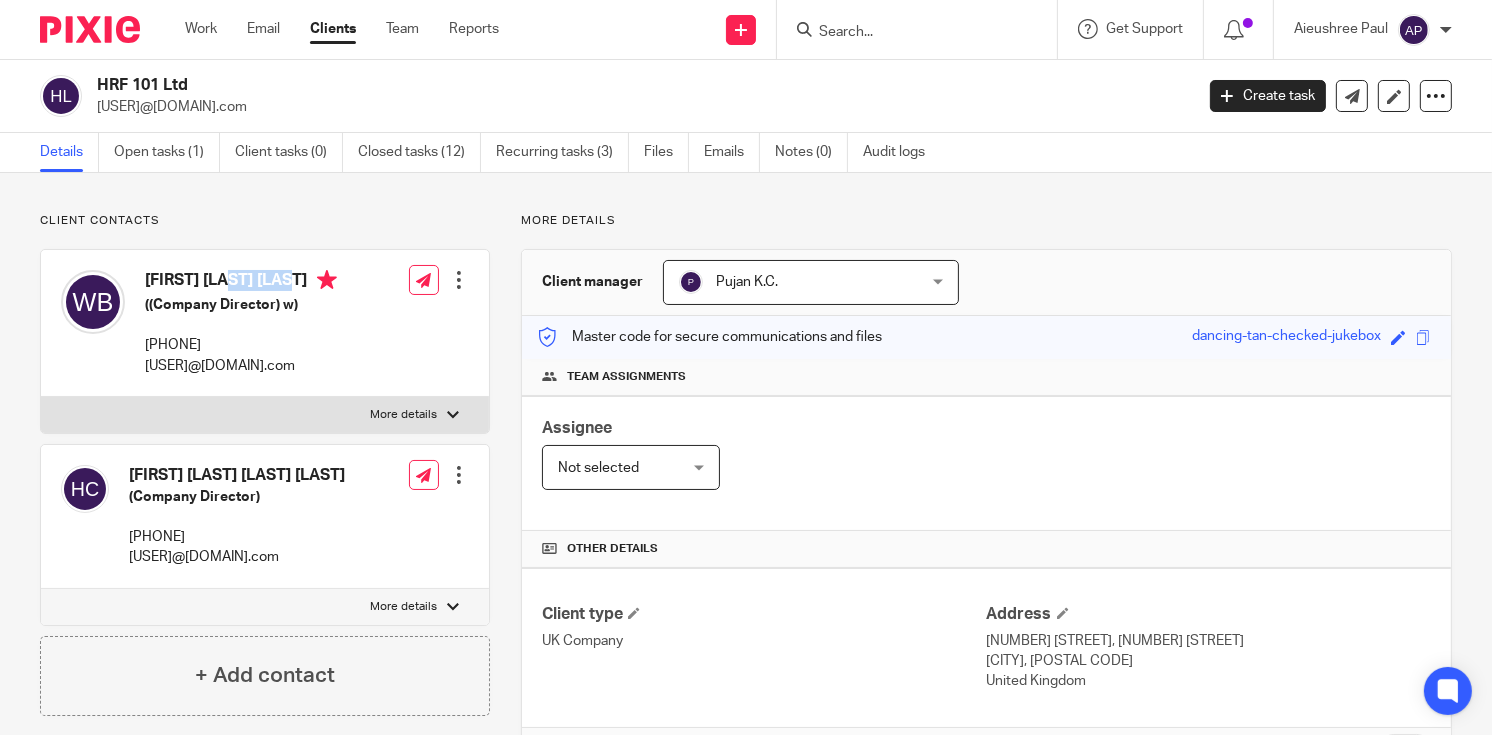 click on "William Harrison Bainbridge" at bounding box center [241, 282] 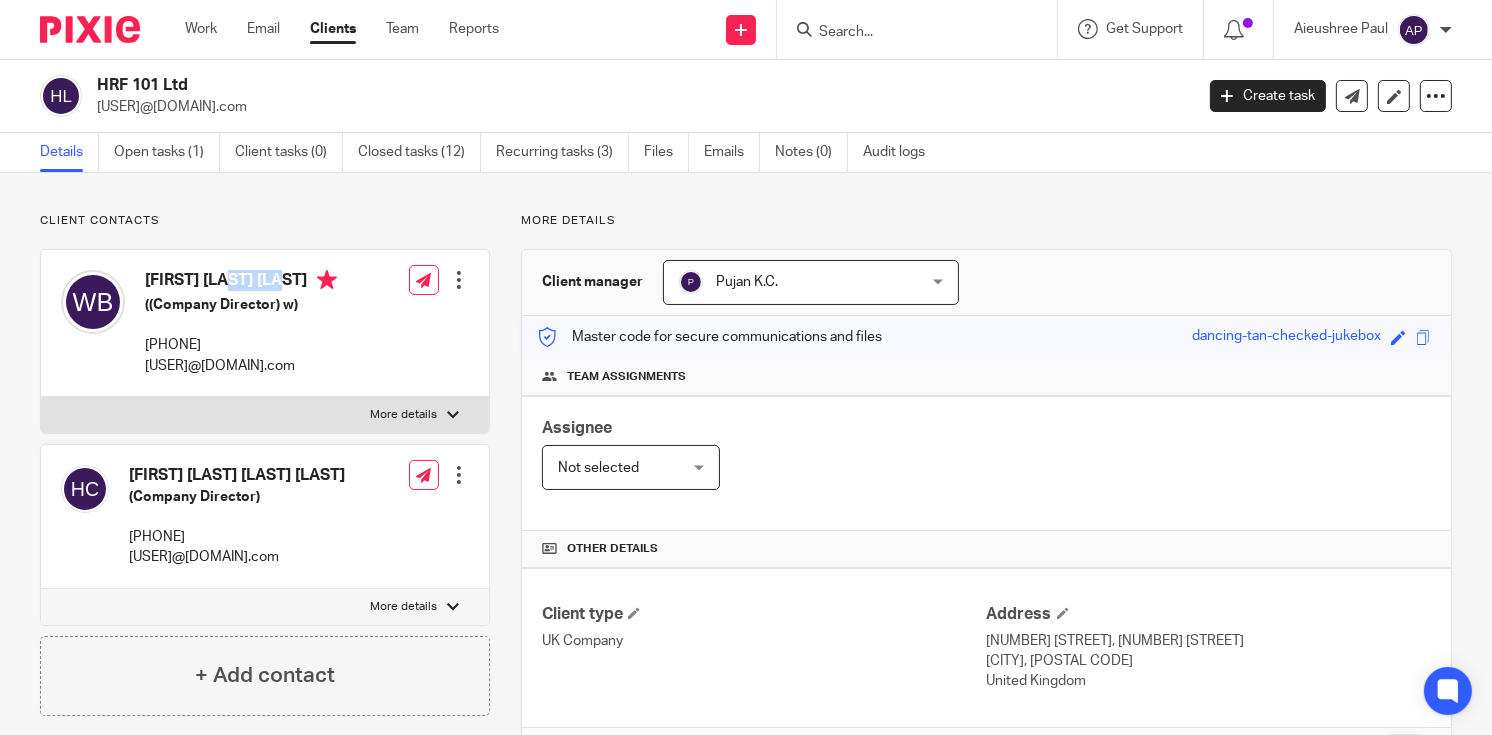 copy on "William" 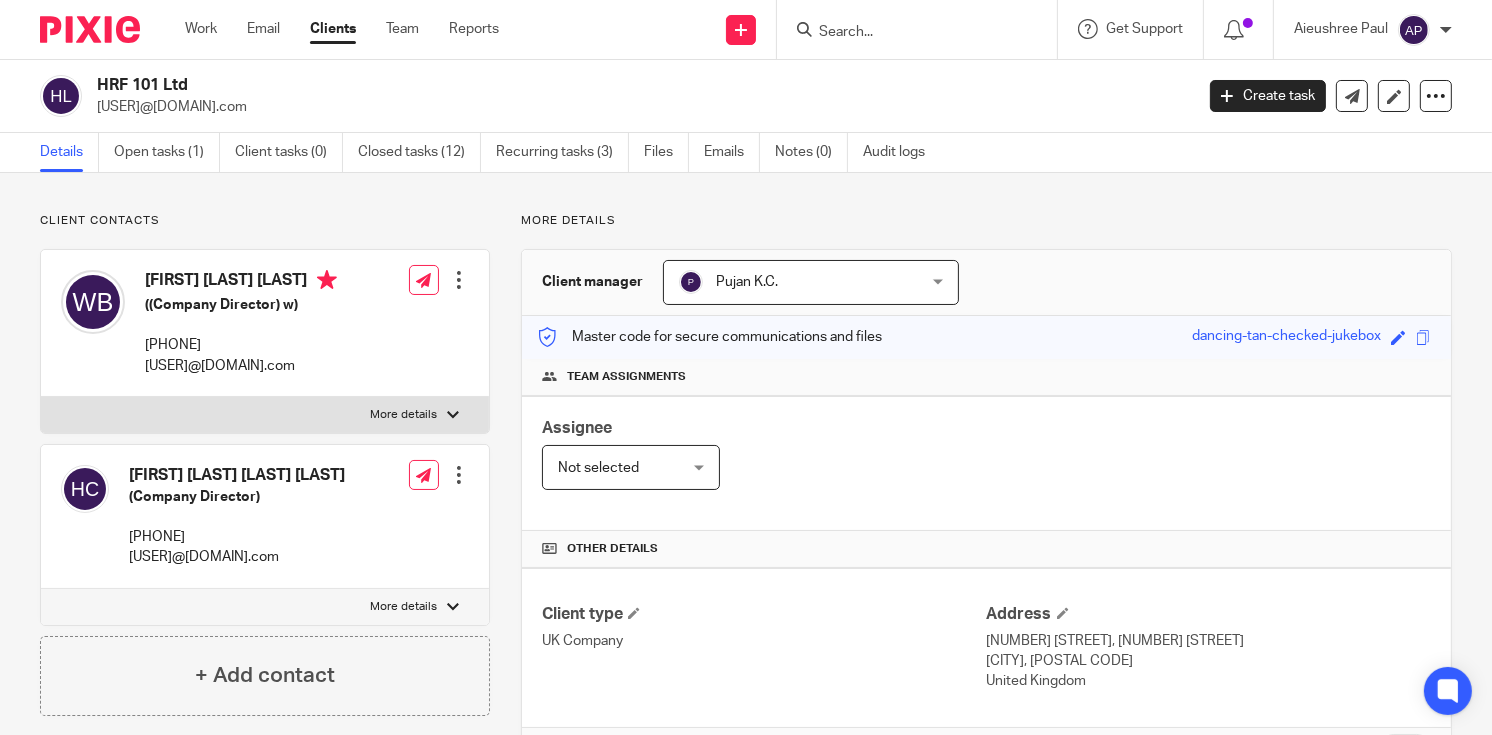click at bounding box center (907, 33) 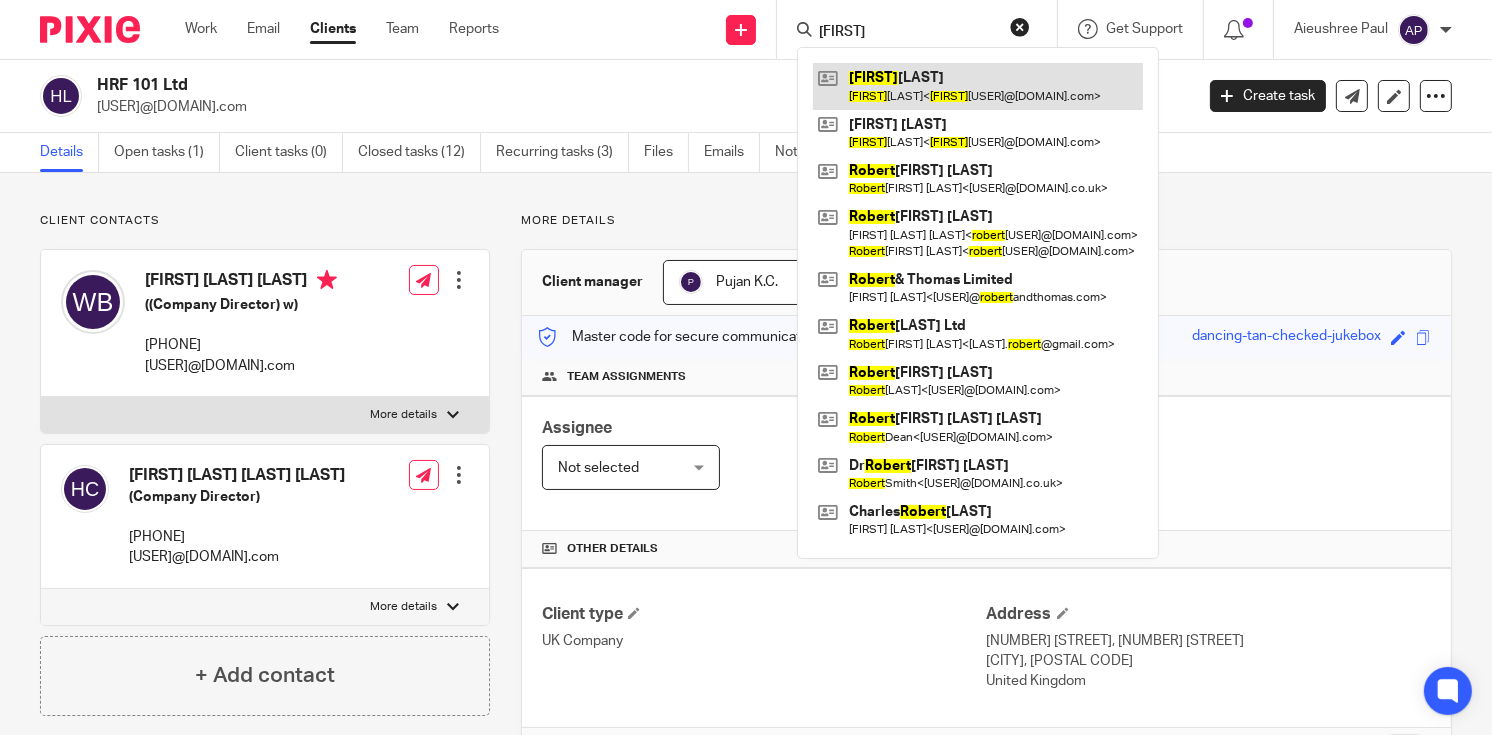 type on "roberto" 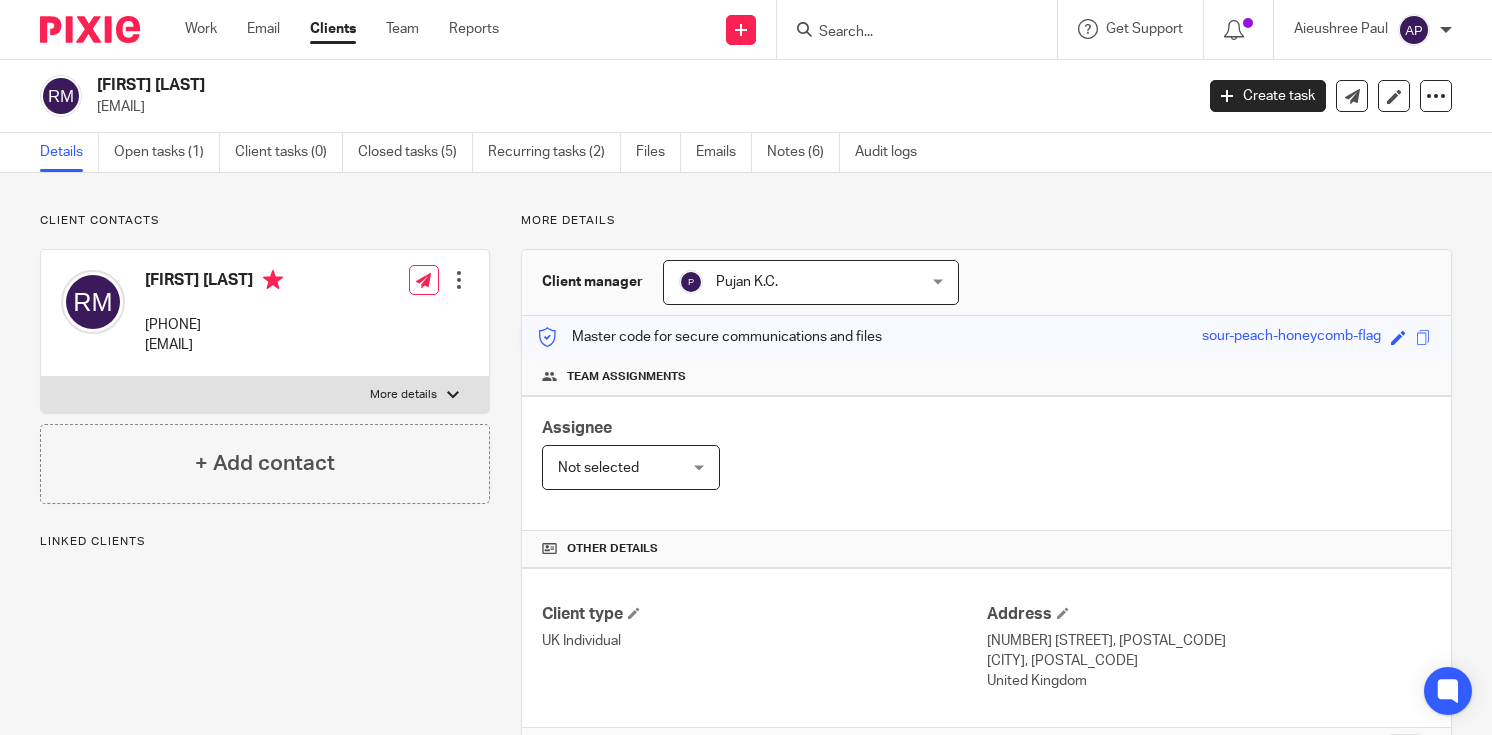 scroll, scrollTop: 0, scrollLeft: 0, axis: both 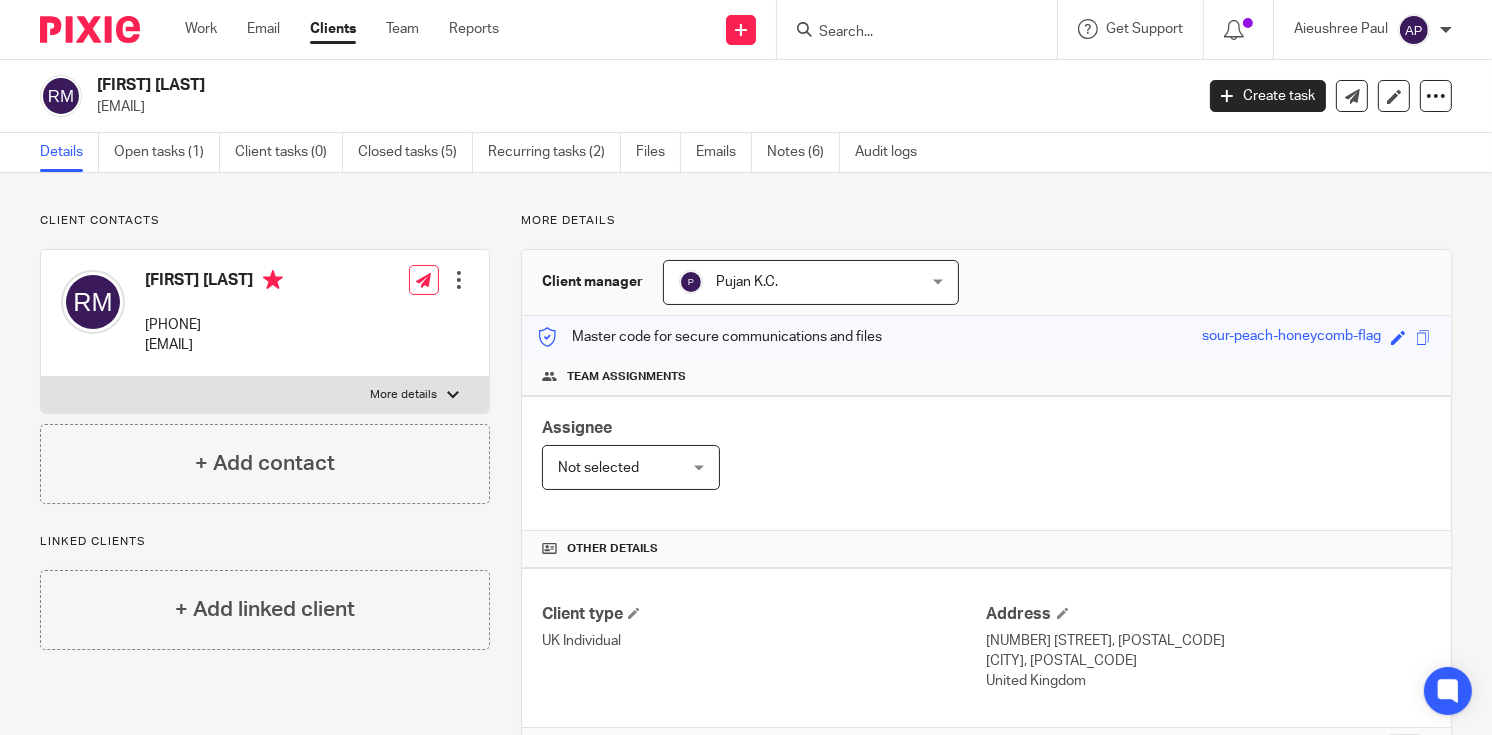 drag, startPoint x: 101, startPoint y: 80, endPoint x: 274, endPoint y: 79, distance: 173.00288 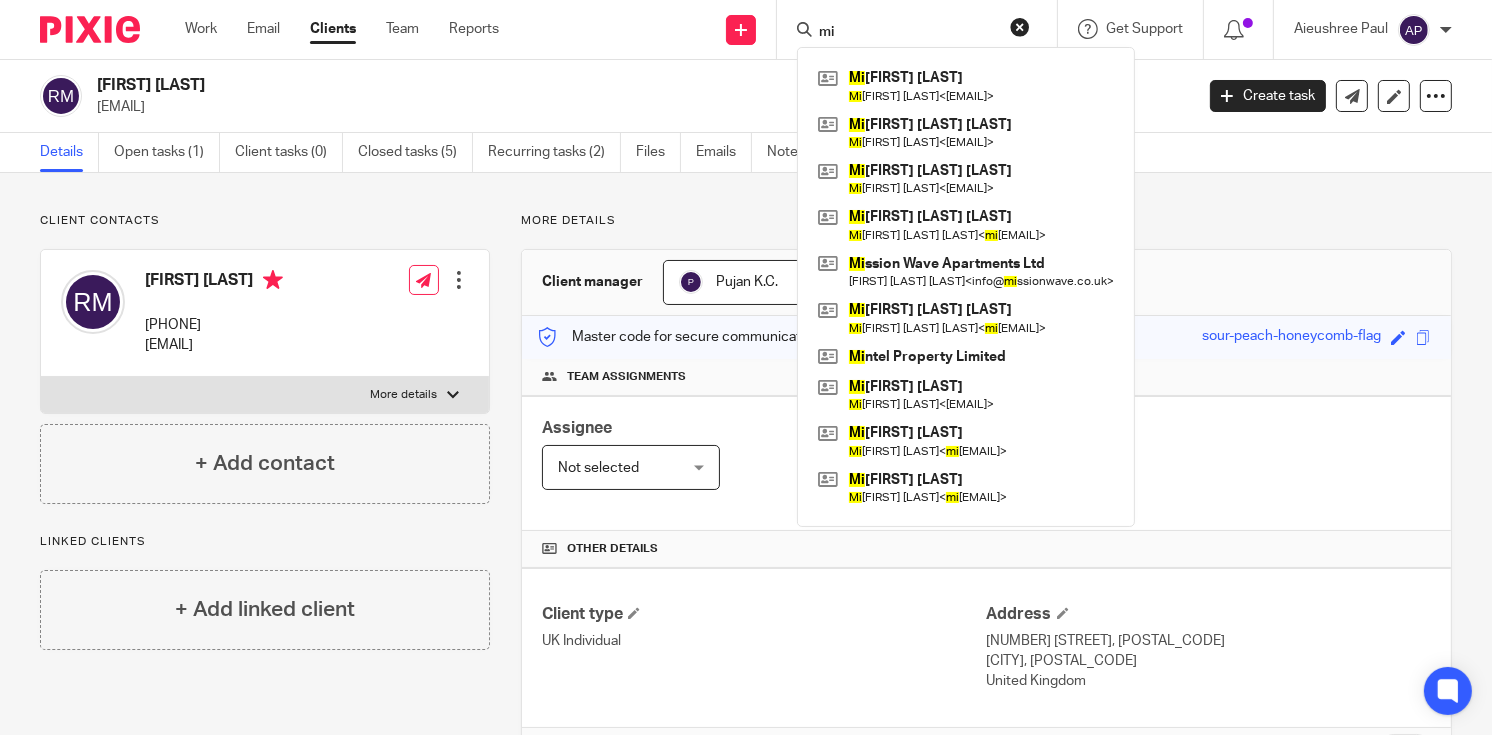 type on "m" 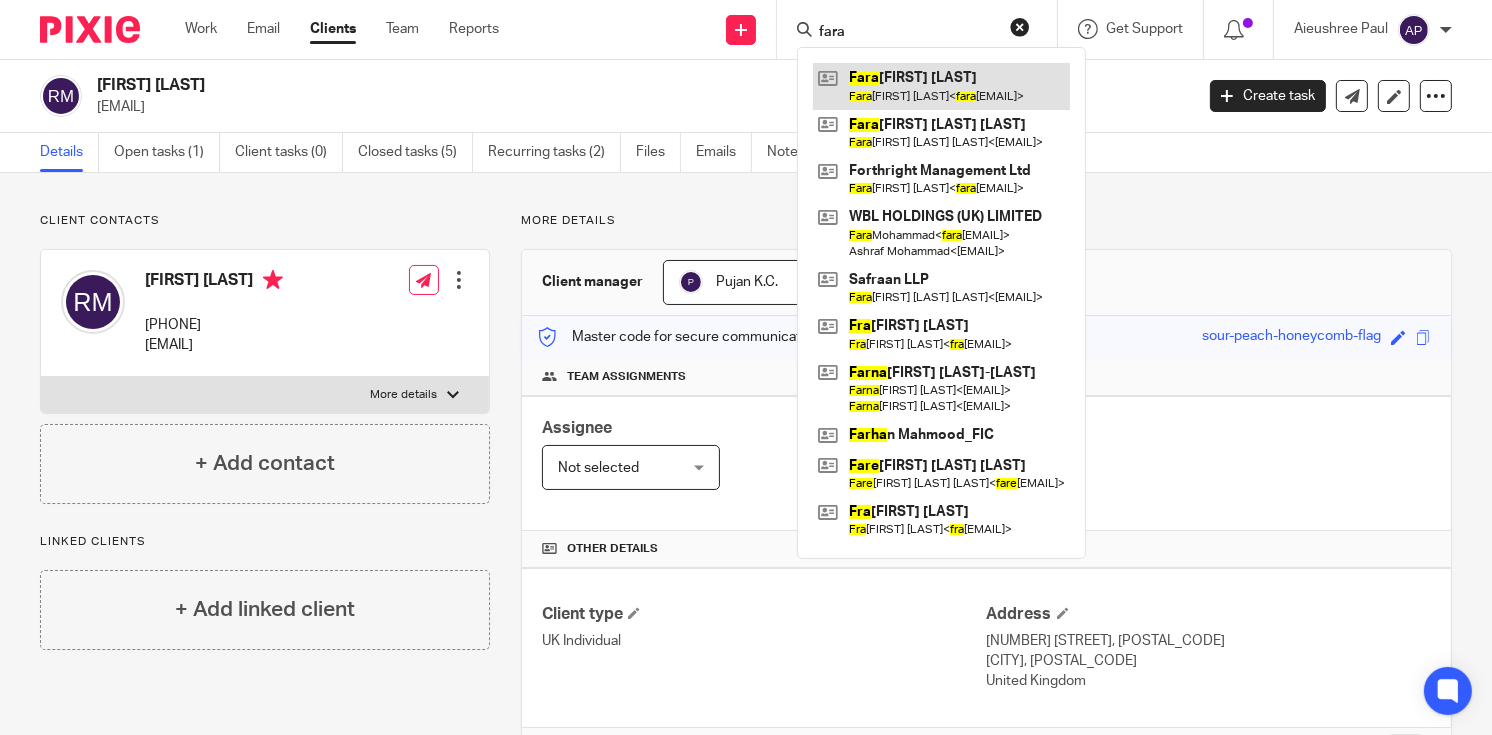 type on "fara" 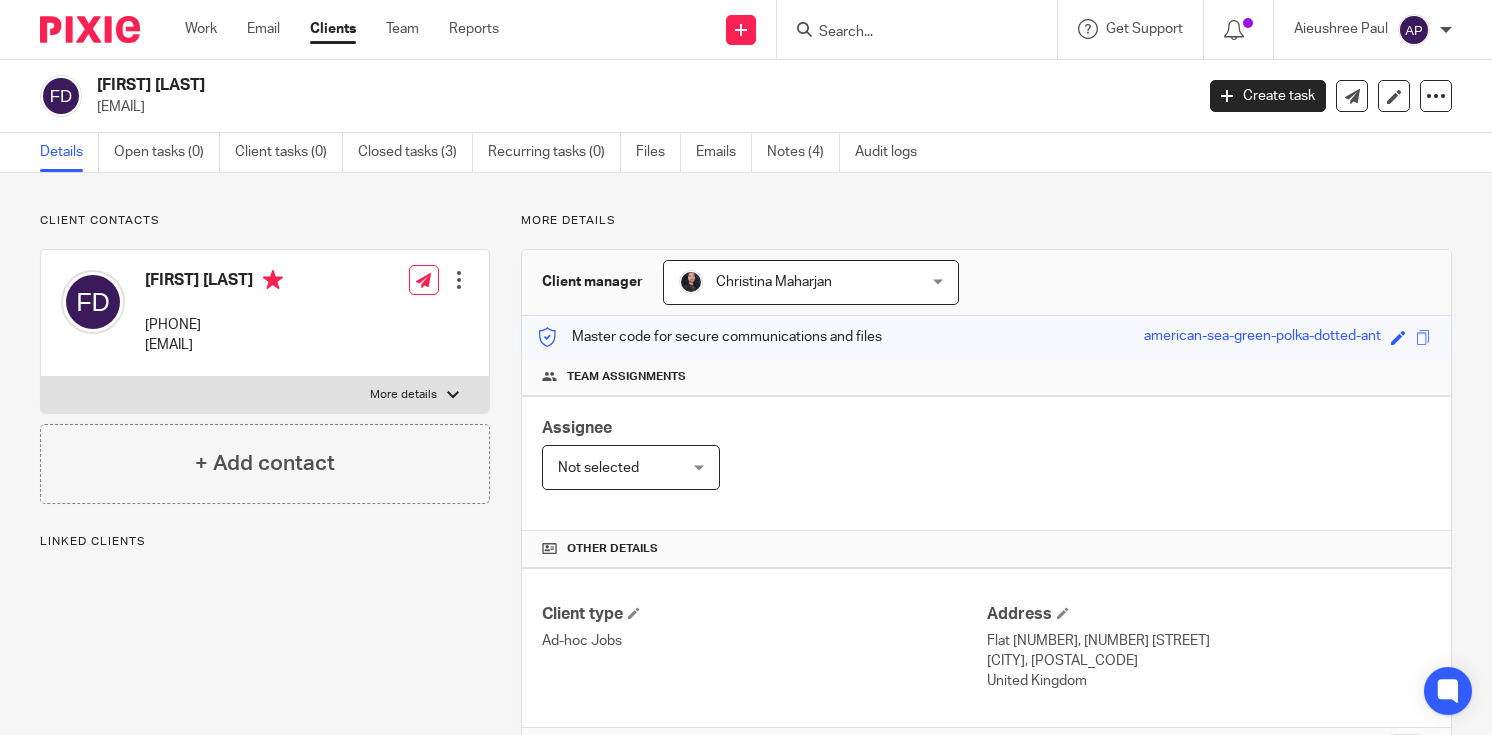 scroll, scrollTop: 0, scrollLeft: 0, axis: both 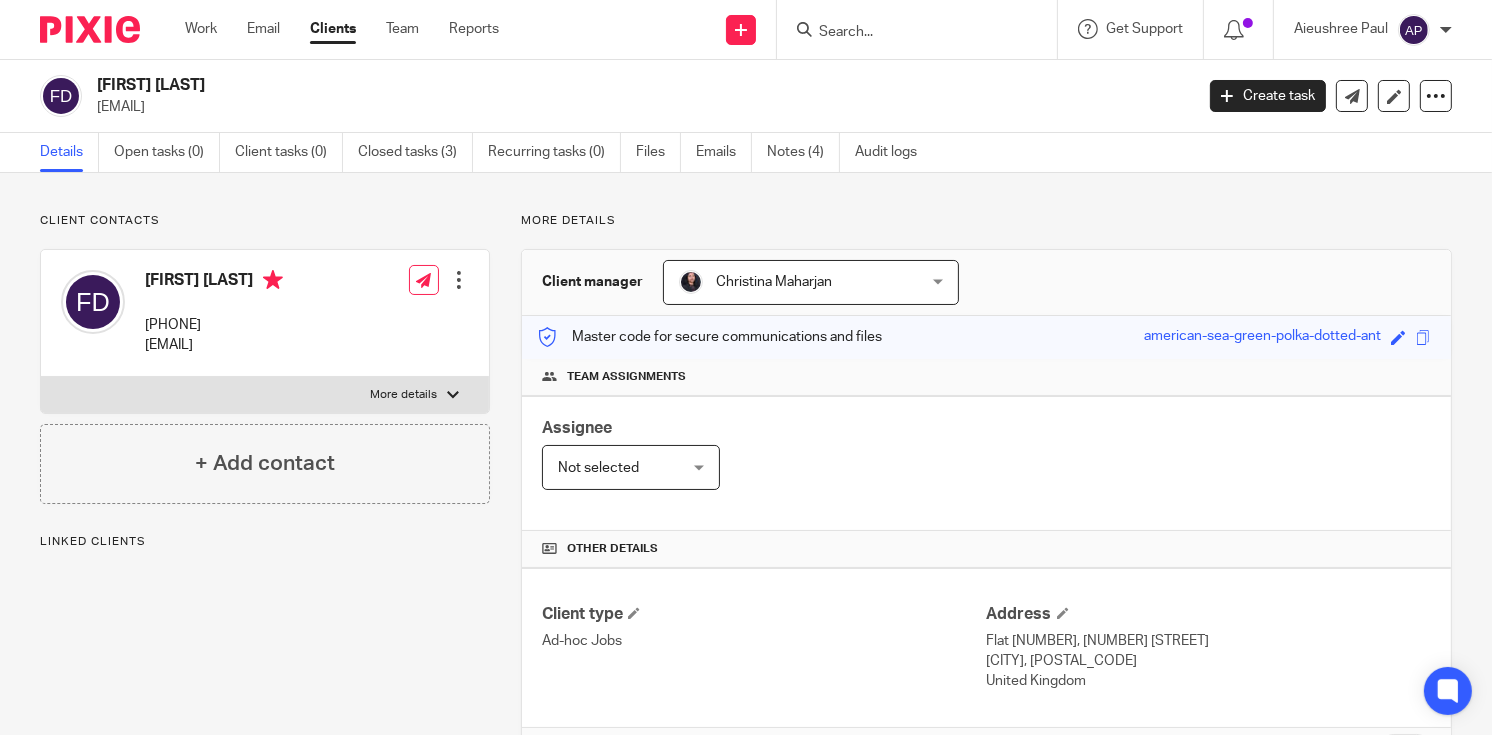 click on "[FIRST] [LAST]
[EMAIL]" at bounding box center (610, 96) 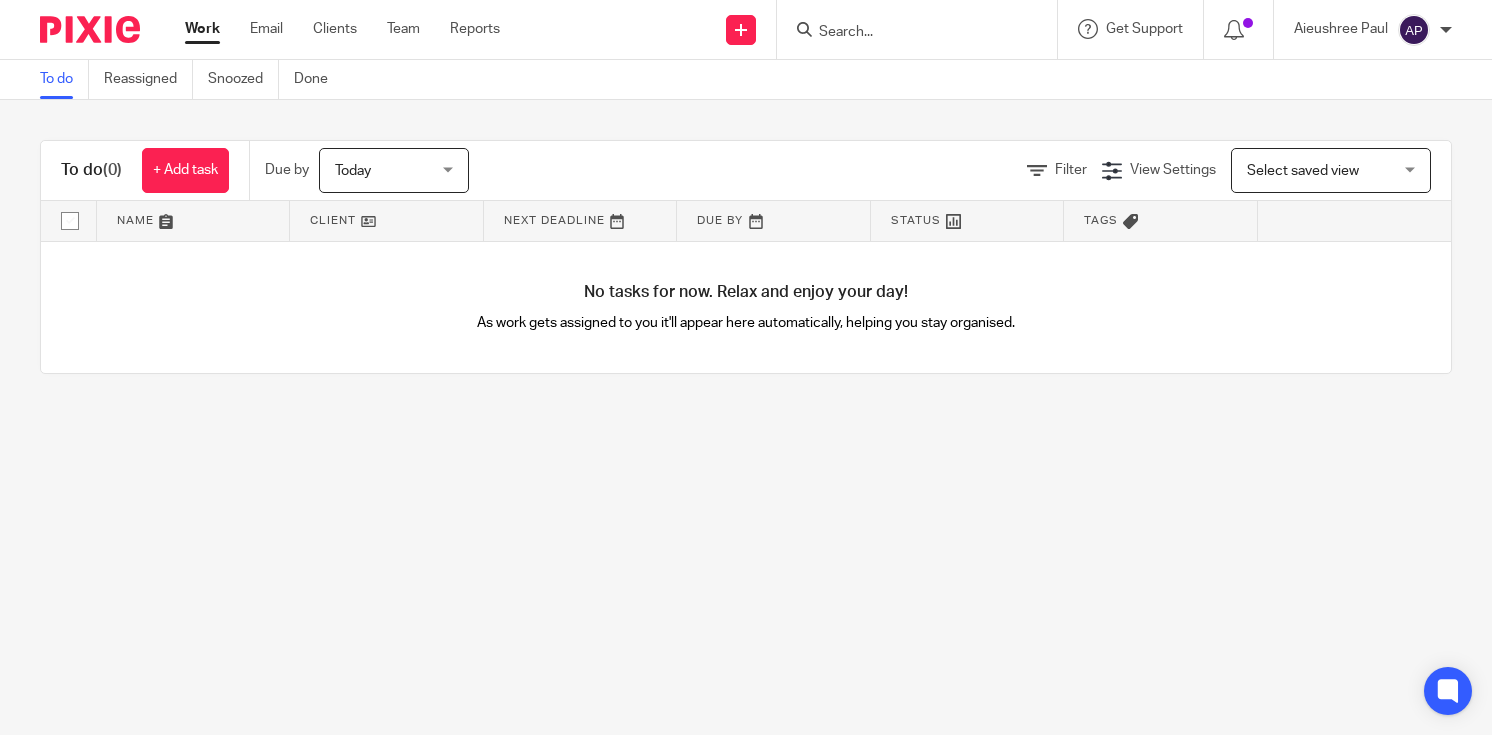 scroll, scrollTop: 0, scrollLeft: 0, axis: both 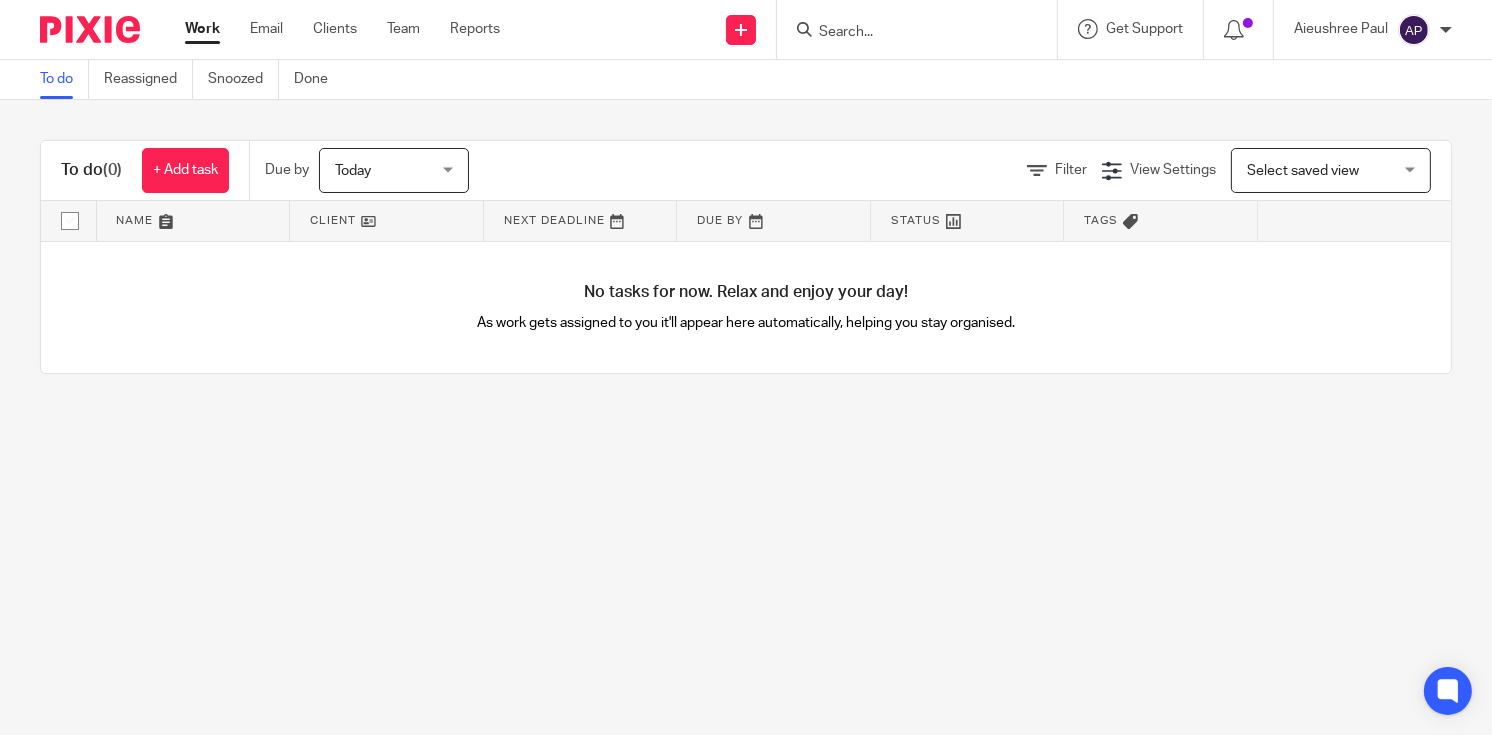 click at bounding box center [907, 33] 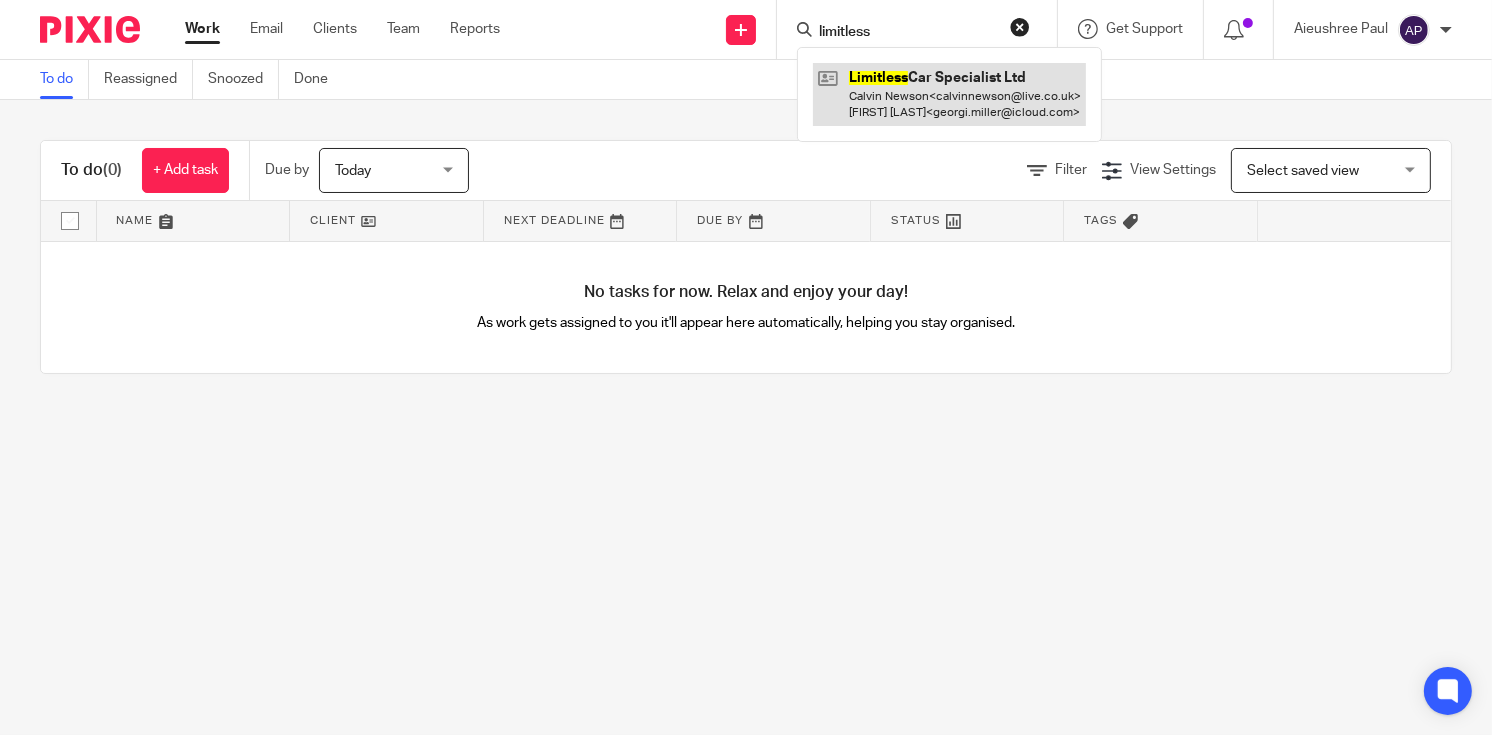 type on "limitless" 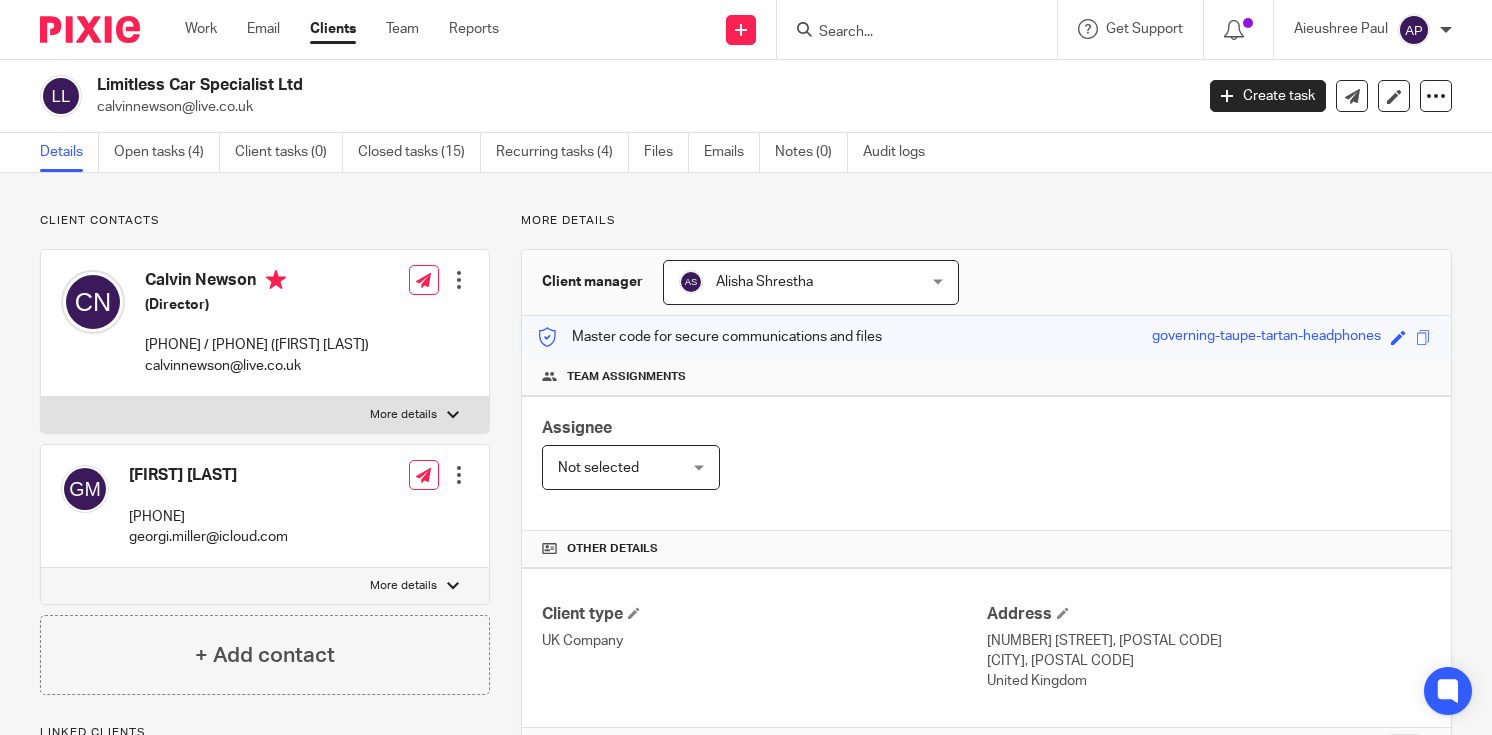 scroll, scrollTop: 0, scrollLeft: 0, axis: both 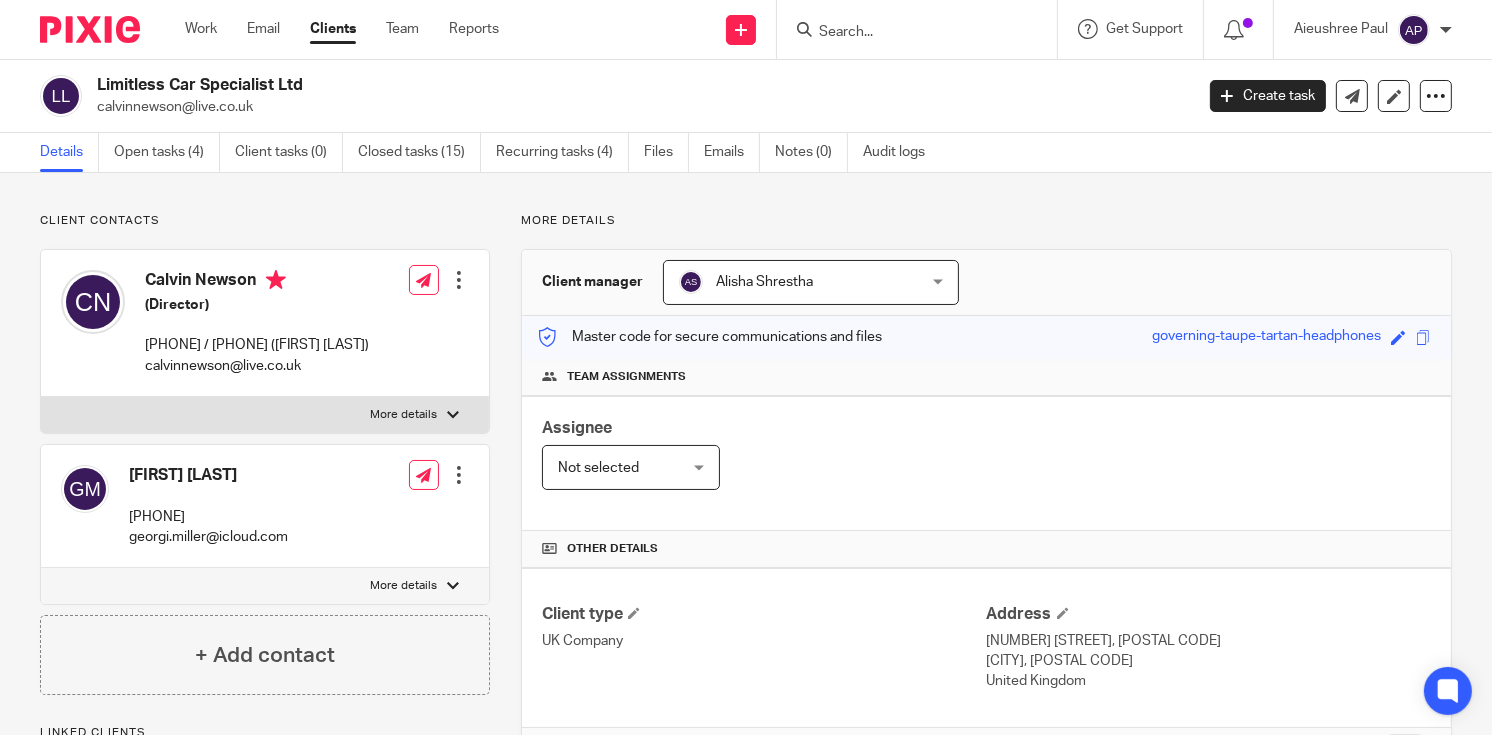 drag, startPoint x: 98, startPoint y: 82, endPoint x: 335, endPoint y: 69, distance: 237.35628 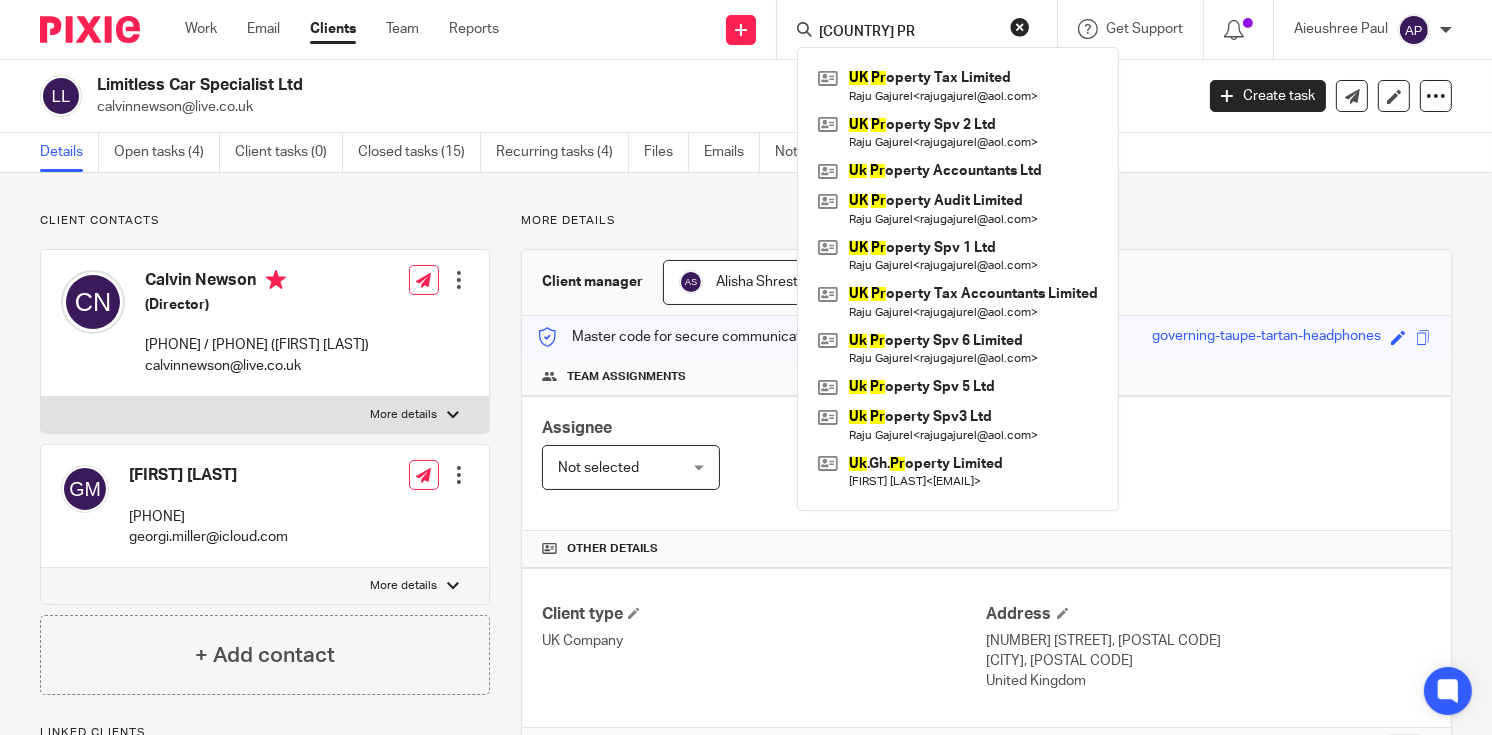 type on "[COUNTRY] PR" 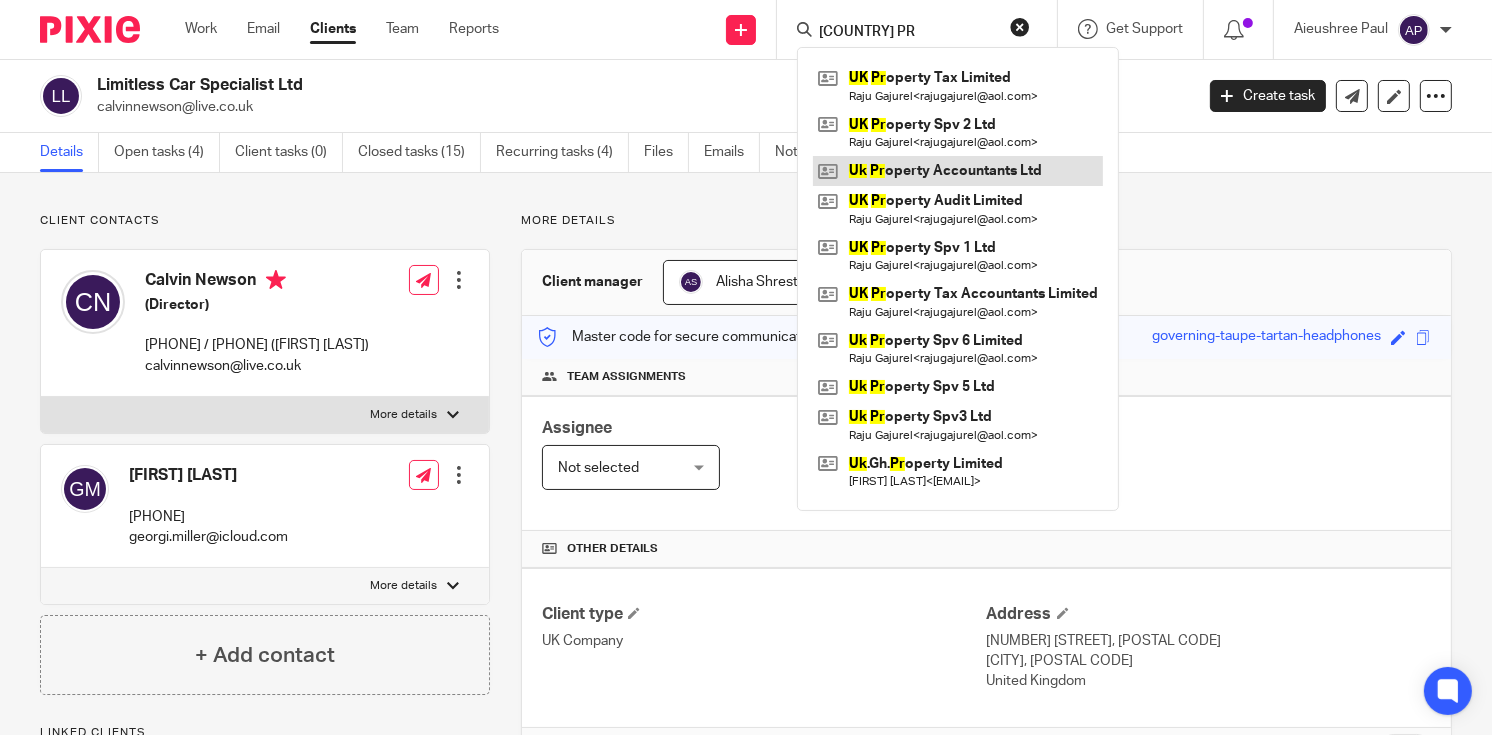 click at bounding box center (958, 171) 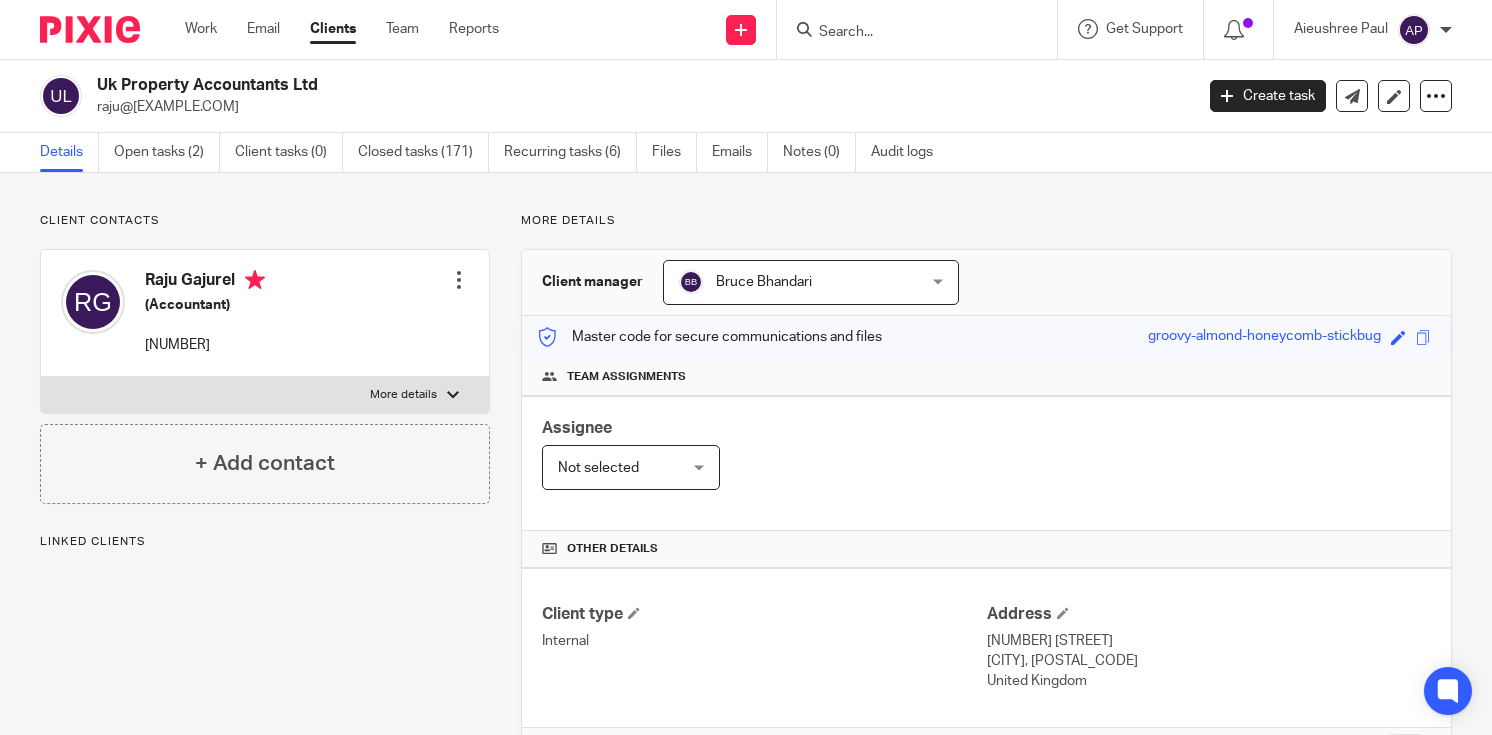 scroll, scrollTop: 0, scrollLeft: 0, axis: both 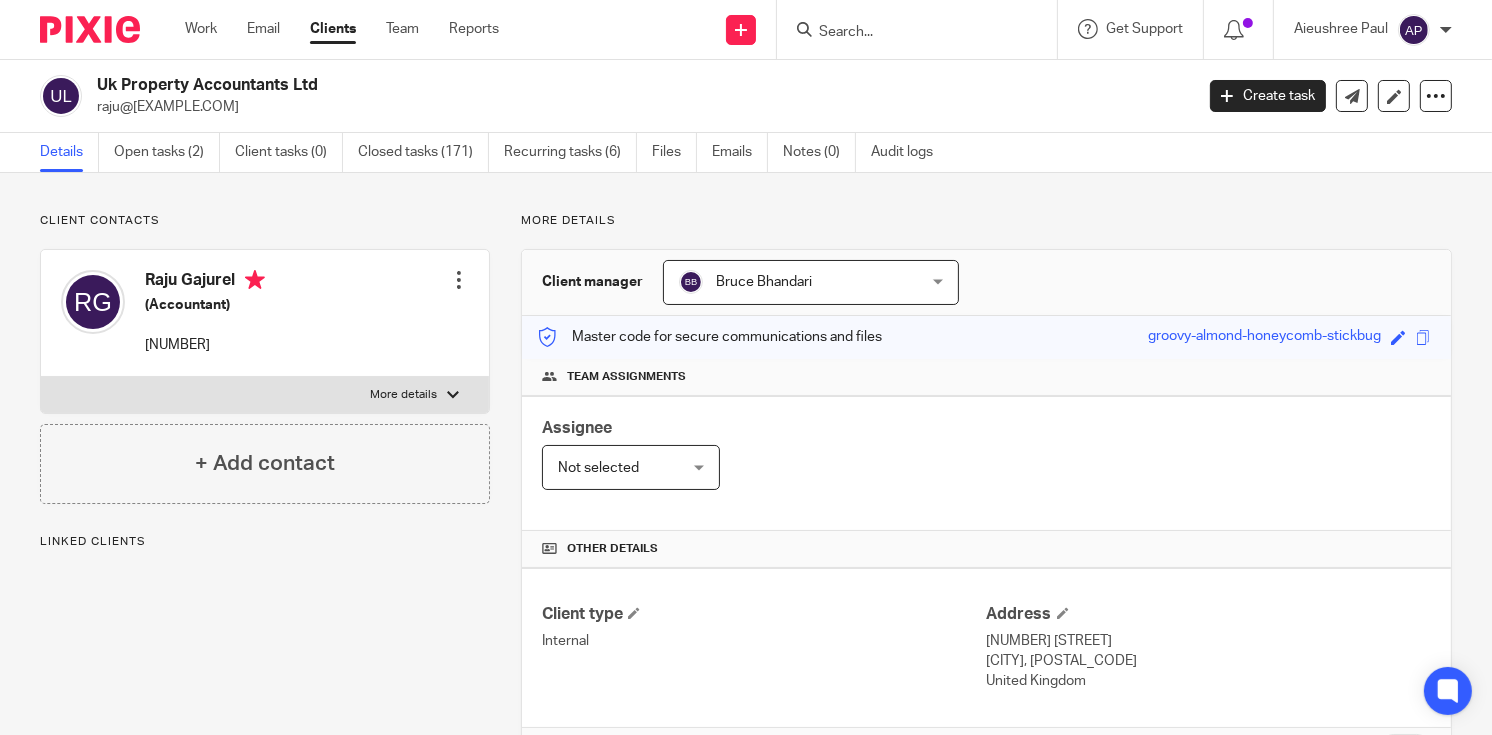 drag, startPoint x: 96, startPoint y: 79, endPoint x: 347, endPoint y: 78, distance: 251.002 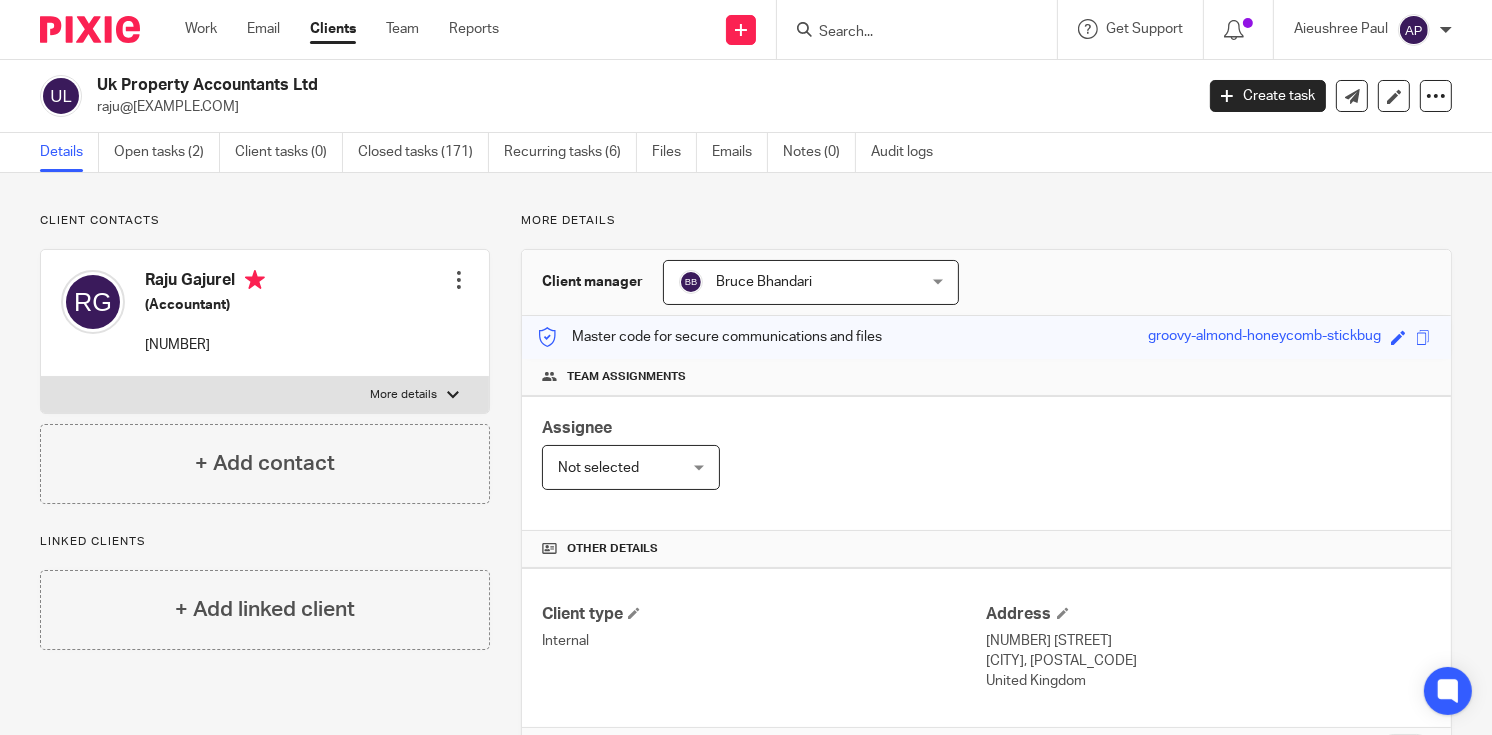 click at bounding box center [907, 33] 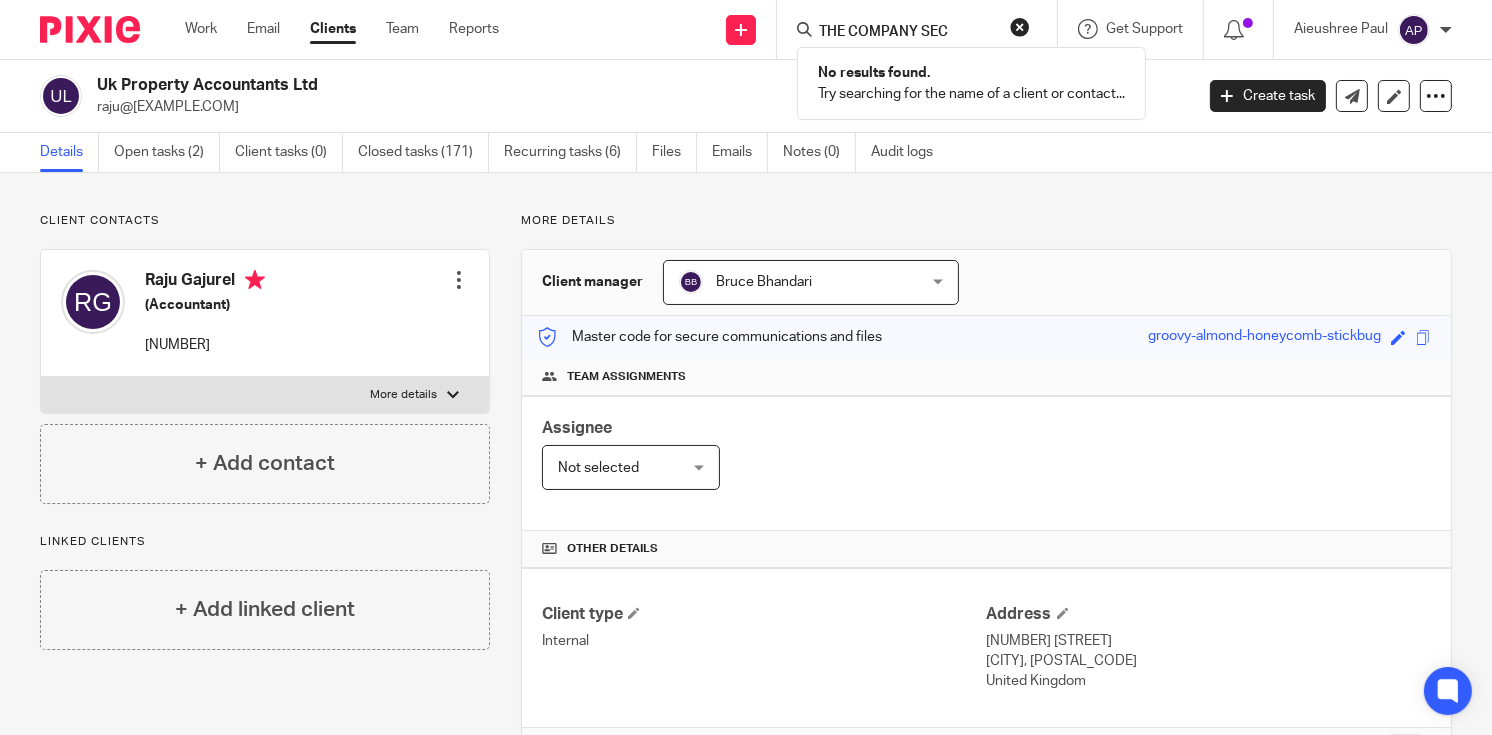 type on "THE COMPANY SEC" 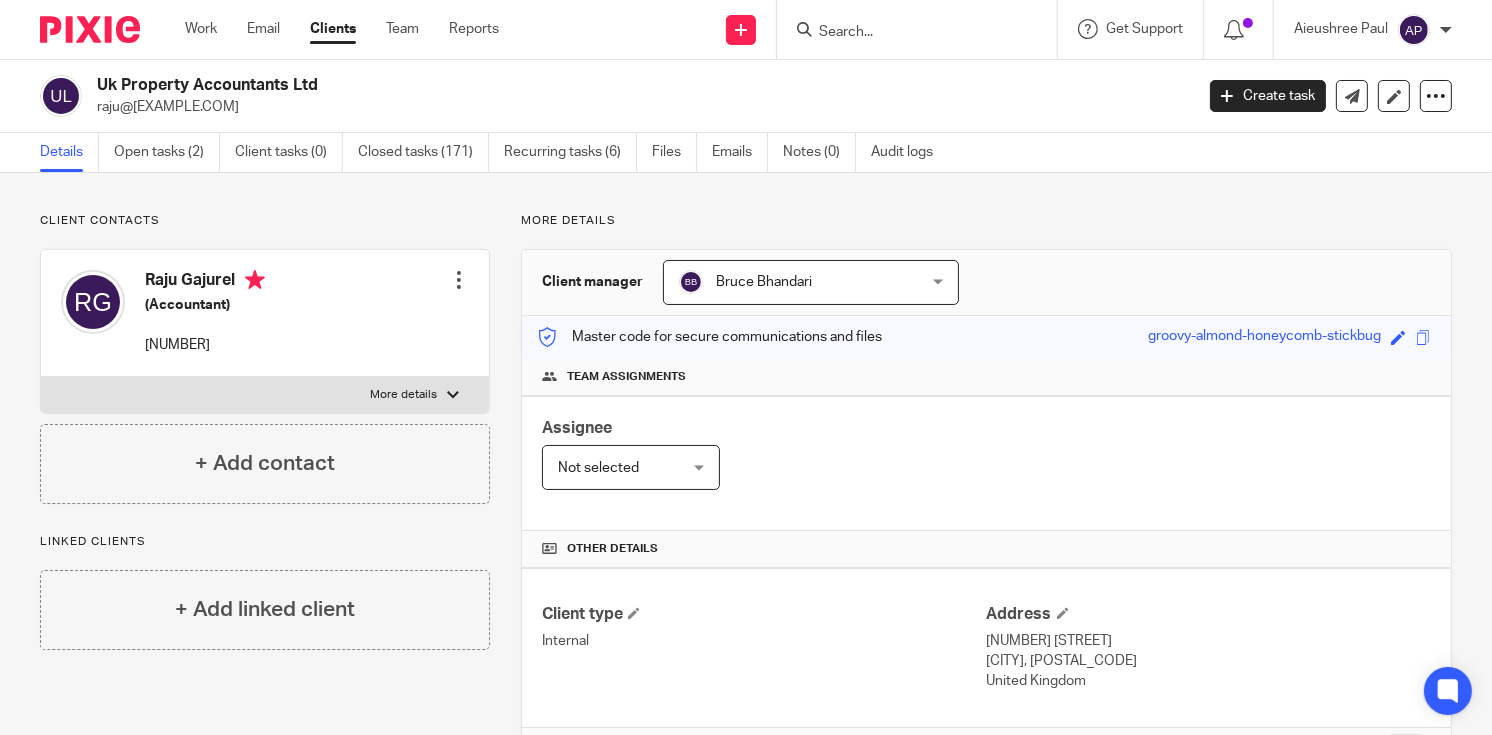click at bounding box center (923, 29) 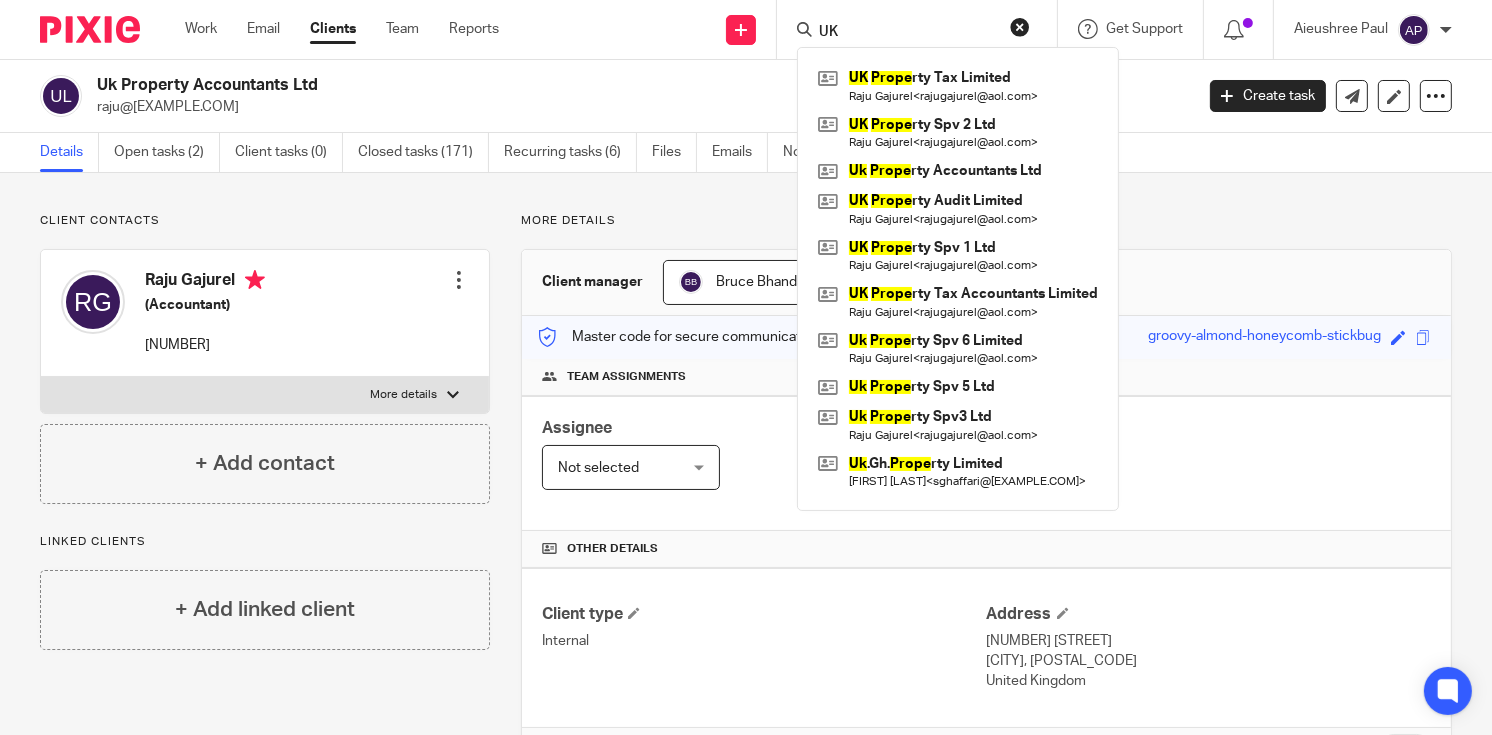 type on "U" 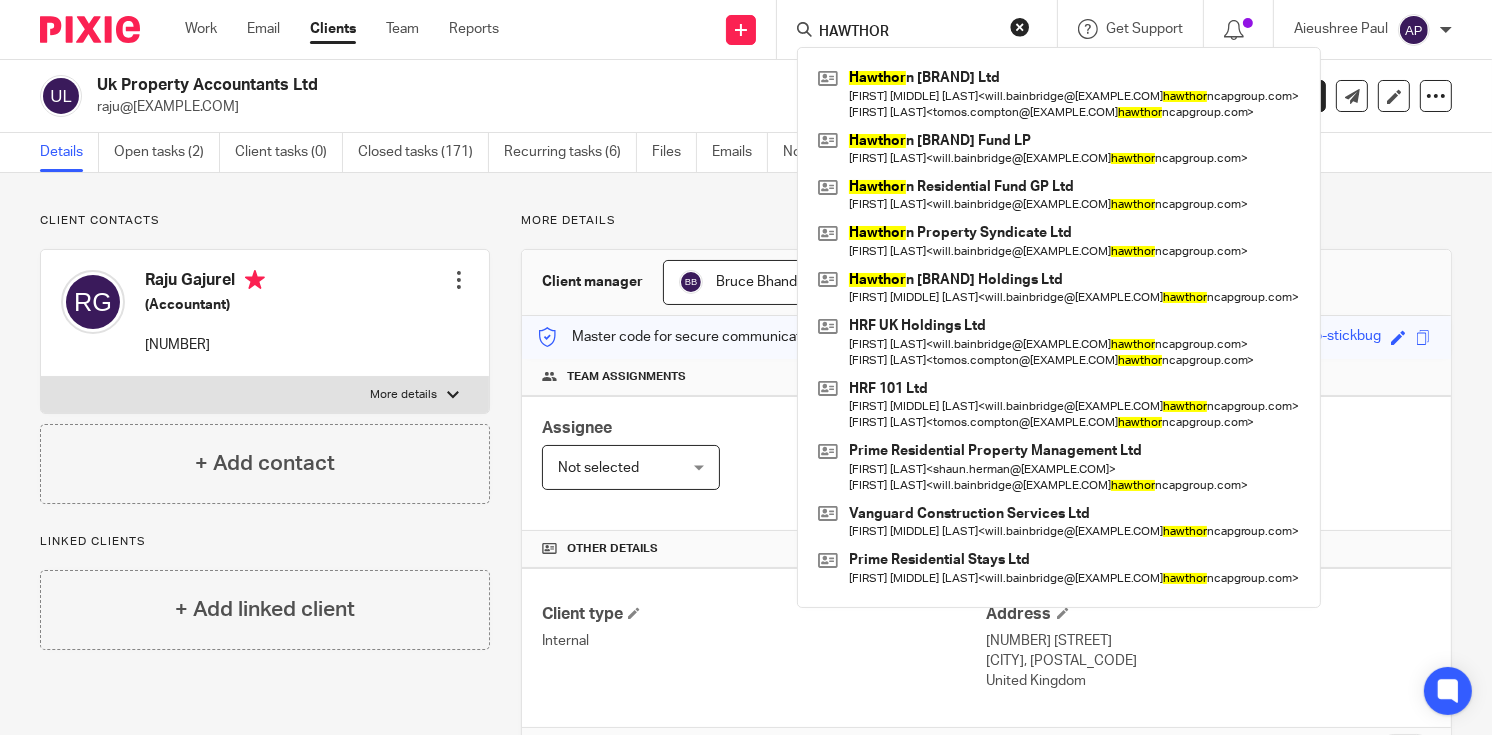 type on "HAWTHOR" 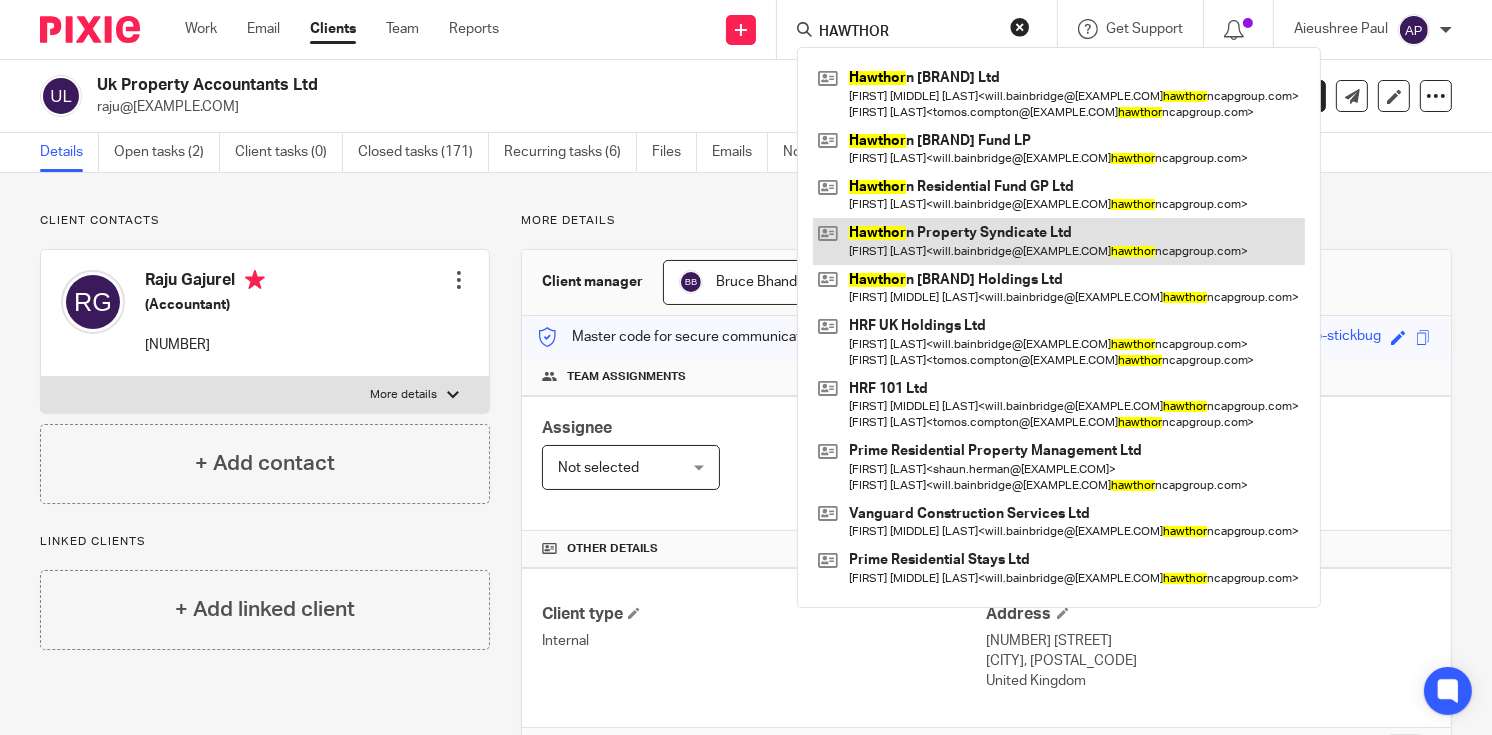 click at bounding box center (1059, 241) 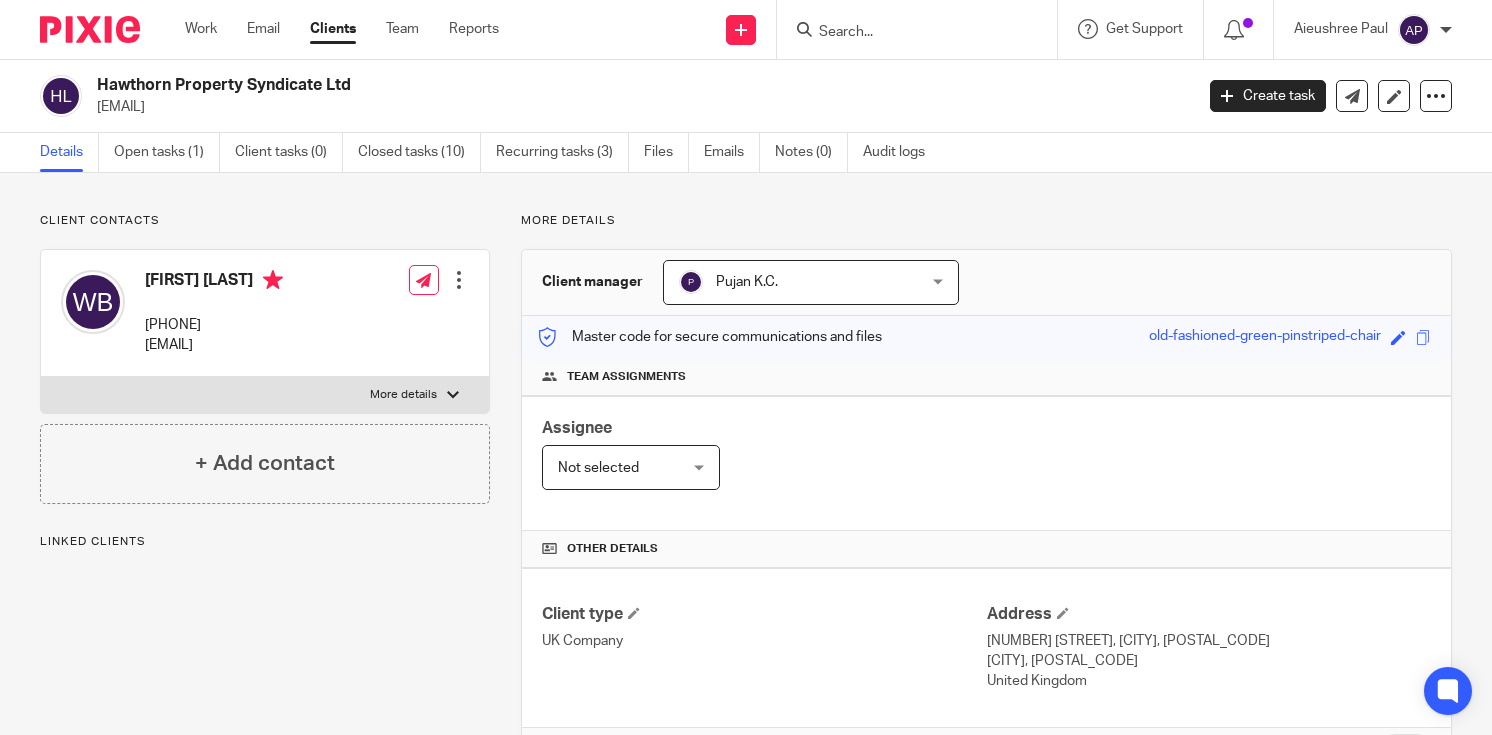 scroll, scrollTop: 0, scrollLeft: 0, axis: both 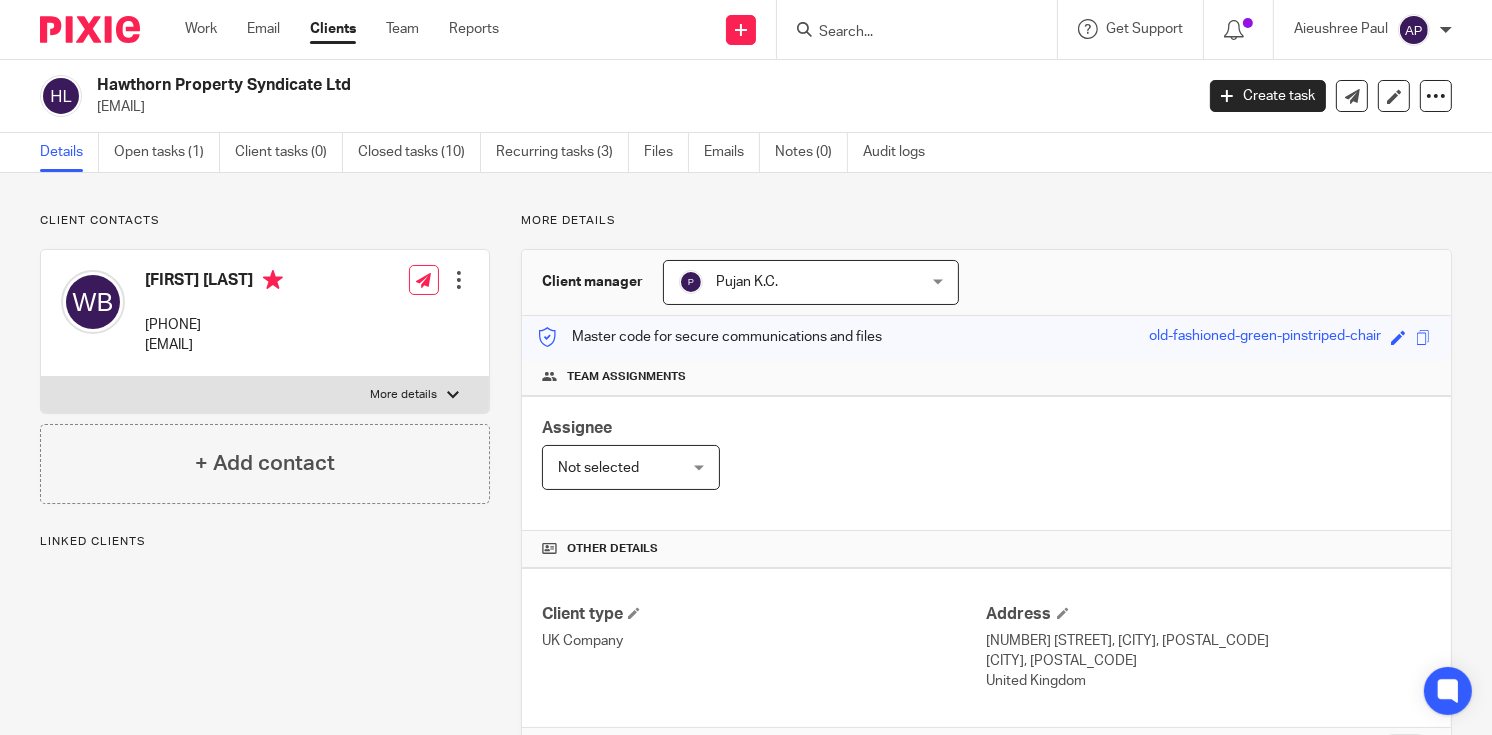 drag, startPoint x: 0, startPoint y: 0, endPoint x: 380, endPoint y: 79, distance: 388.12497 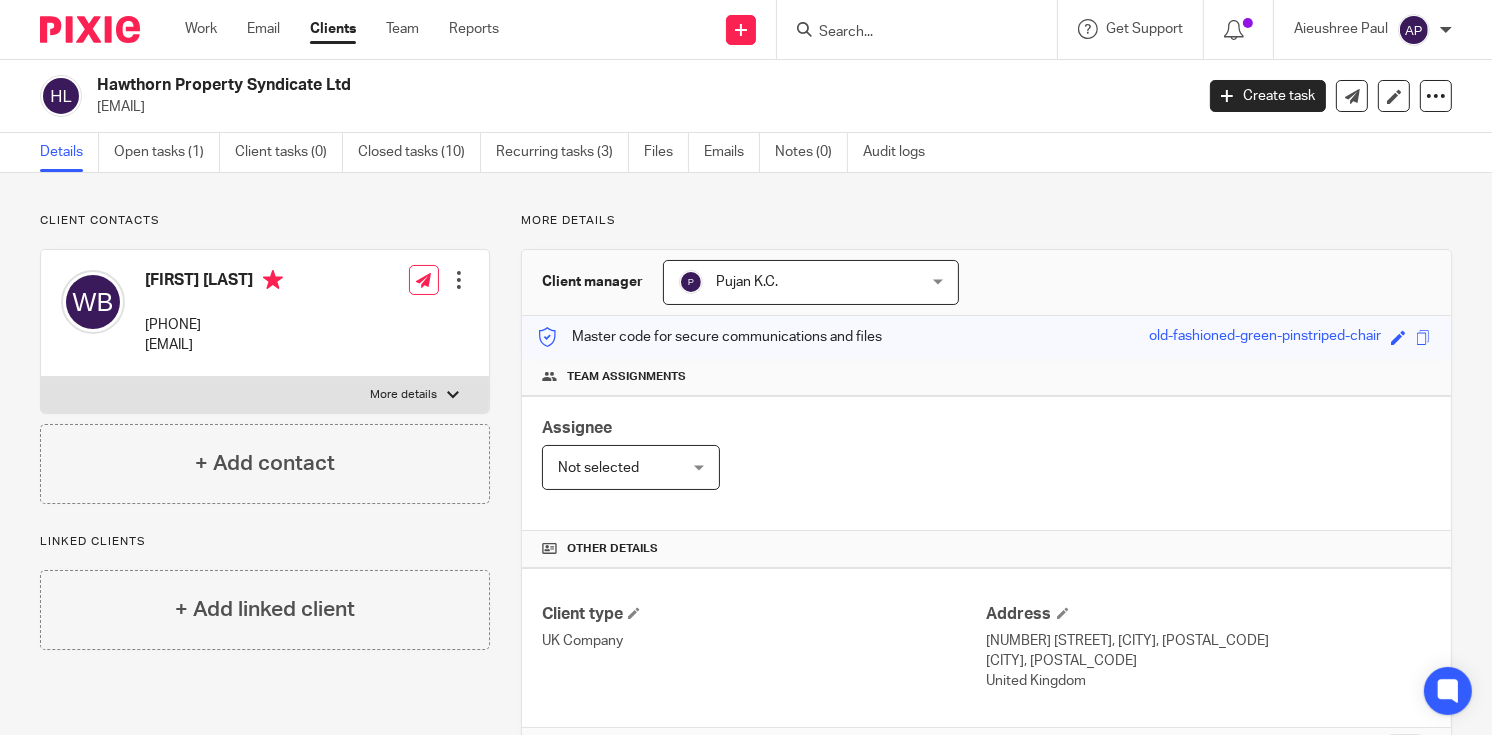 click on "Hawthorn Property Syndicate Ltd" at bounding box center [530, 85] 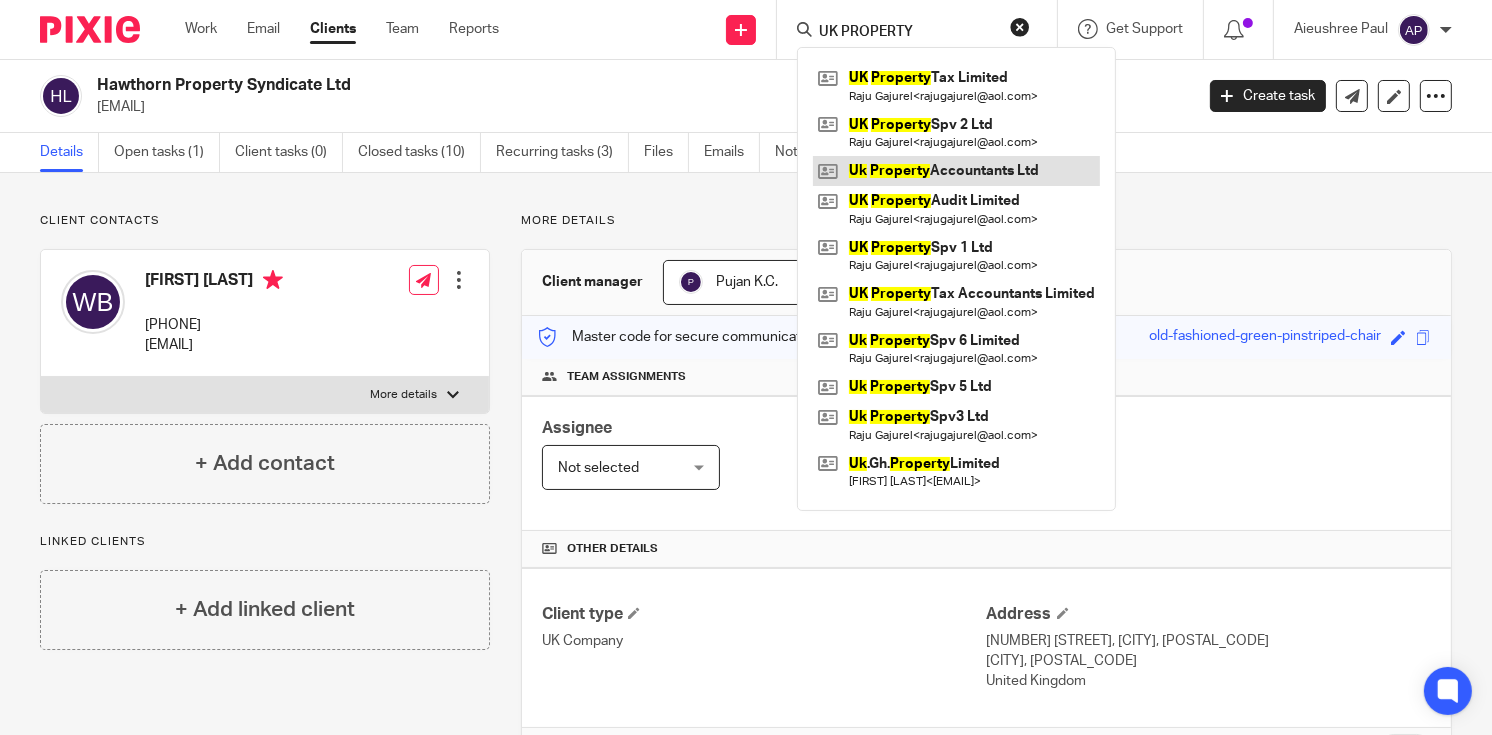 type on "[COUNTRY] PROPERTY" 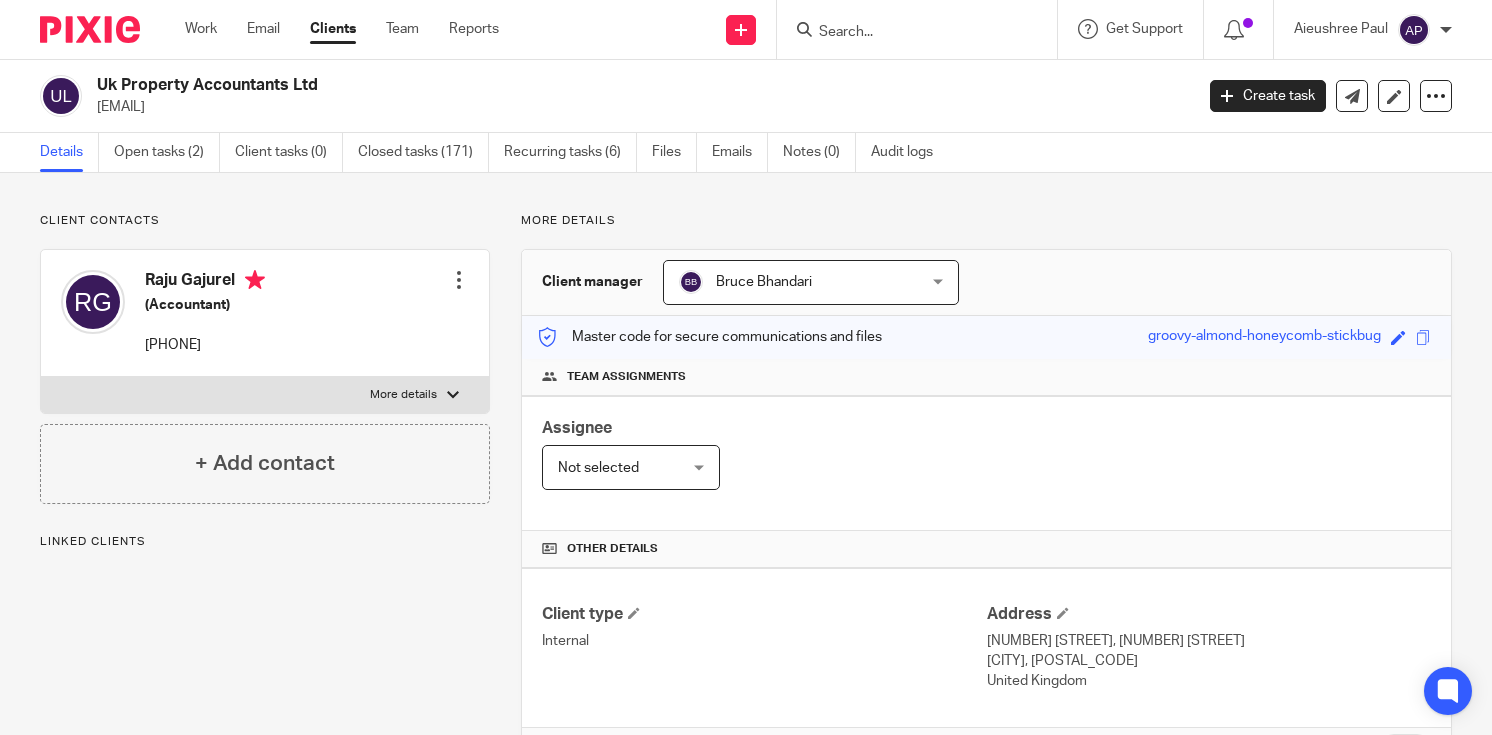 scroll, scrollTop: 0, scrollLeft: 0, axis: both 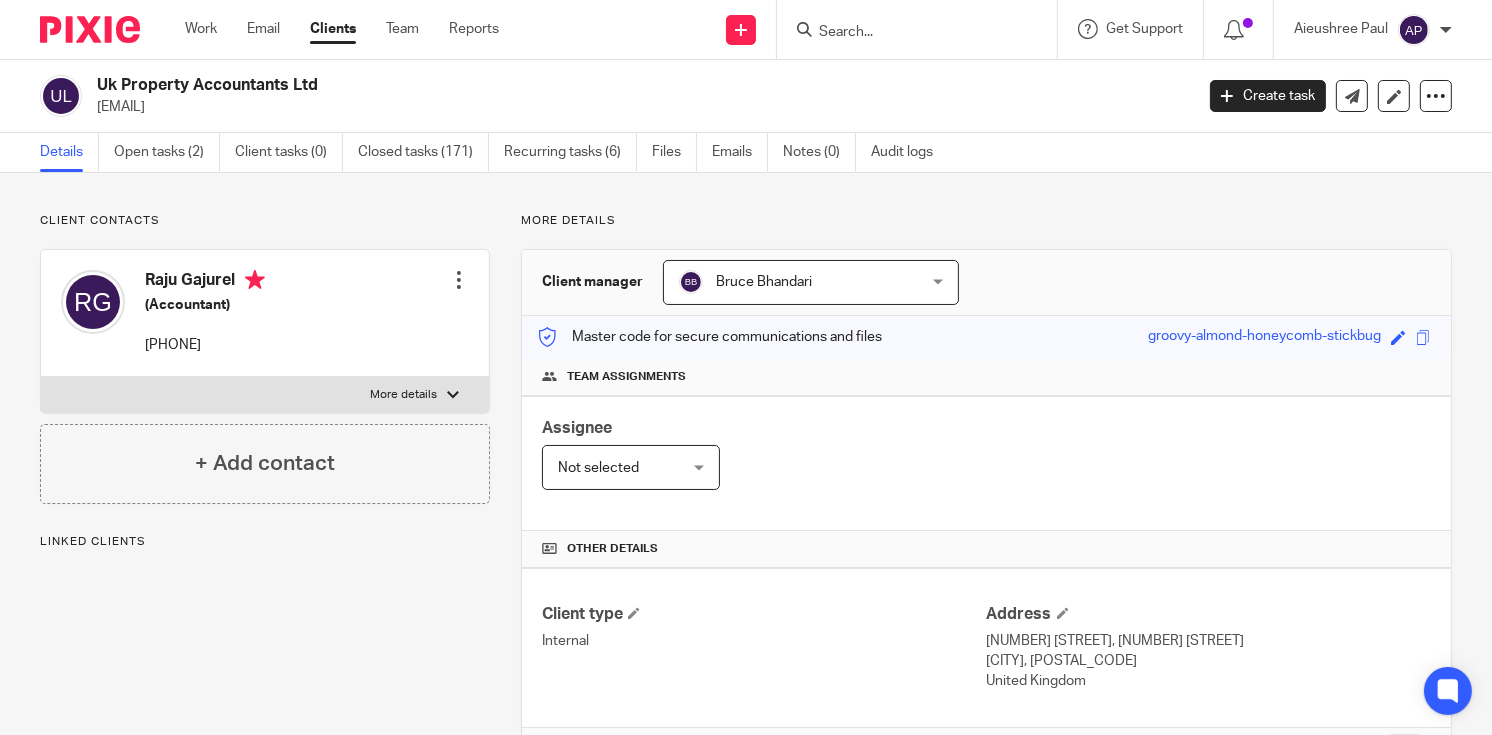 click on "Client type
Internal
Address
[NUMBER] [STREET], [NUMBER] [STREET]
[CITY], [POSTAL_CODE]
United Kingdom" at bounding box center (986, 648) 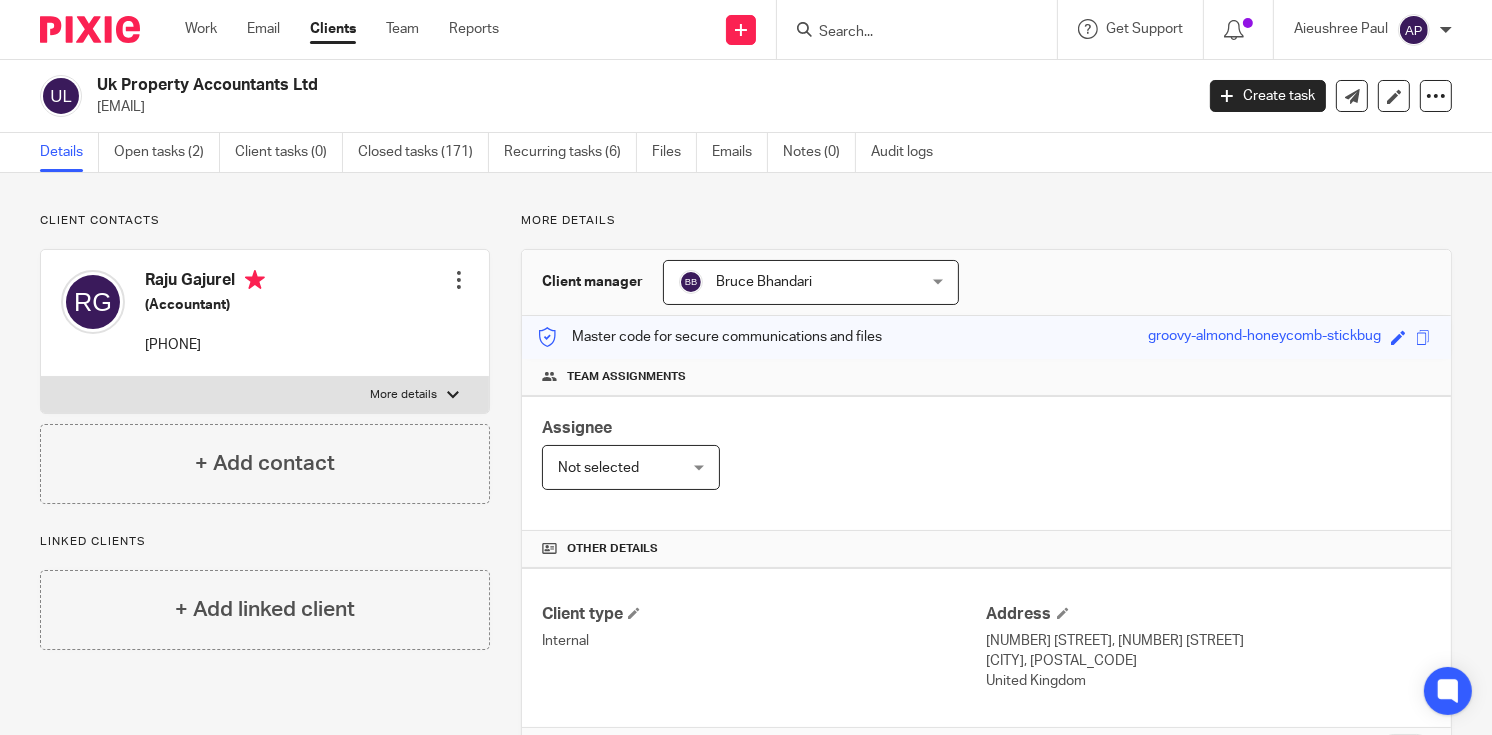drag, startPoint x: 95, startPoint y: 81, endPoint x: 353, endPoint y: 81, distance: 258 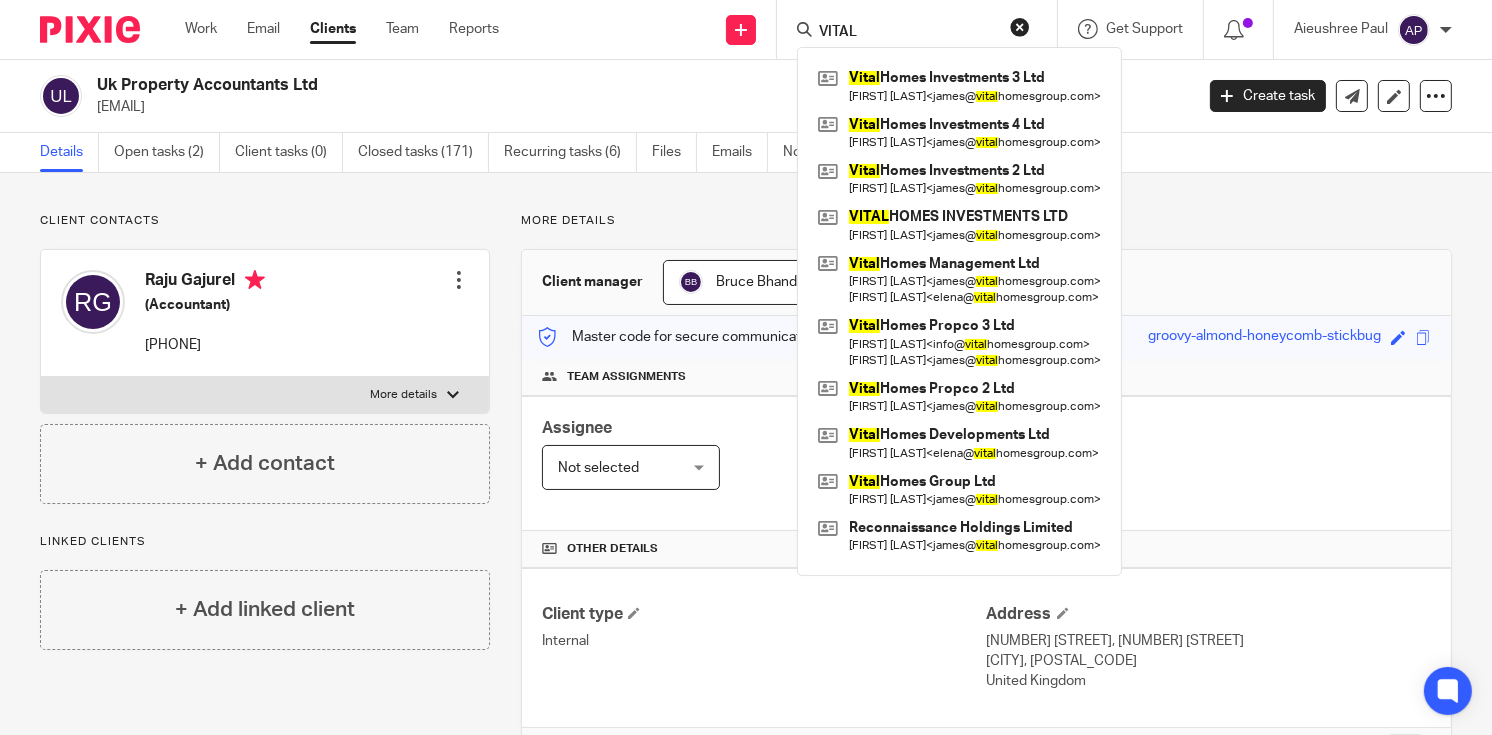 type on "VITAL" 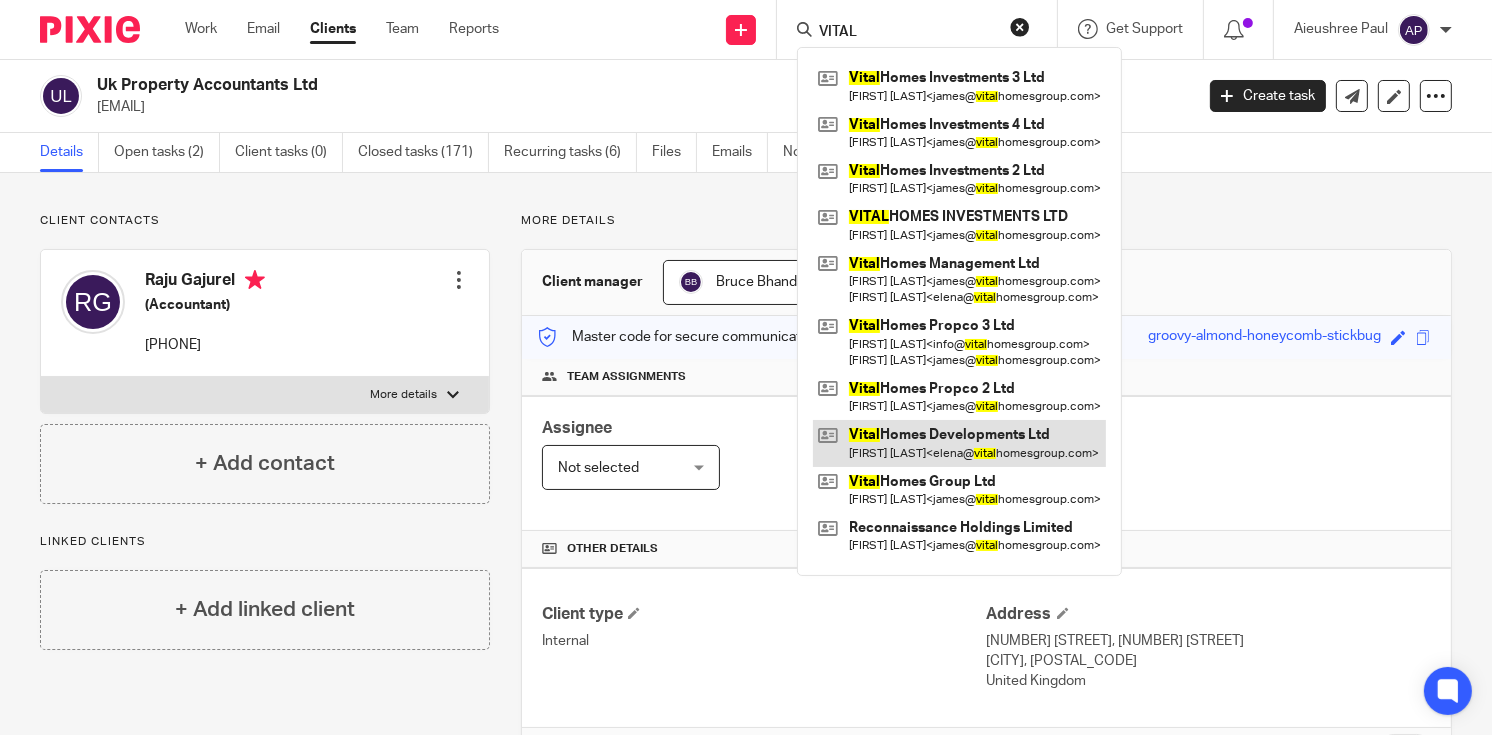 click at bounding box center [959, 443] 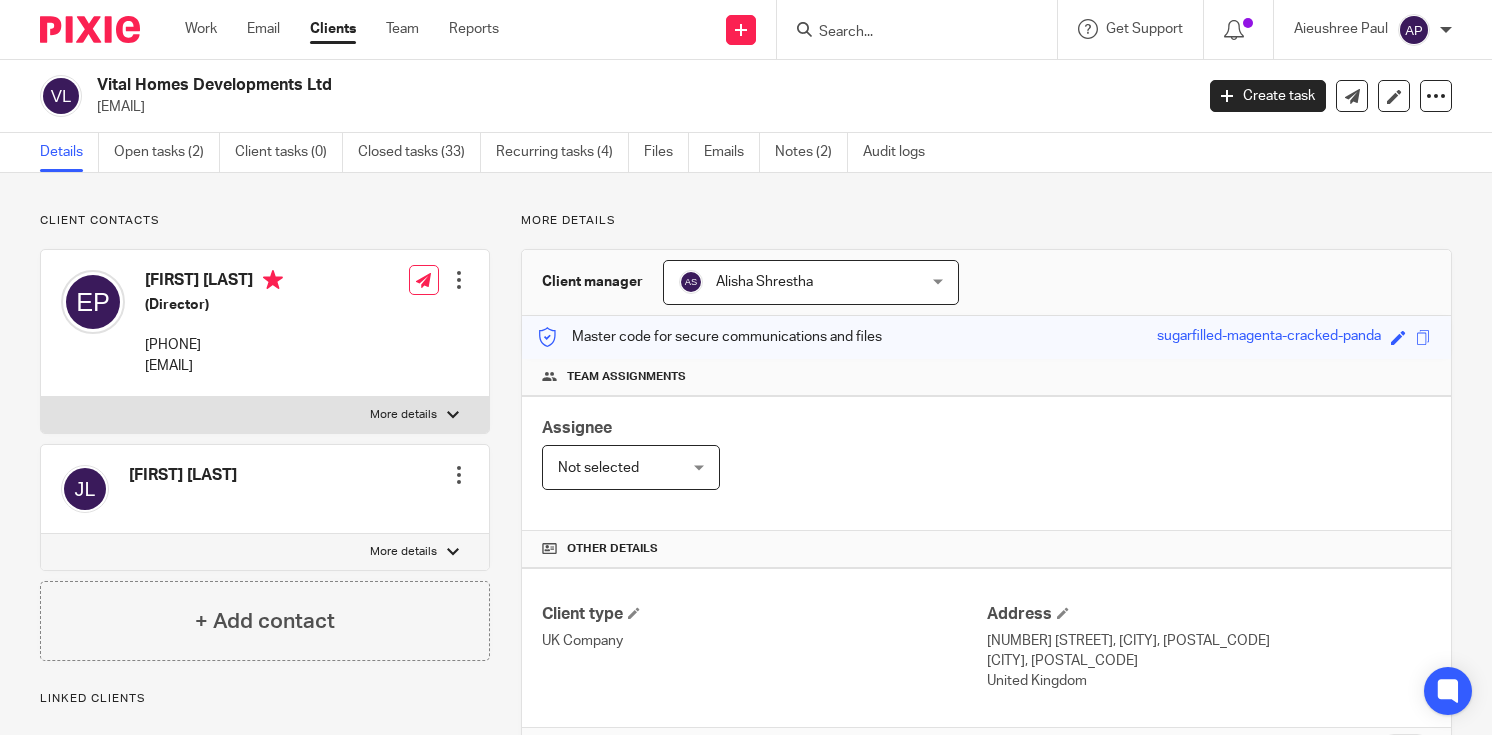 scroll, scrollTop: 0, scrollLeft: 0, axis: both 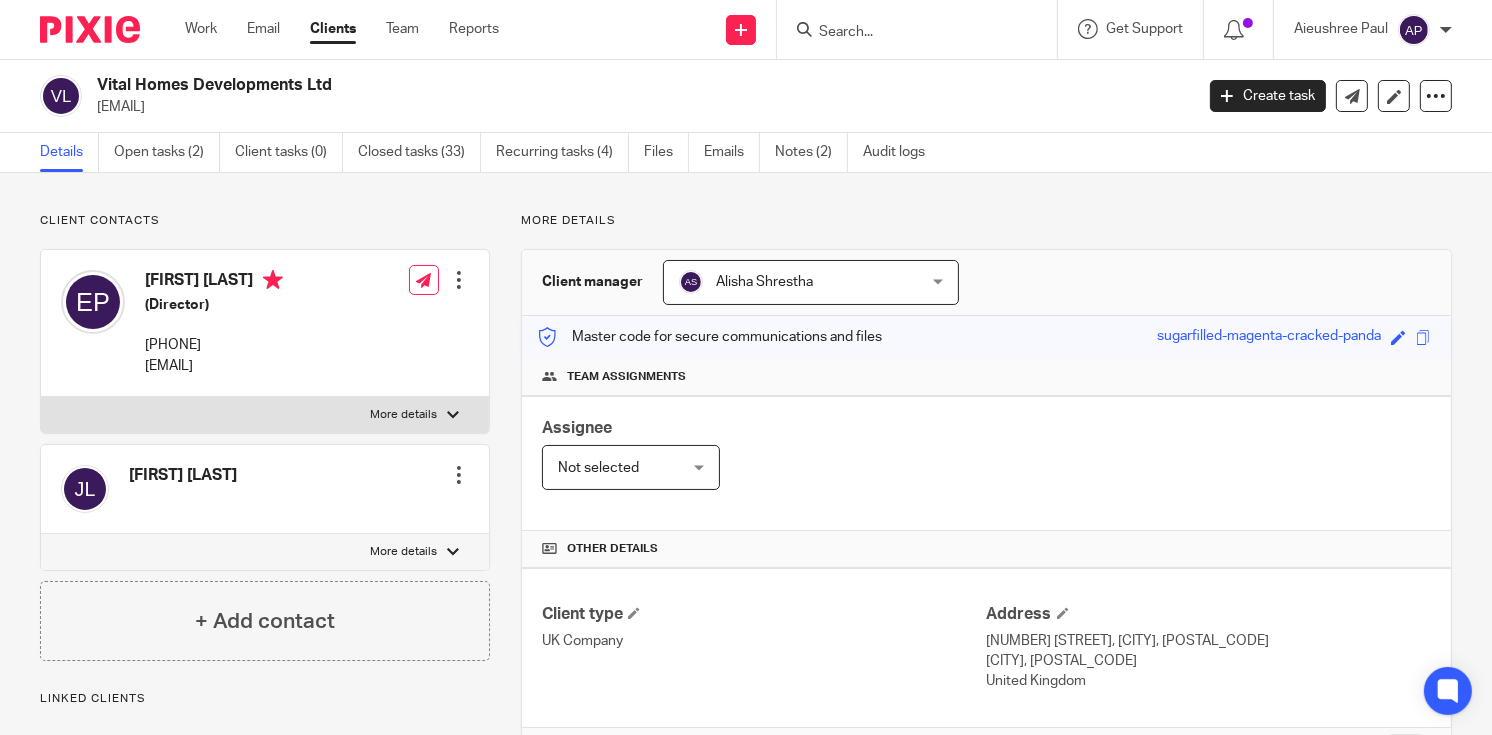 drag, startPoint x: 96, startPoint y: 79, endPoint x: 367, endPoint y: 92, distance: 271.3116 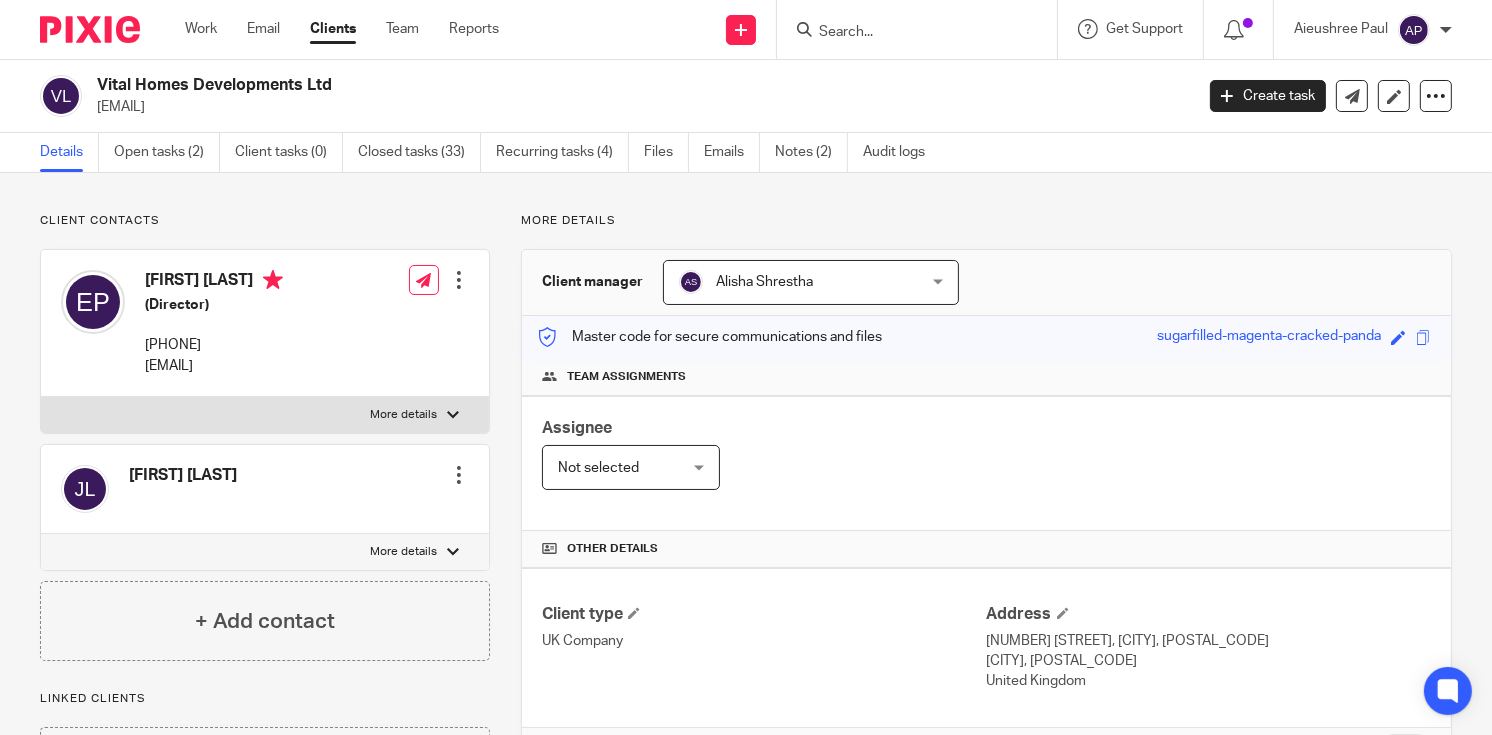 drag, startPoint x: 90, startPoint y: 102, endPoint x: 313, endPoint y: 106, distance: 223.03587 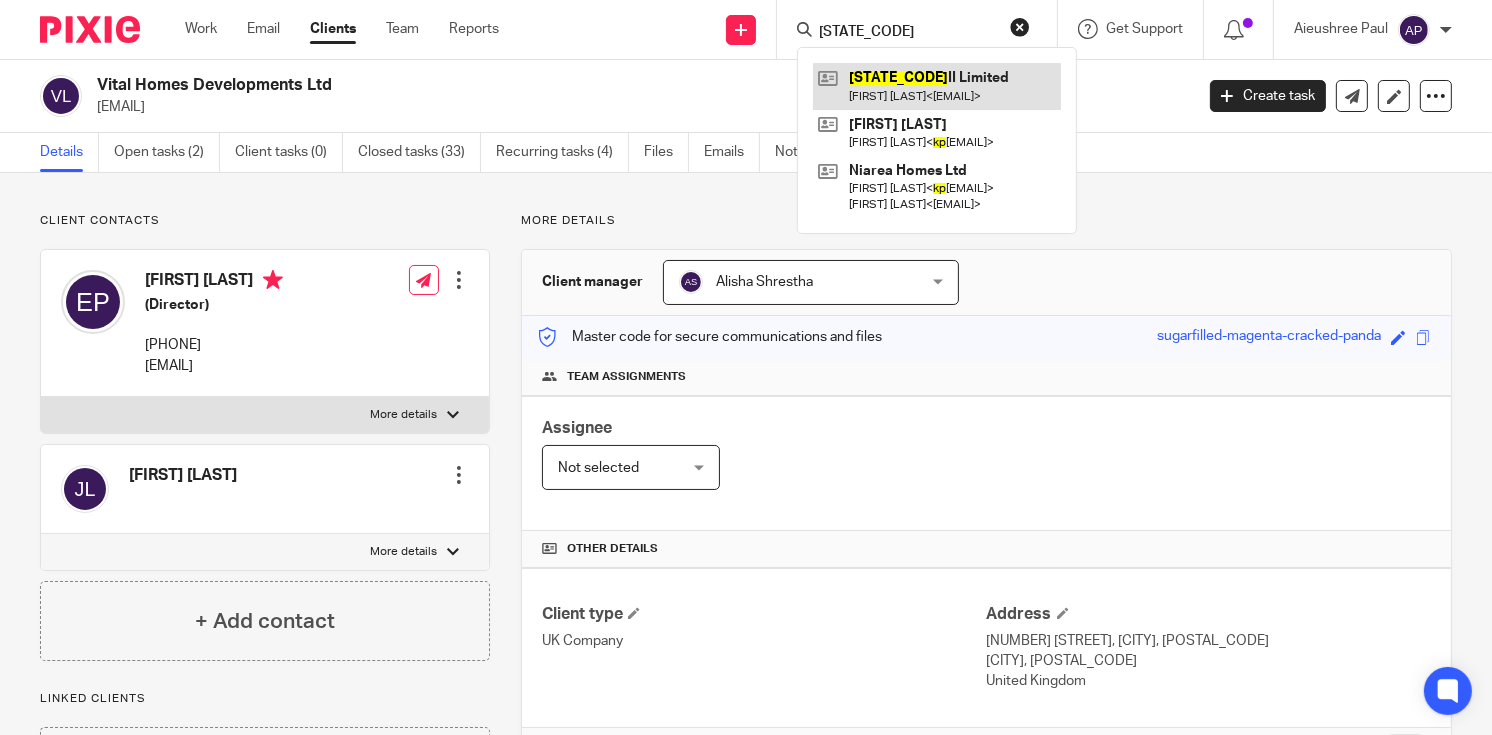type on "[STATE_CODE]" 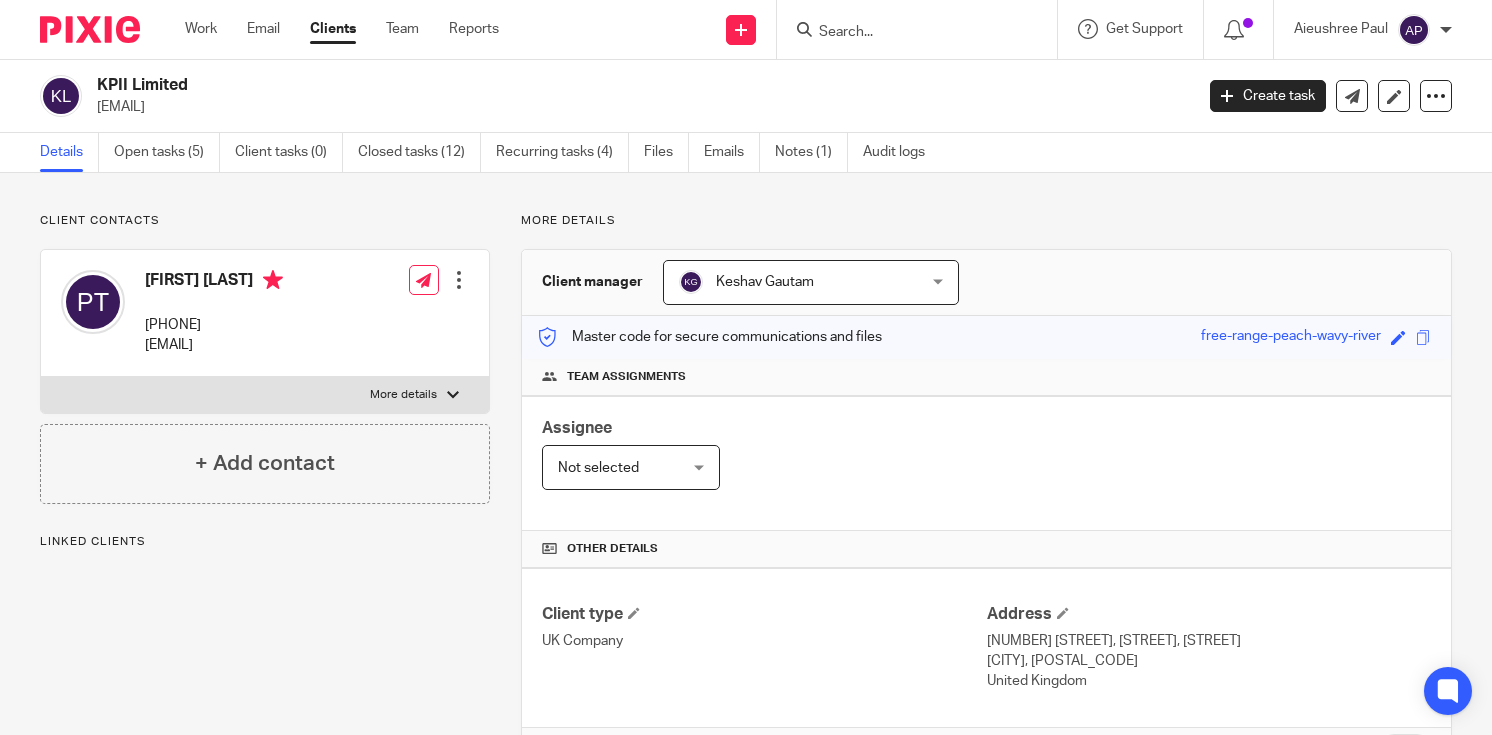 scroll, scrollTop: 0, scrollLeft: 0, axis: both 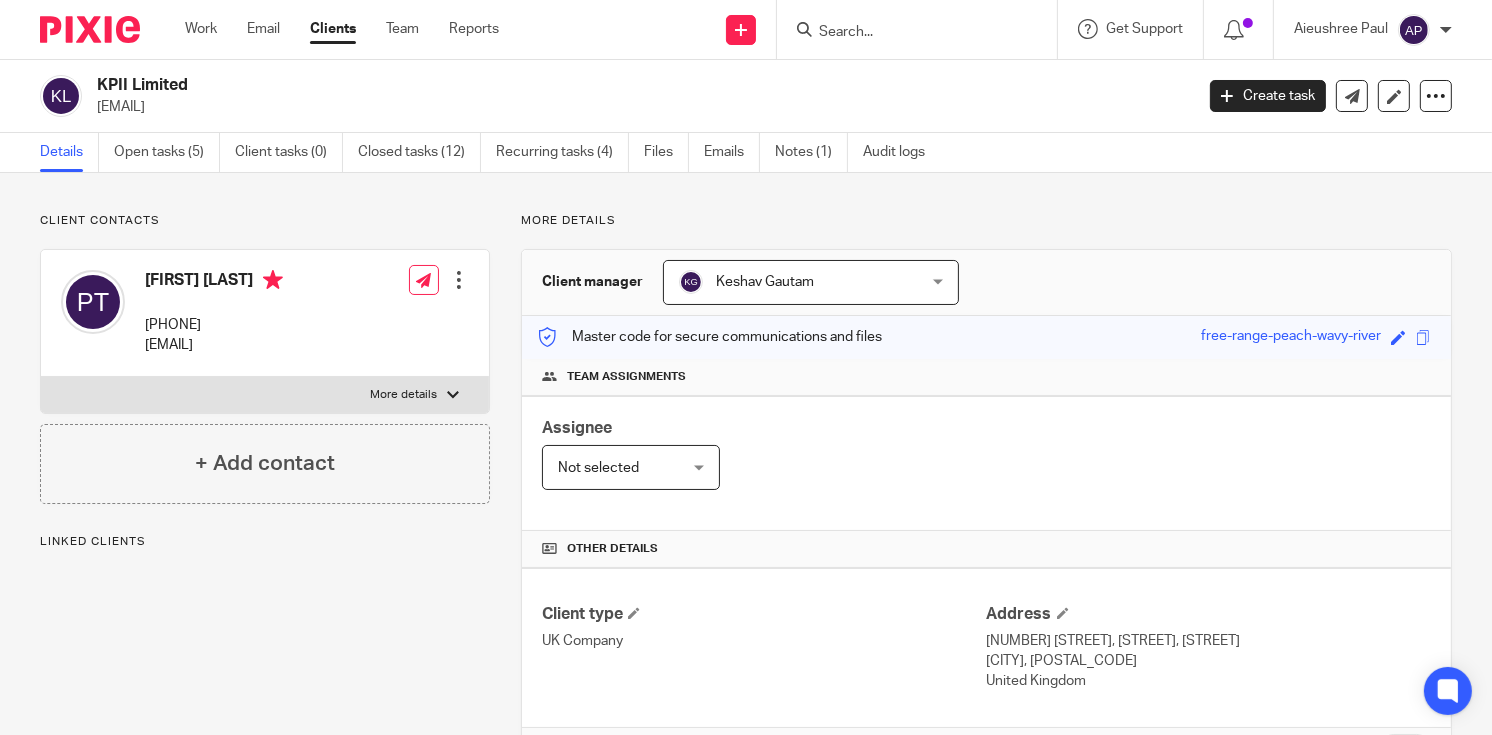 drag, startPoint x: 99, startPoint y: 79, endPoint x: 195, endPoint y: 80, distance: 96.00521 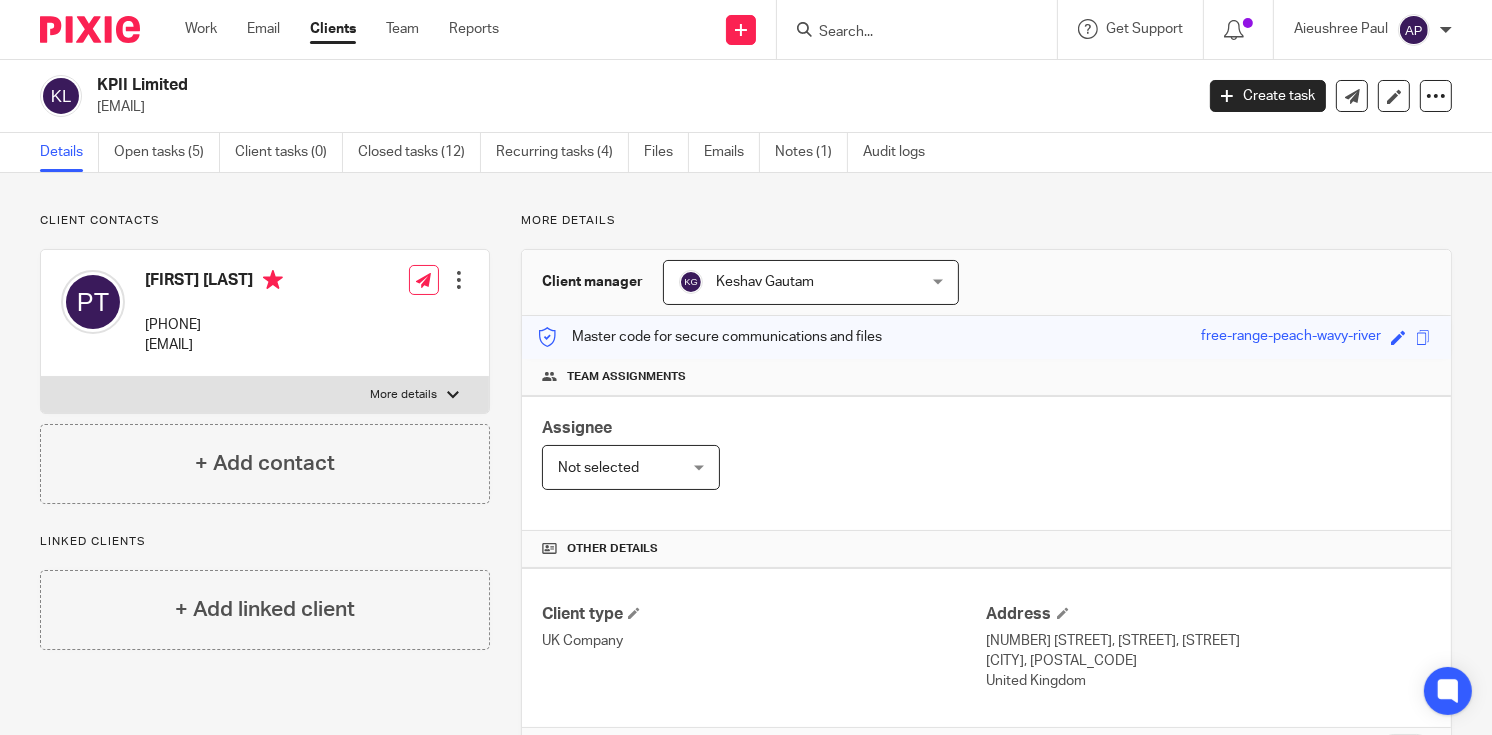 copy on "KPII Limited" 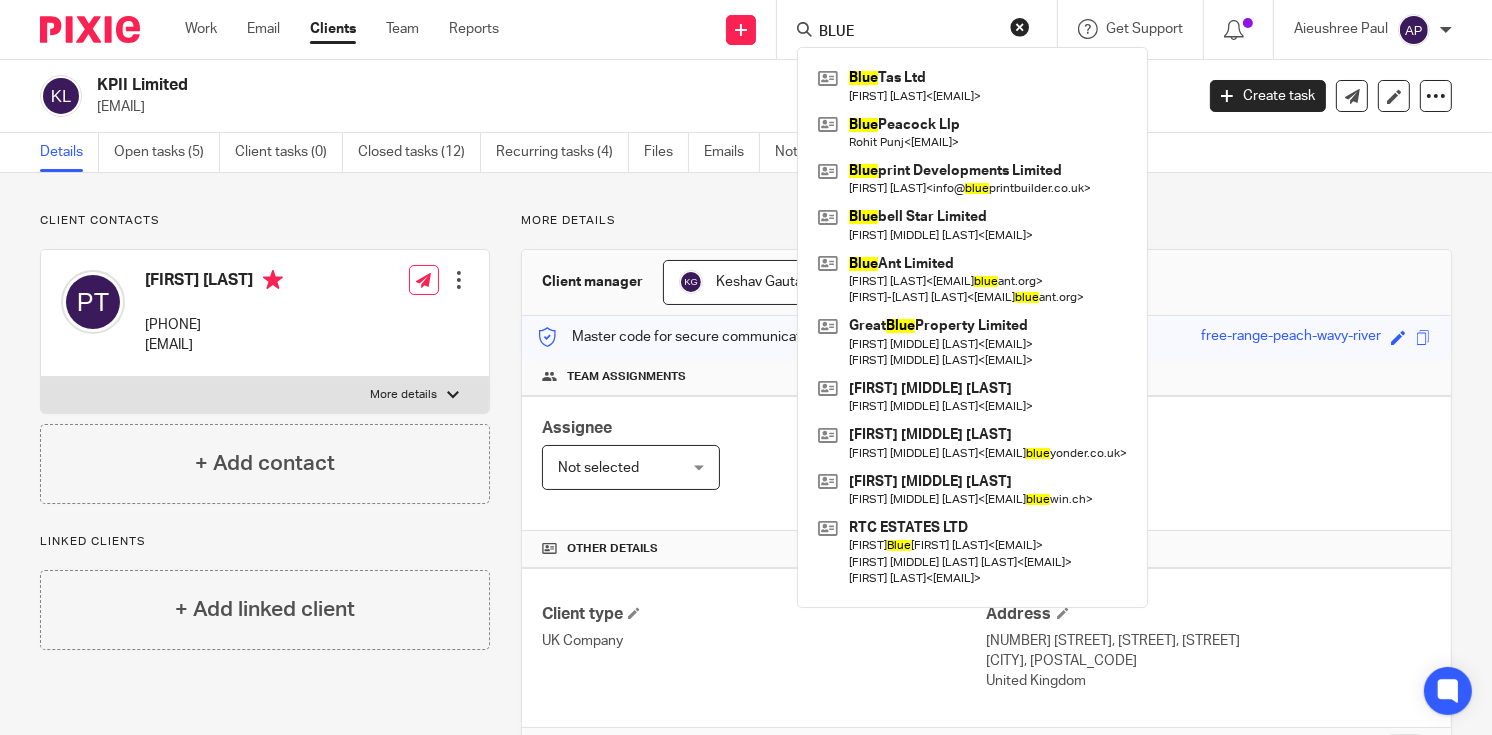 type on "BLUE" 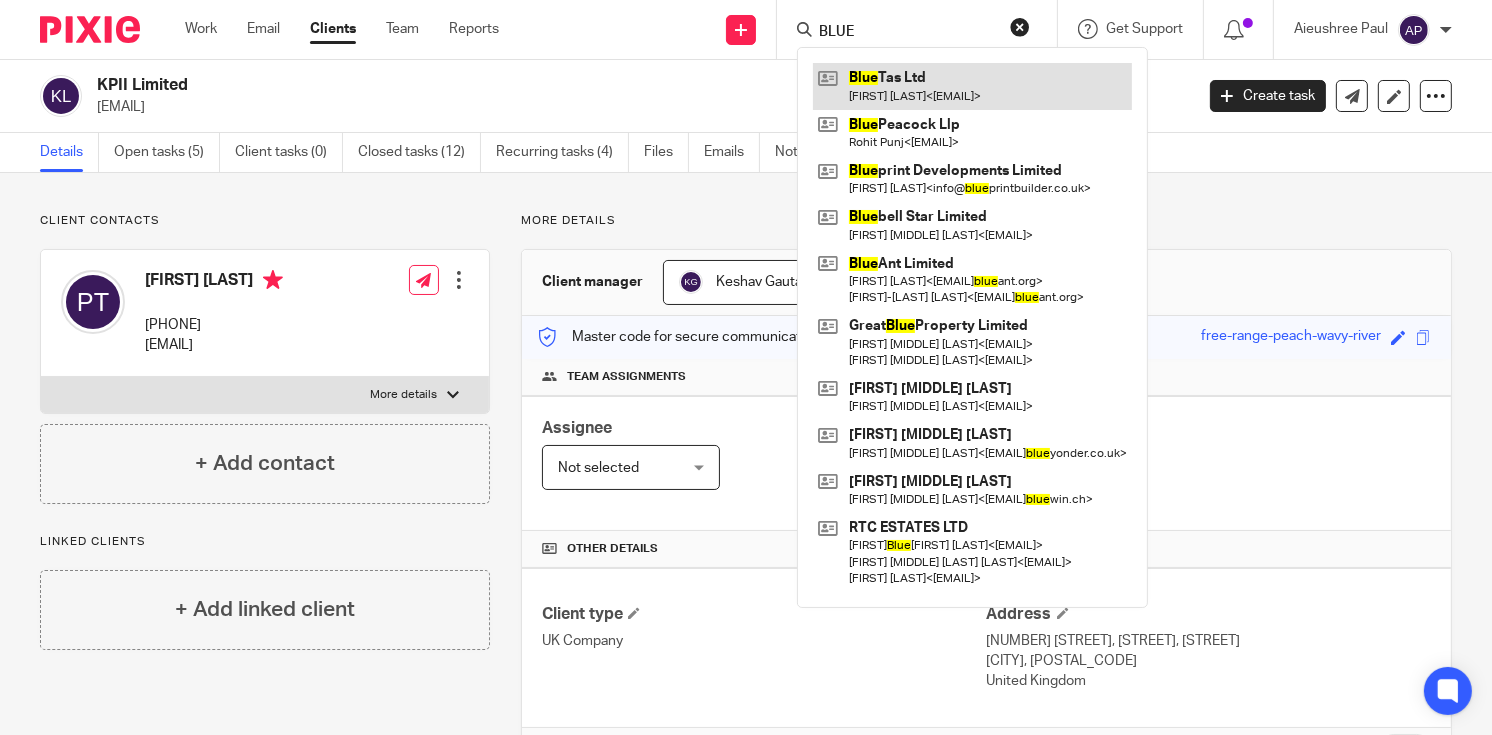 click at bounding box center [972, 86] 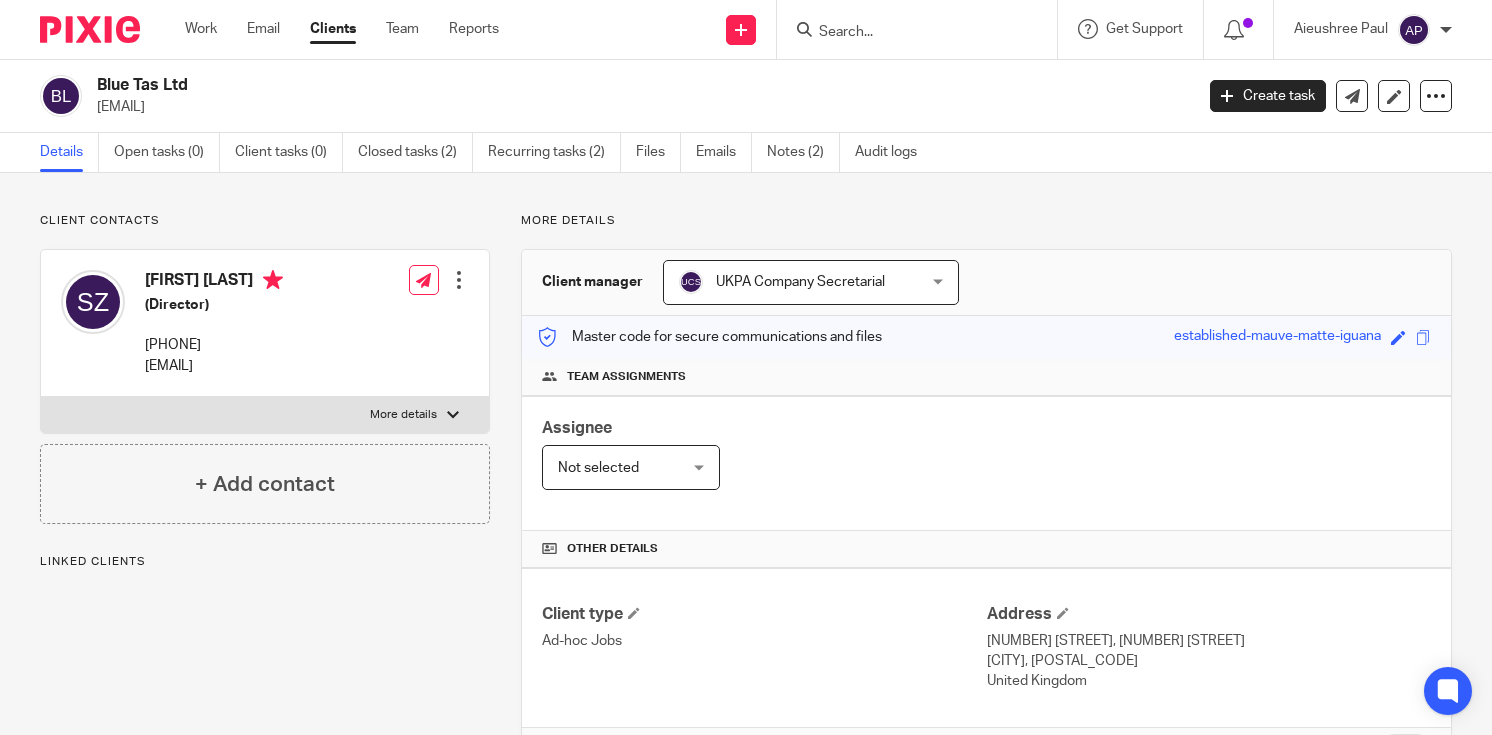 scroll, scrollTop: 0, scrollLeft: 0, axis: both 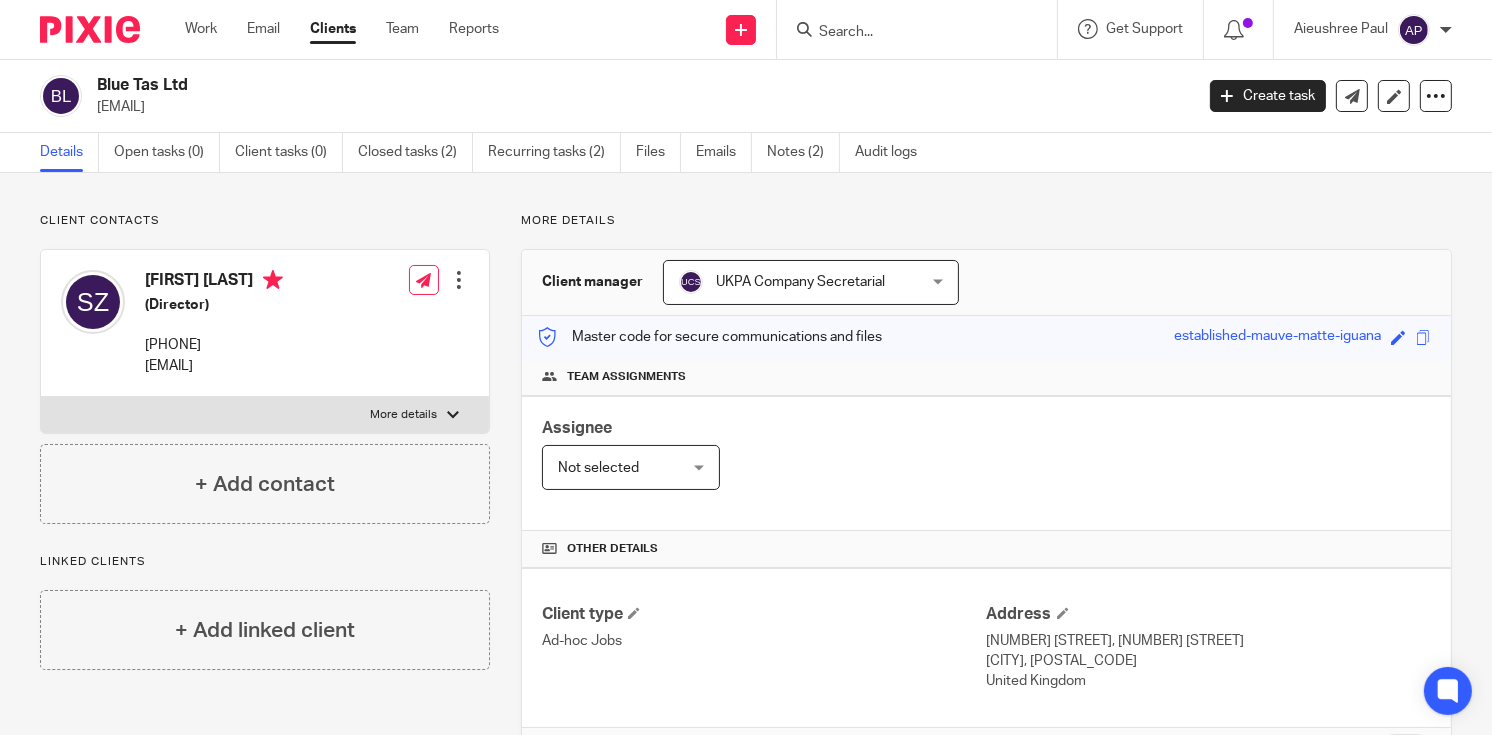 drag, startPoint x: 98, startPoint y: 83, endPoint x: 195, endPoint y: 83, distance: 97 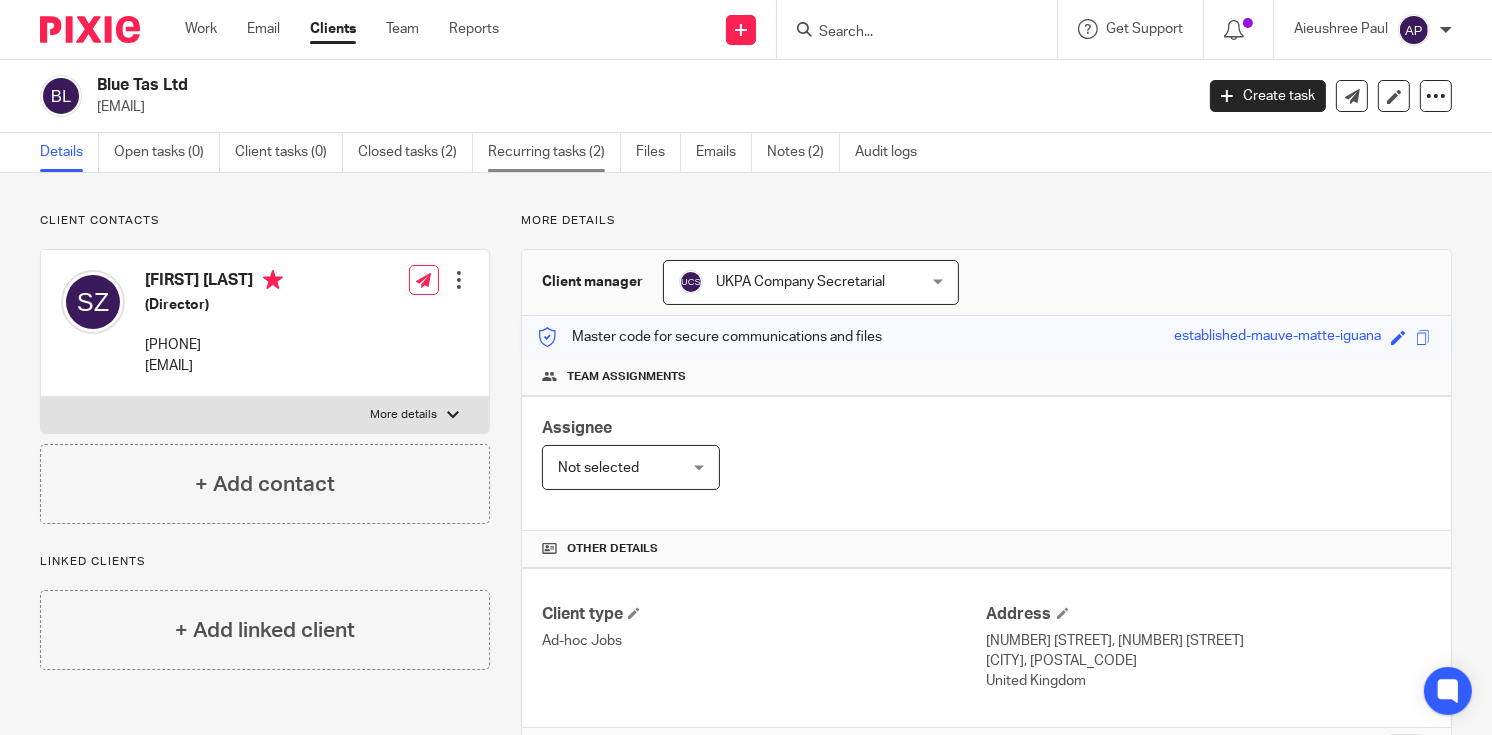 click on "Recurring tasks (2)" at bounding box center [554, 152] 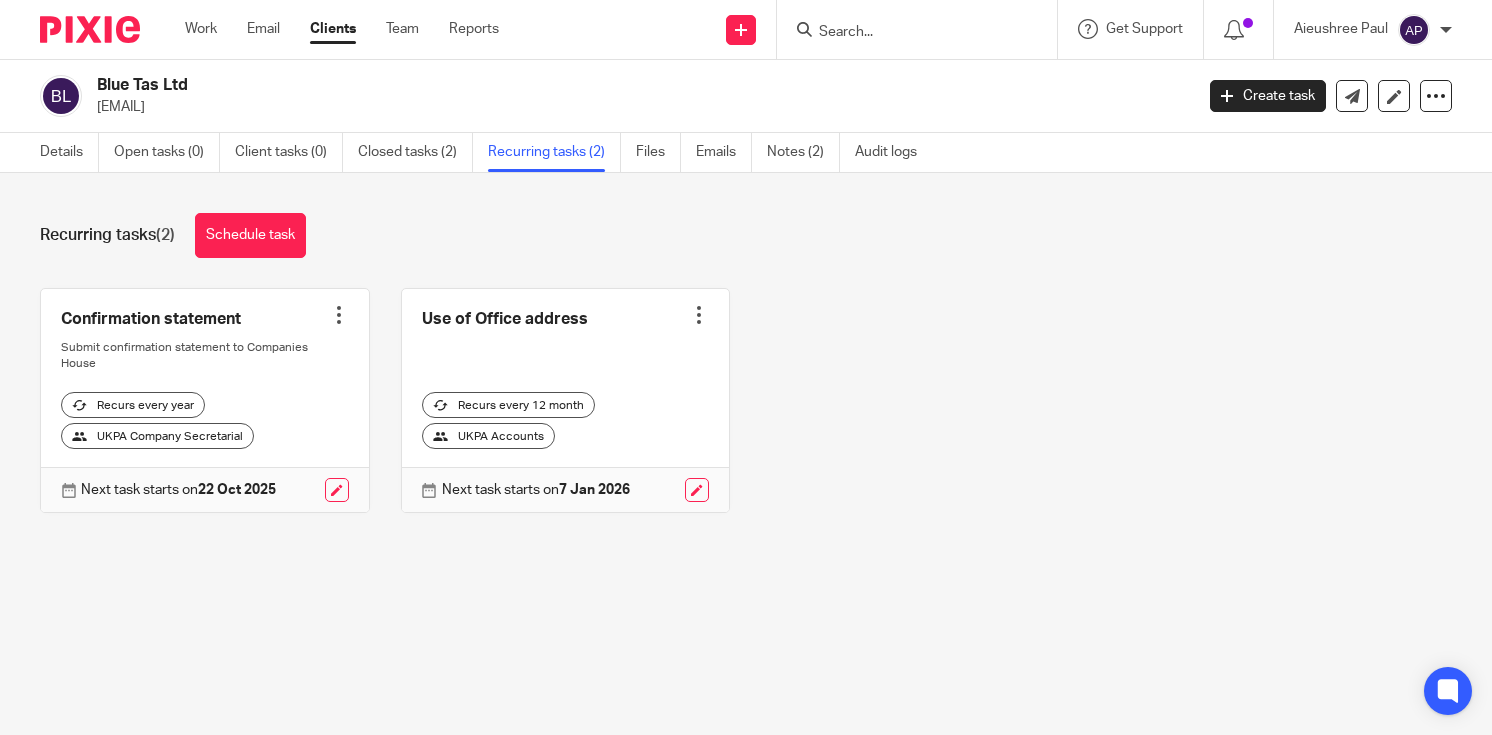 scroll, scrollTop: 0, scrollLeft: 0, axis: both 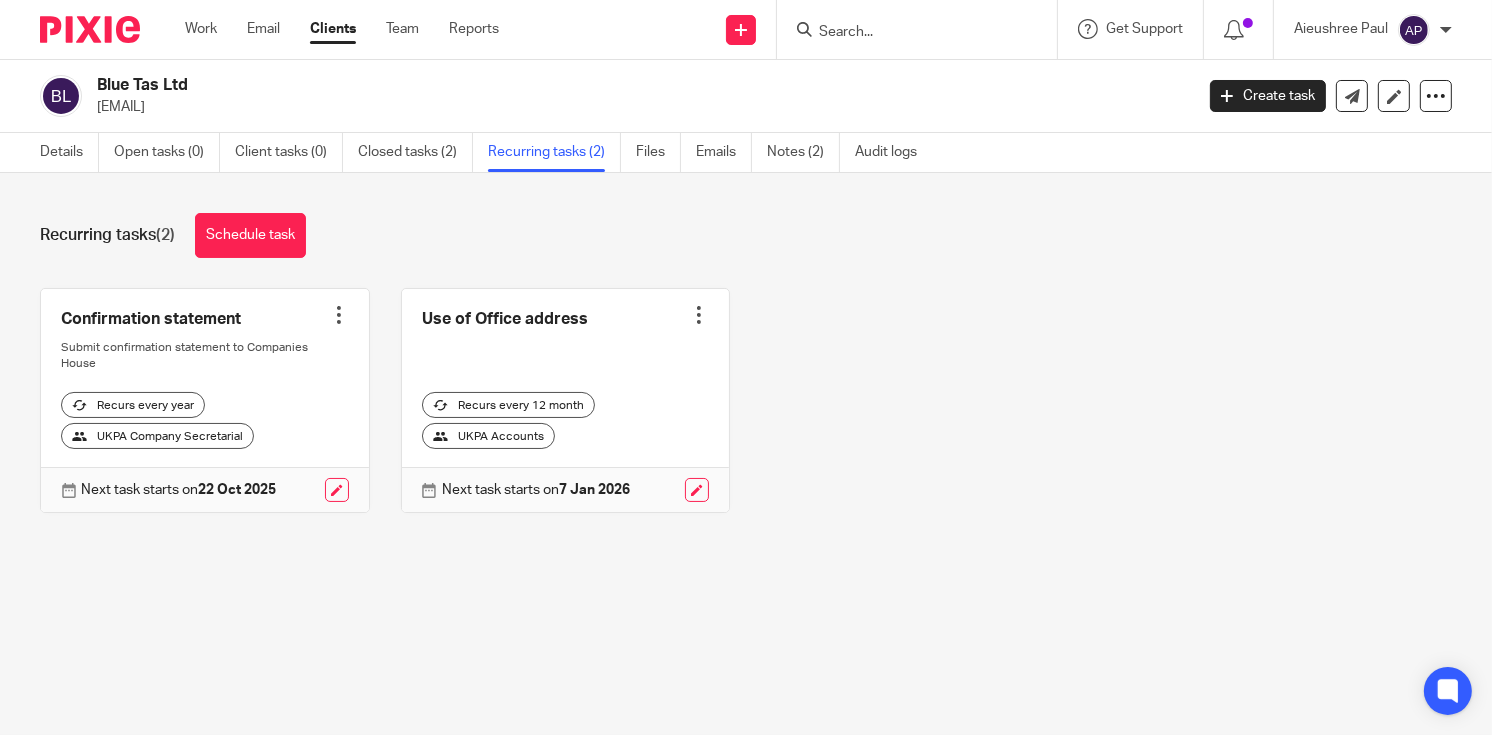 click at bounding box center (907, 33) 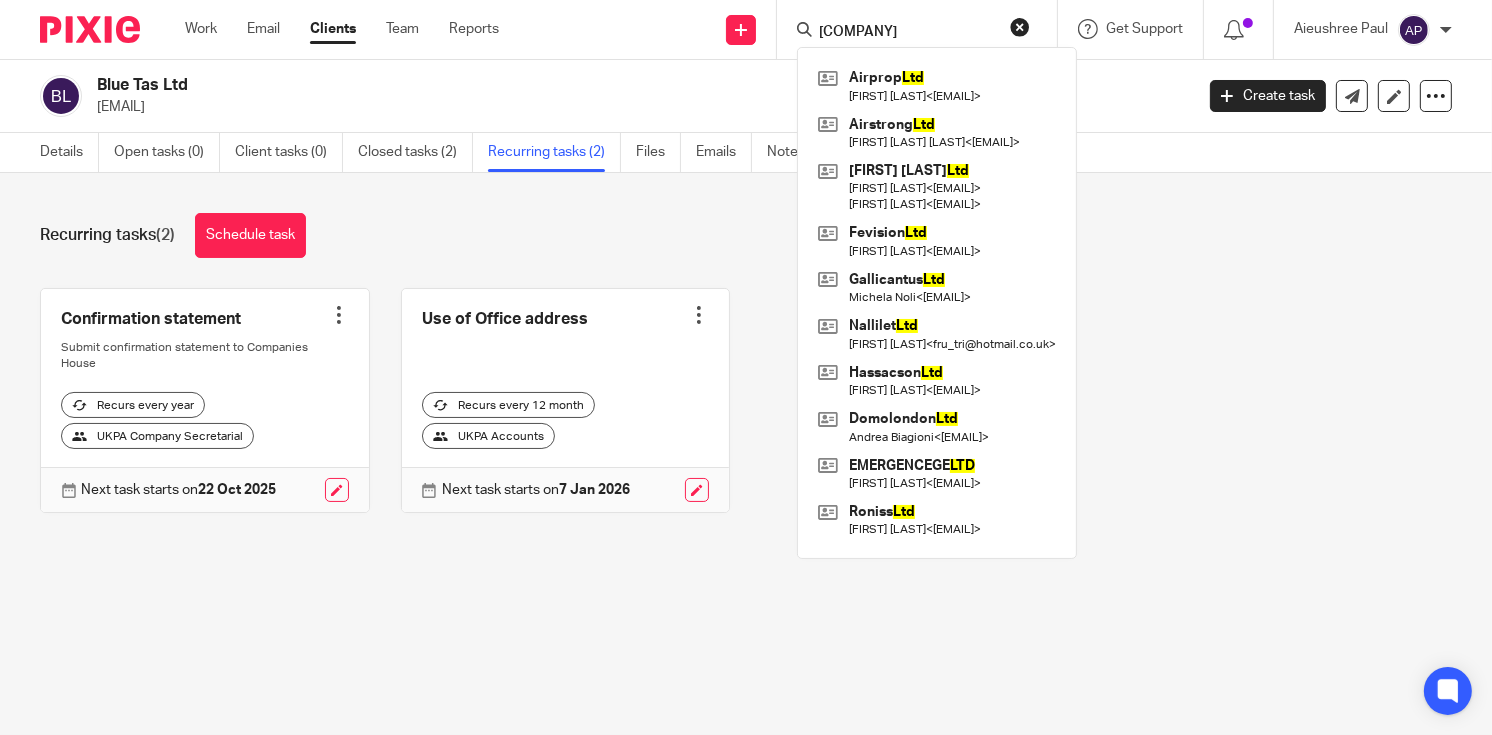 click at bounding box center (0, 0) 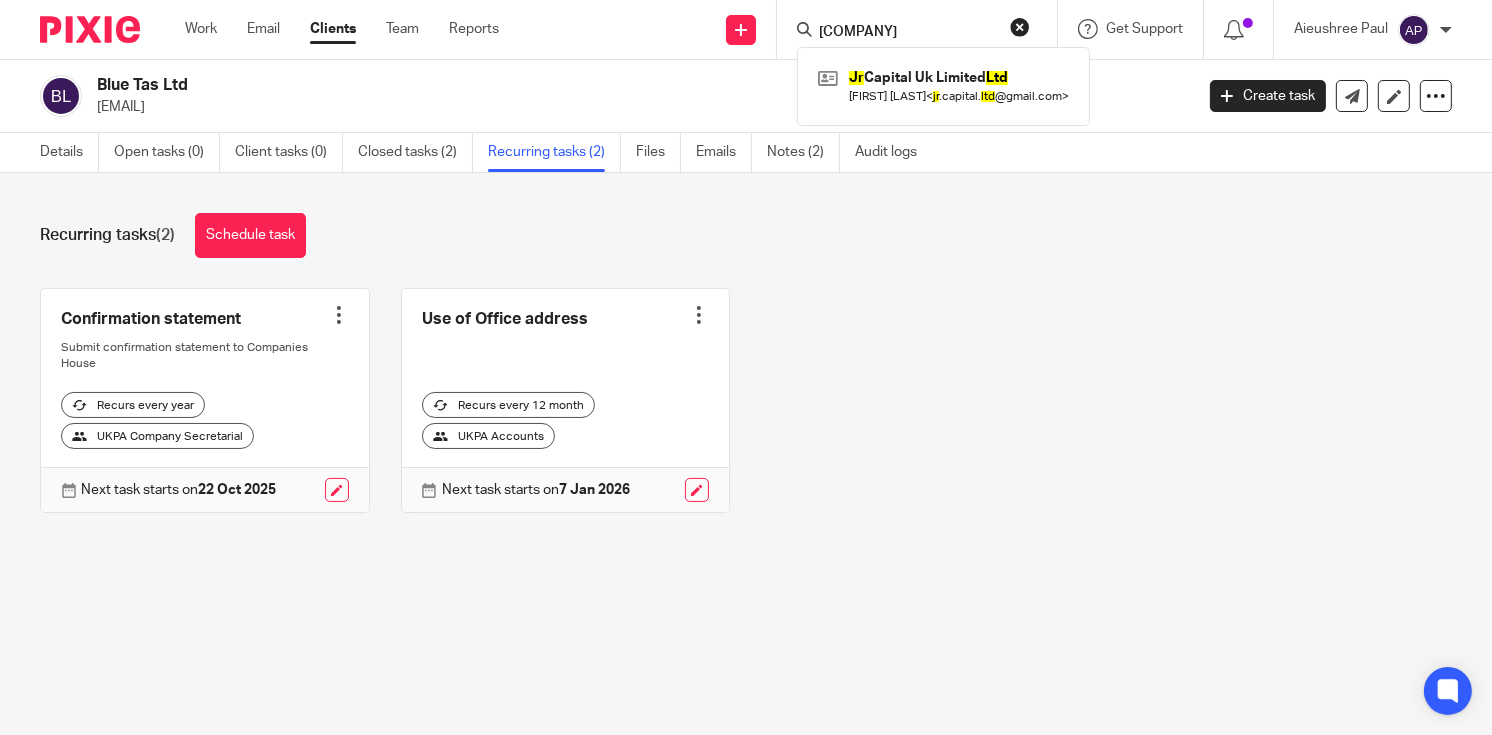 type on "[COMPANY]" 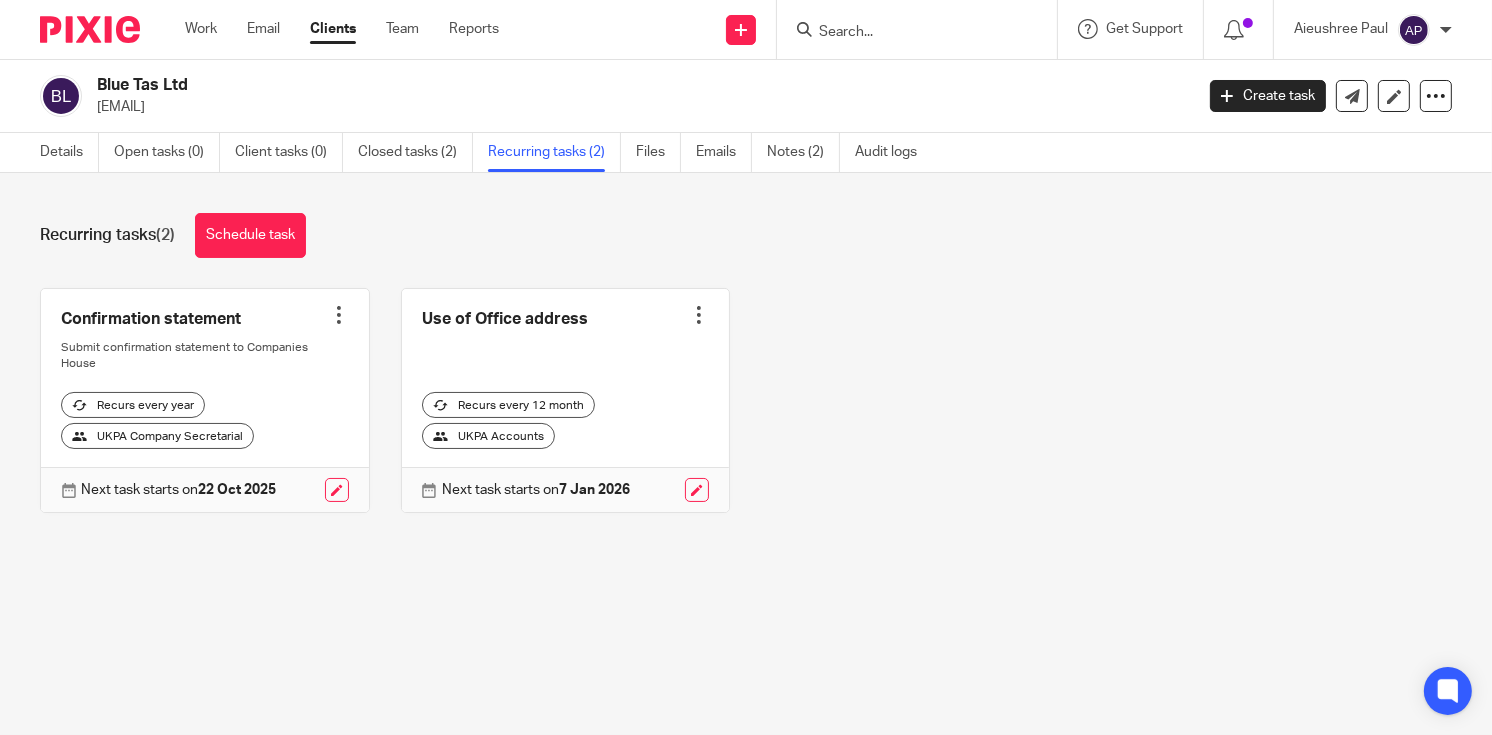 click at bounding box center (907, 33) 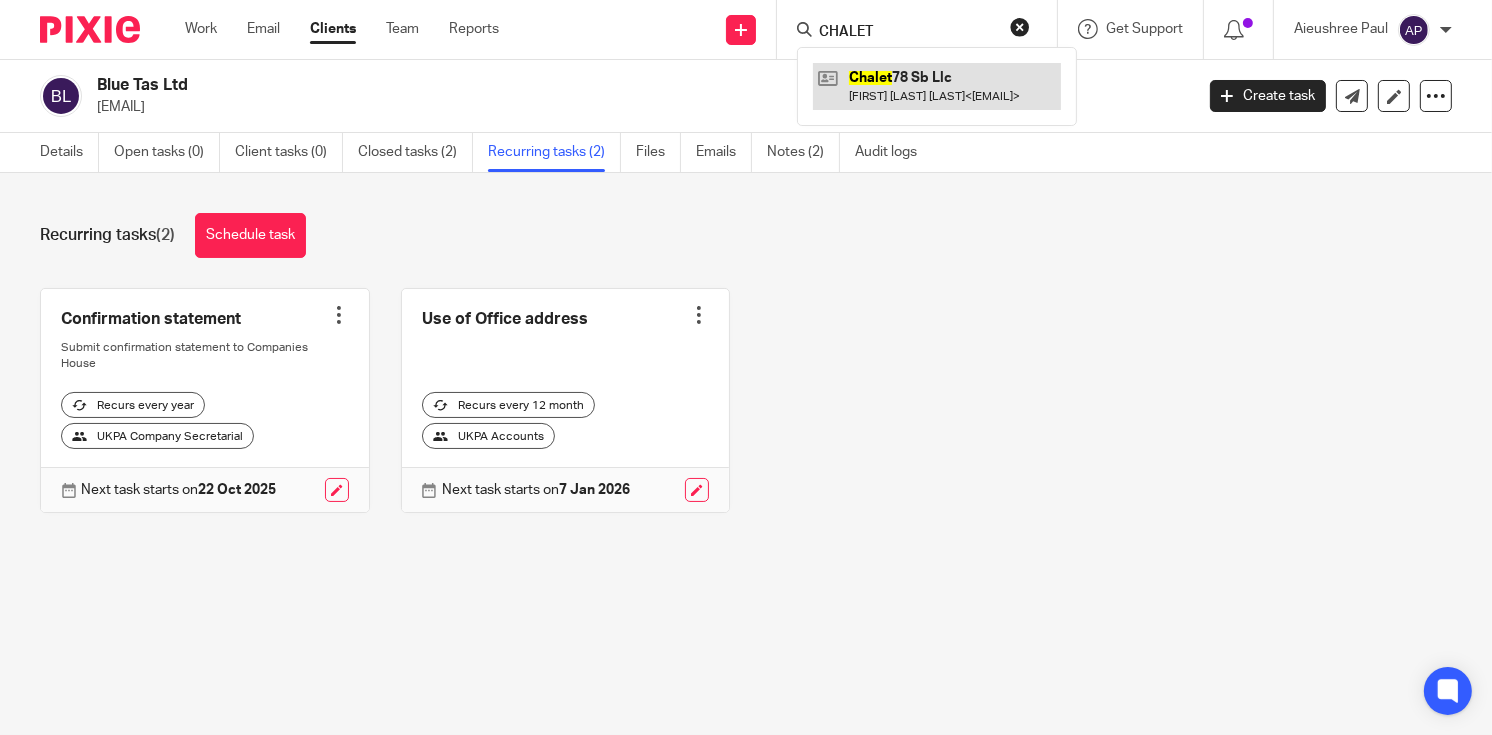 type on "CHALET" 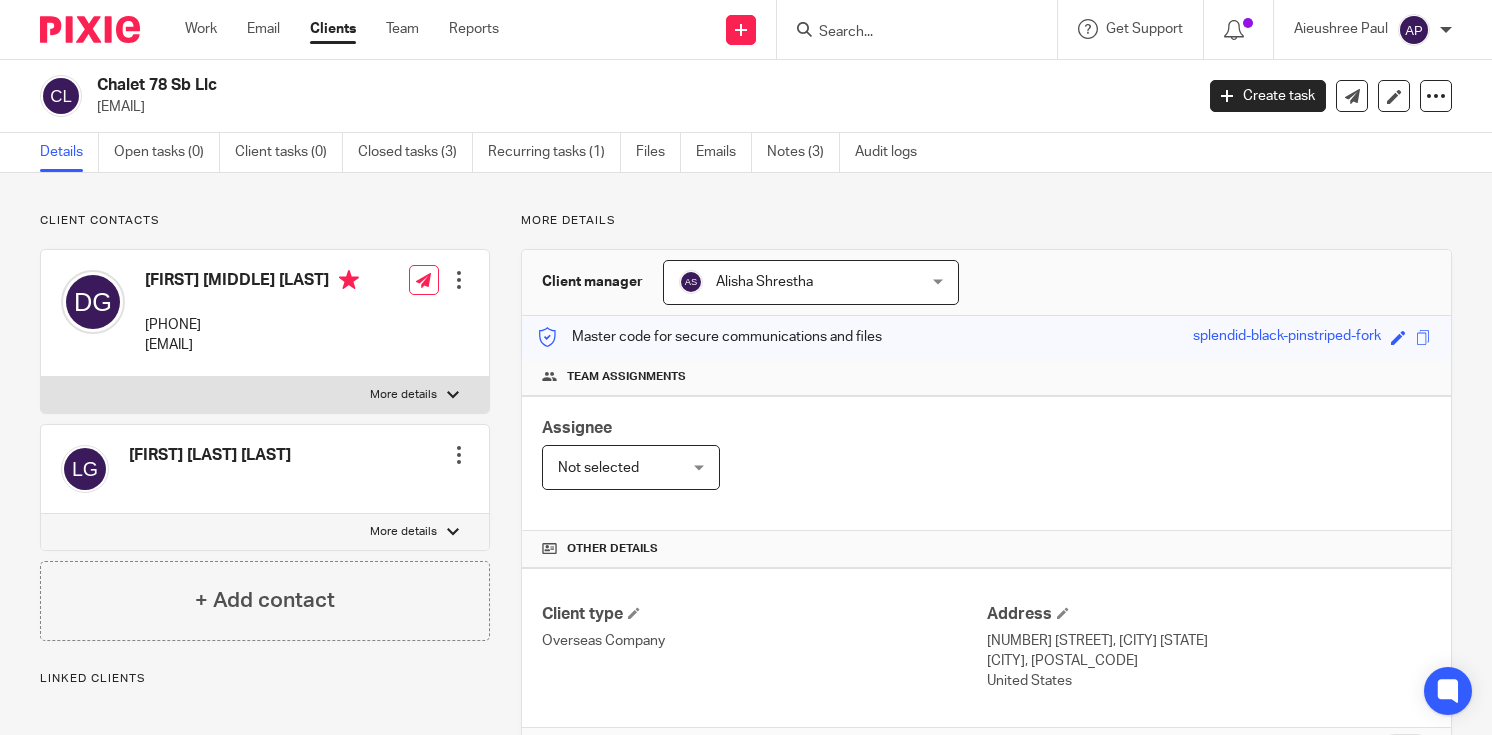 scroll, scrollTop: 0, scrollLeft: 0, axis: both 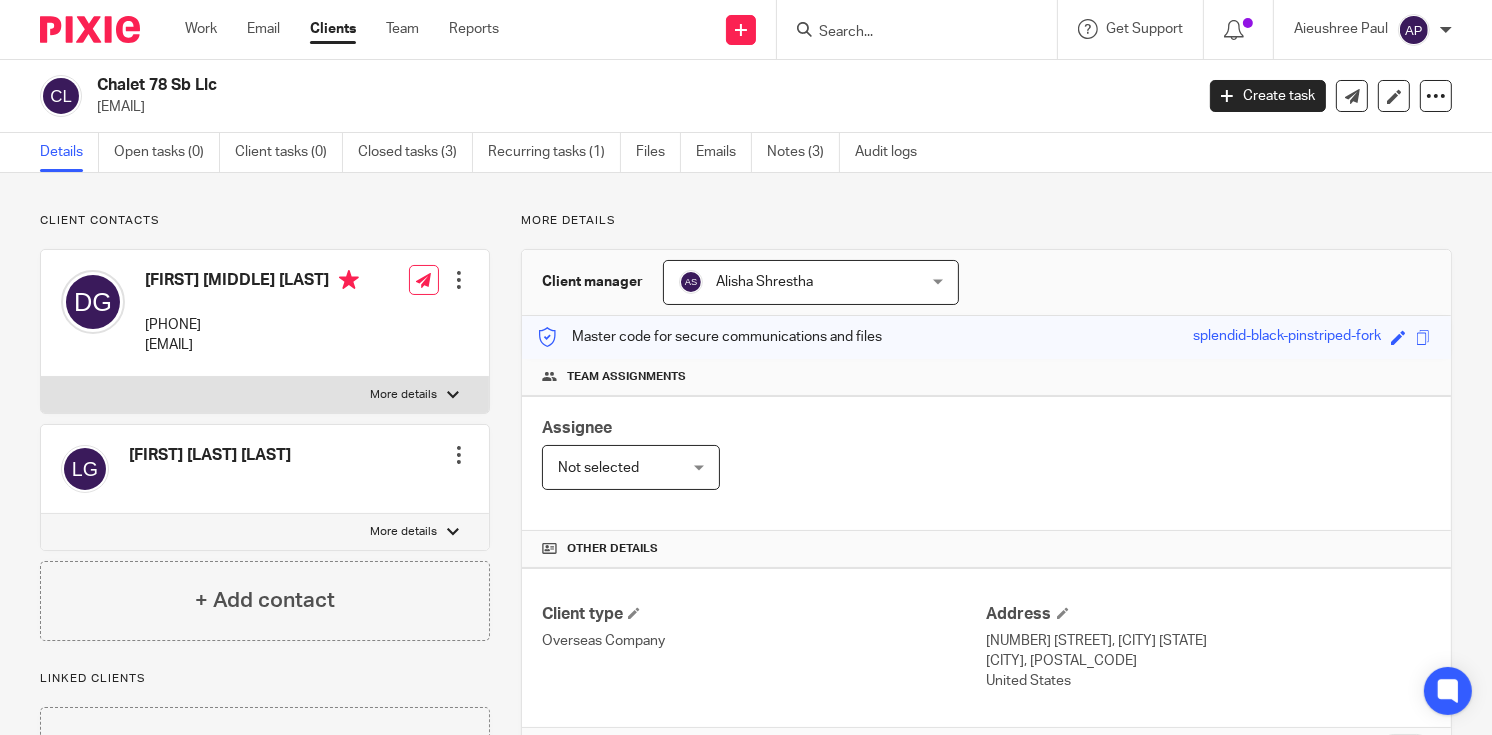 drag, startPoint x: 96, startPoint y: 81, endPoint x: 274, endPoint y: 89, distance: 178.17969 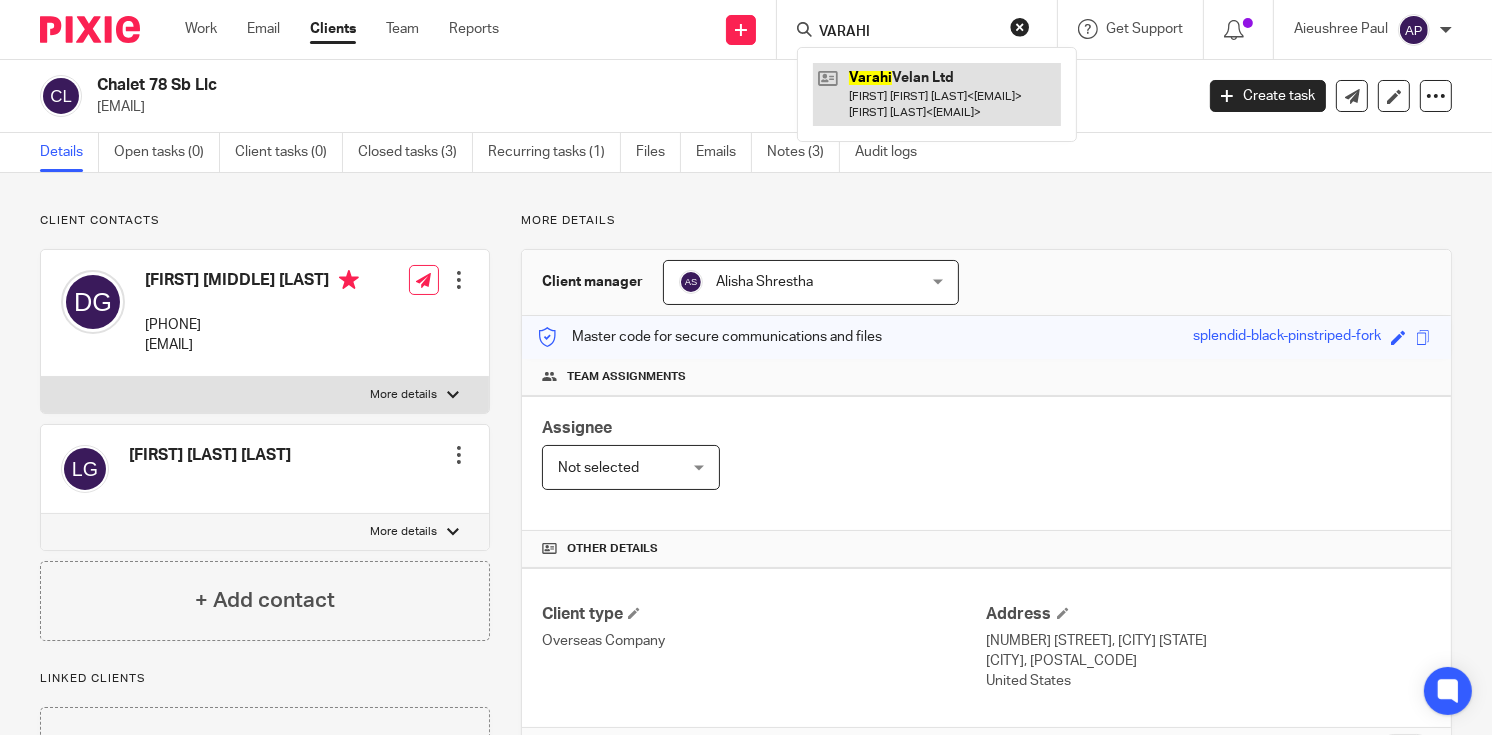 type on "VARAHI" 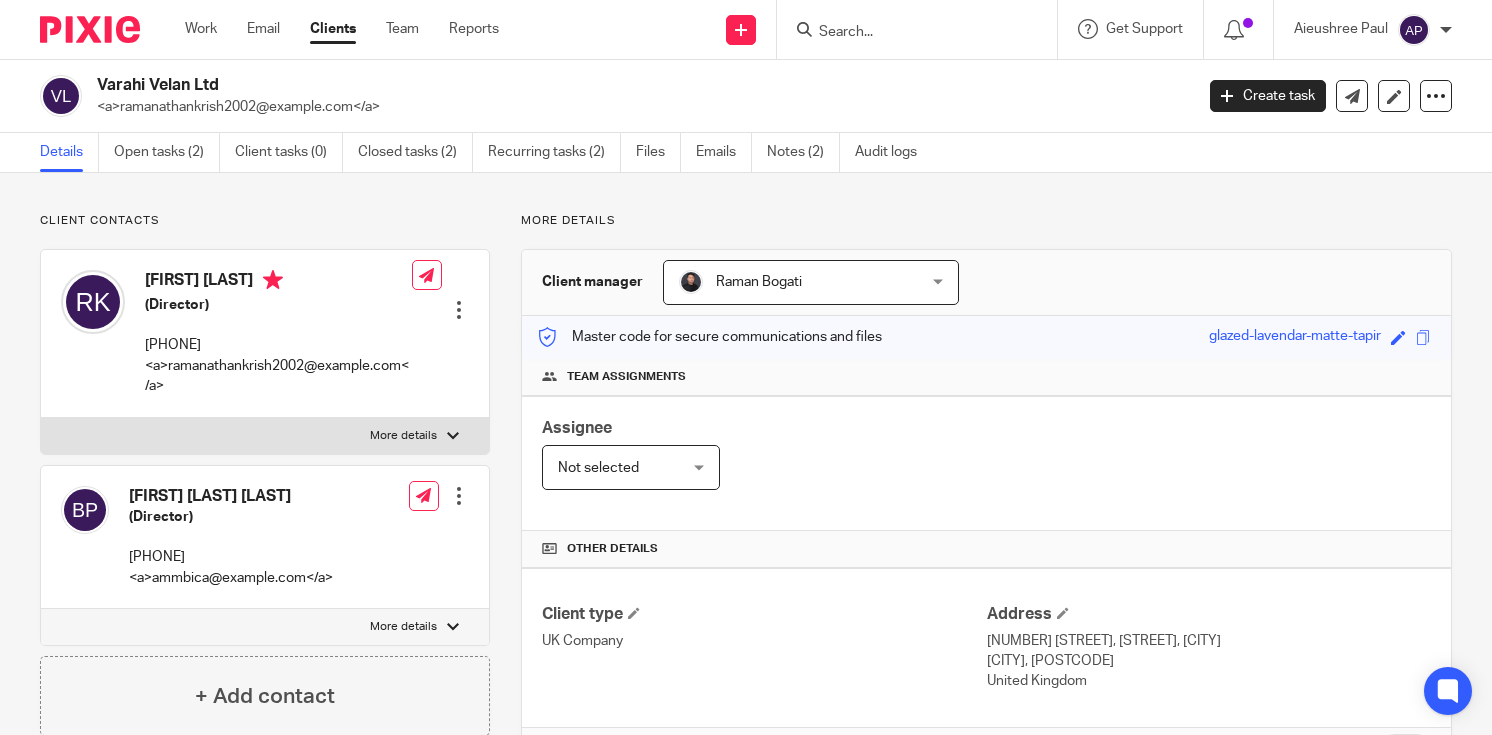 scroll, scrollTop: 0, scrollLeft: 0, axis: both 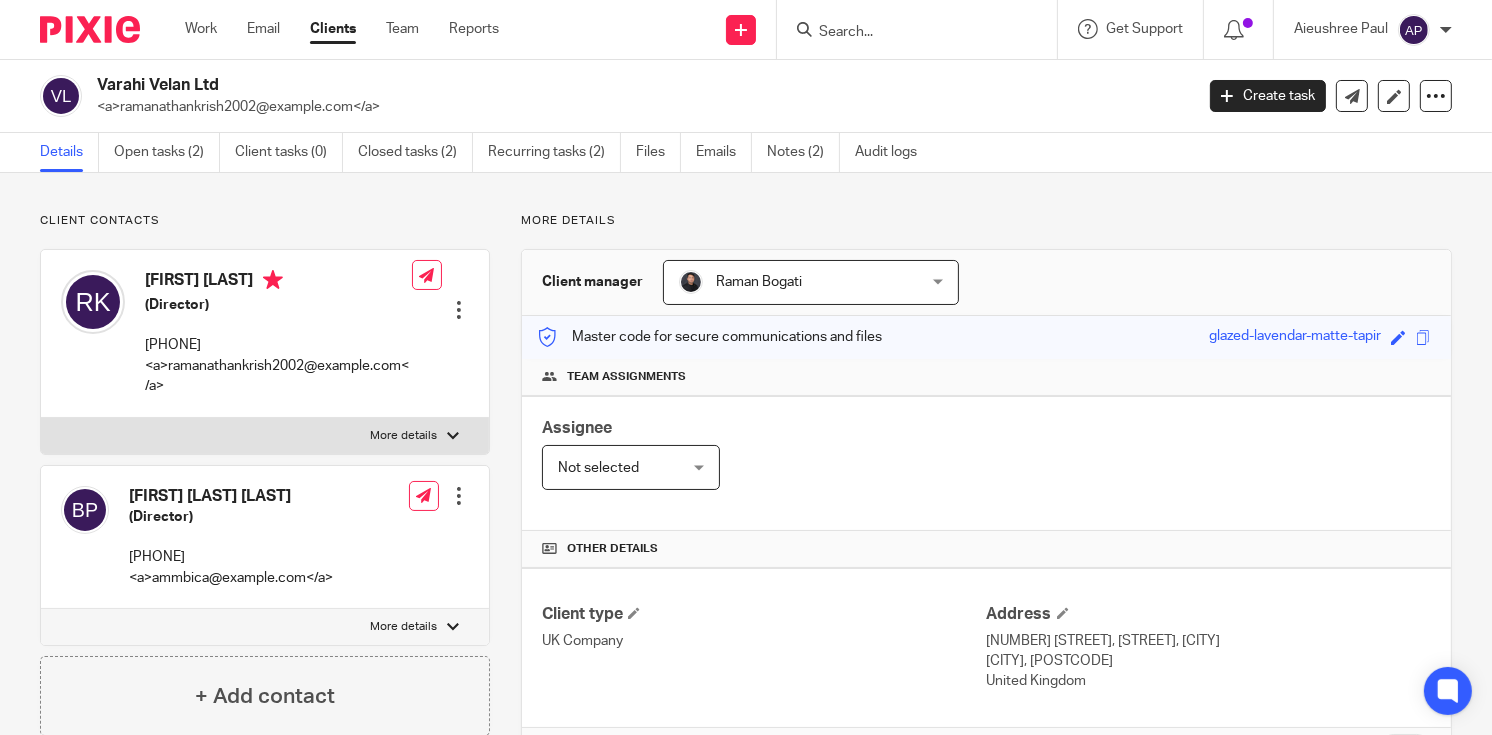drag, startPoint x: 98, startPoint y: 80, endPoint x: 232, endPoint y: 77, distance: 134.03358 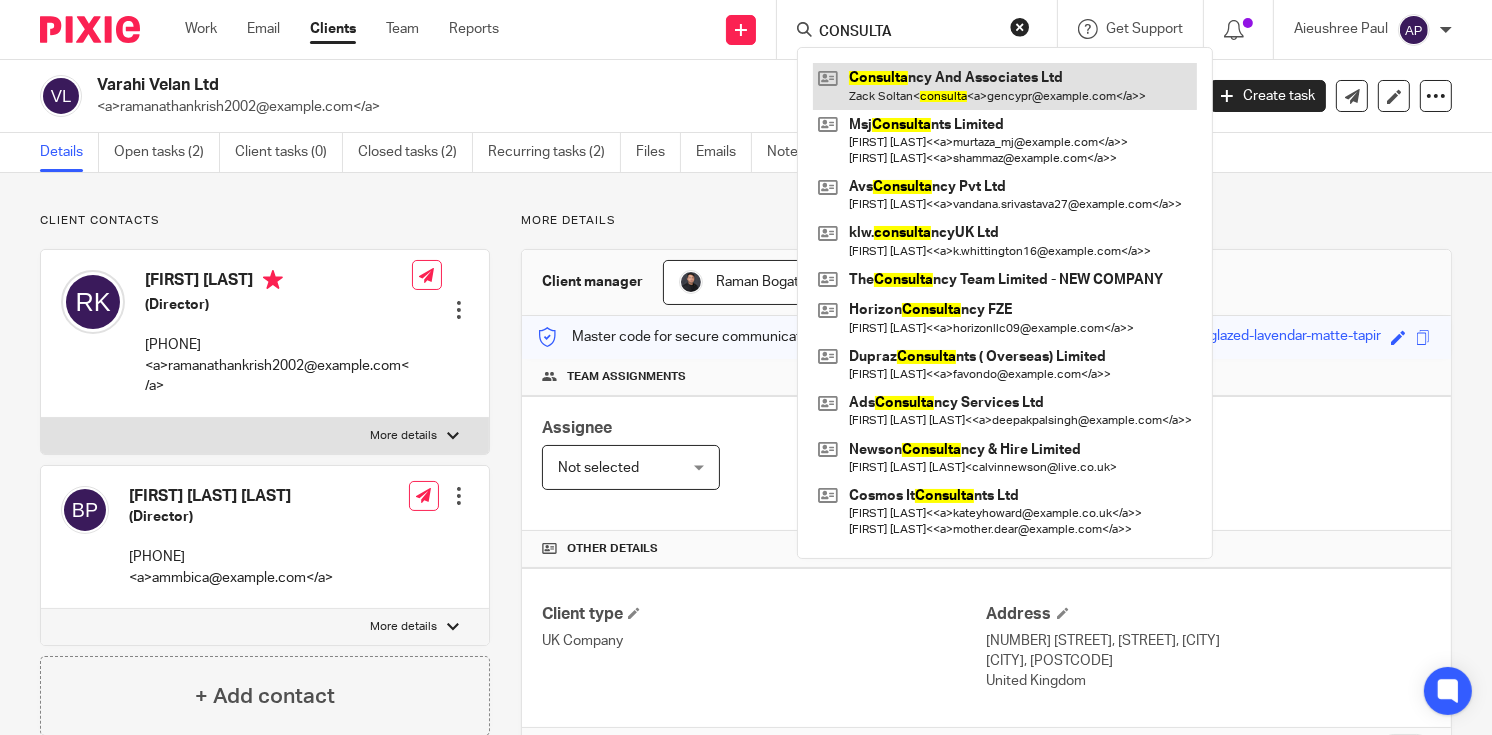 type on "CONSULTA" 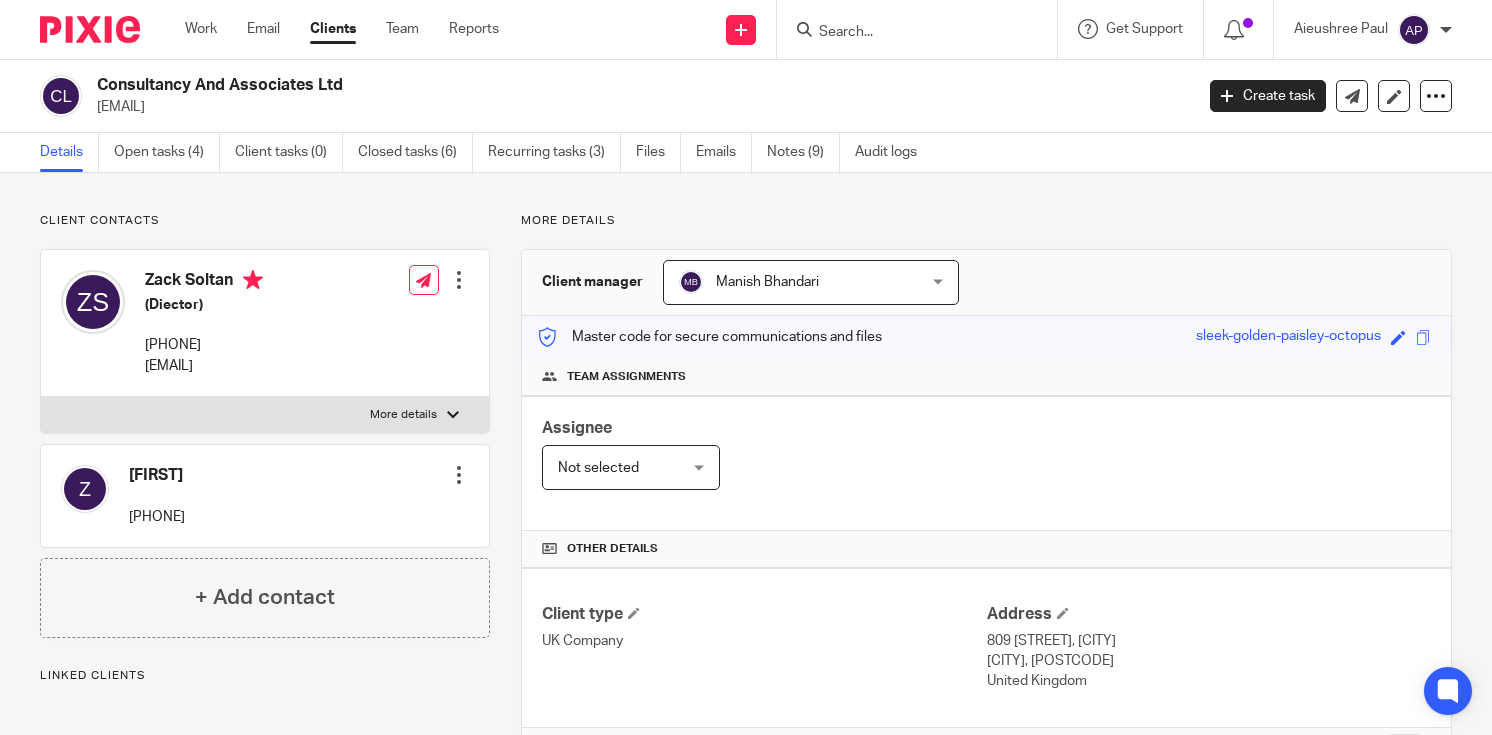 scroll, scrollTop: 0, scrollLeft: 0, axis: both 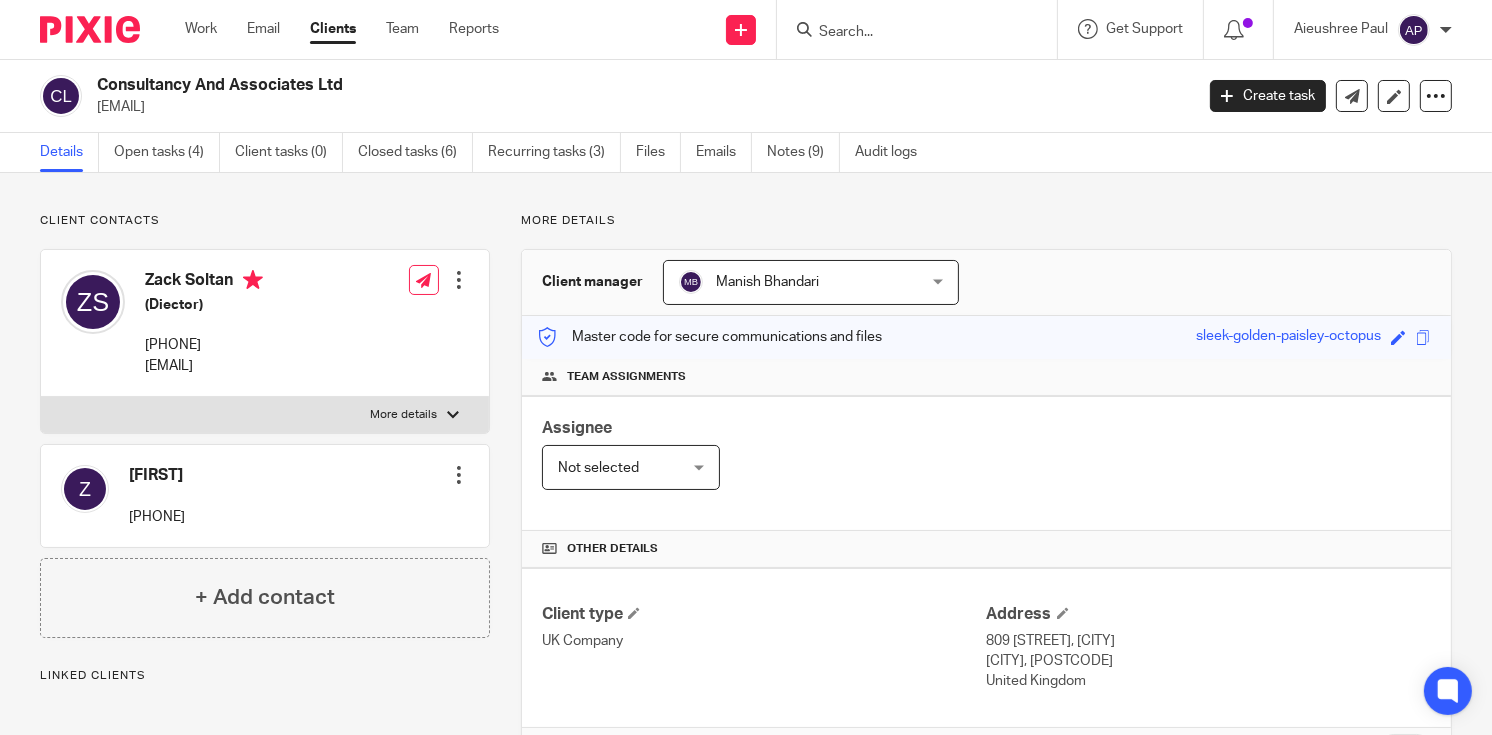 drag, startPoint x: 99, startPoint y: 81, endPoint x: 360, endPoint y: 66, distance: 261.43066 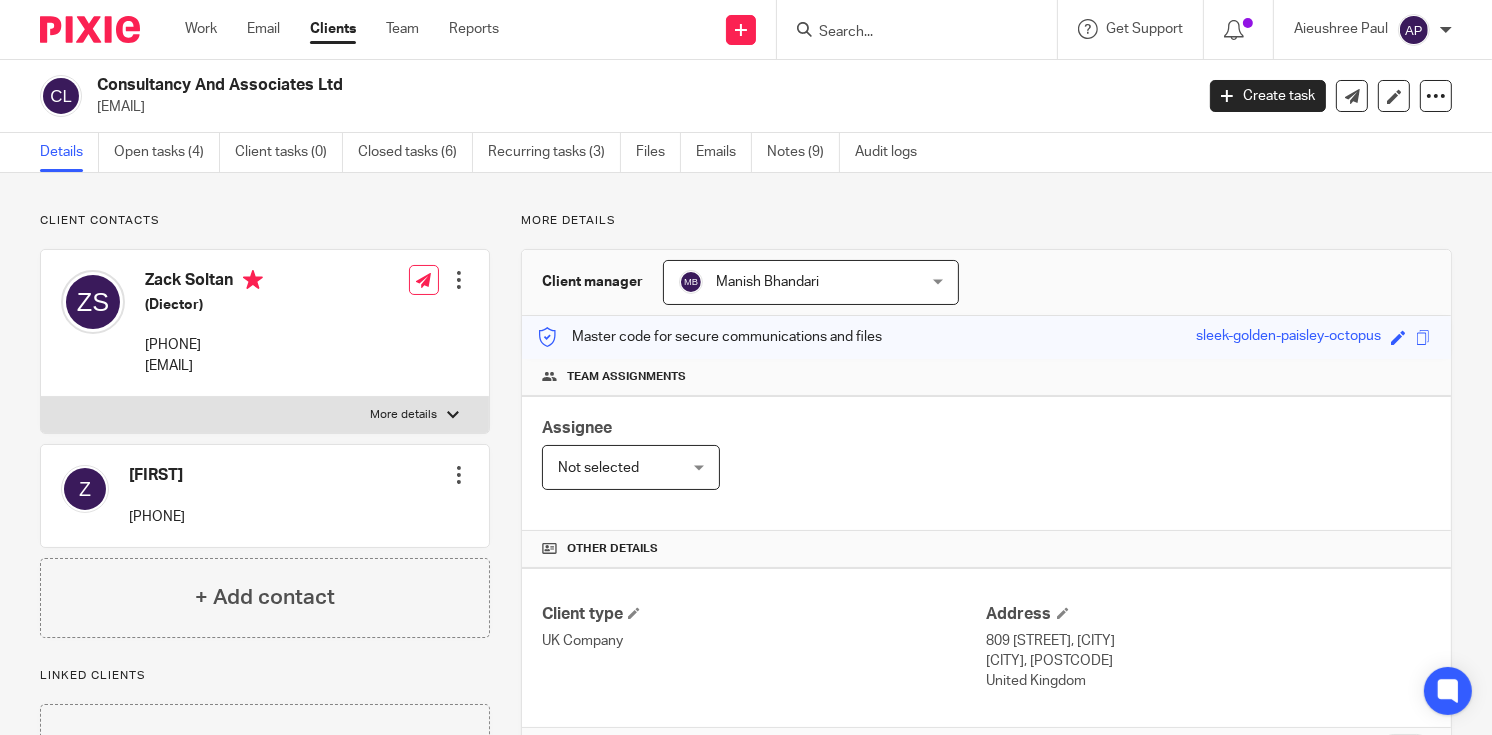copy on "Consultancy And Associates Ltd" 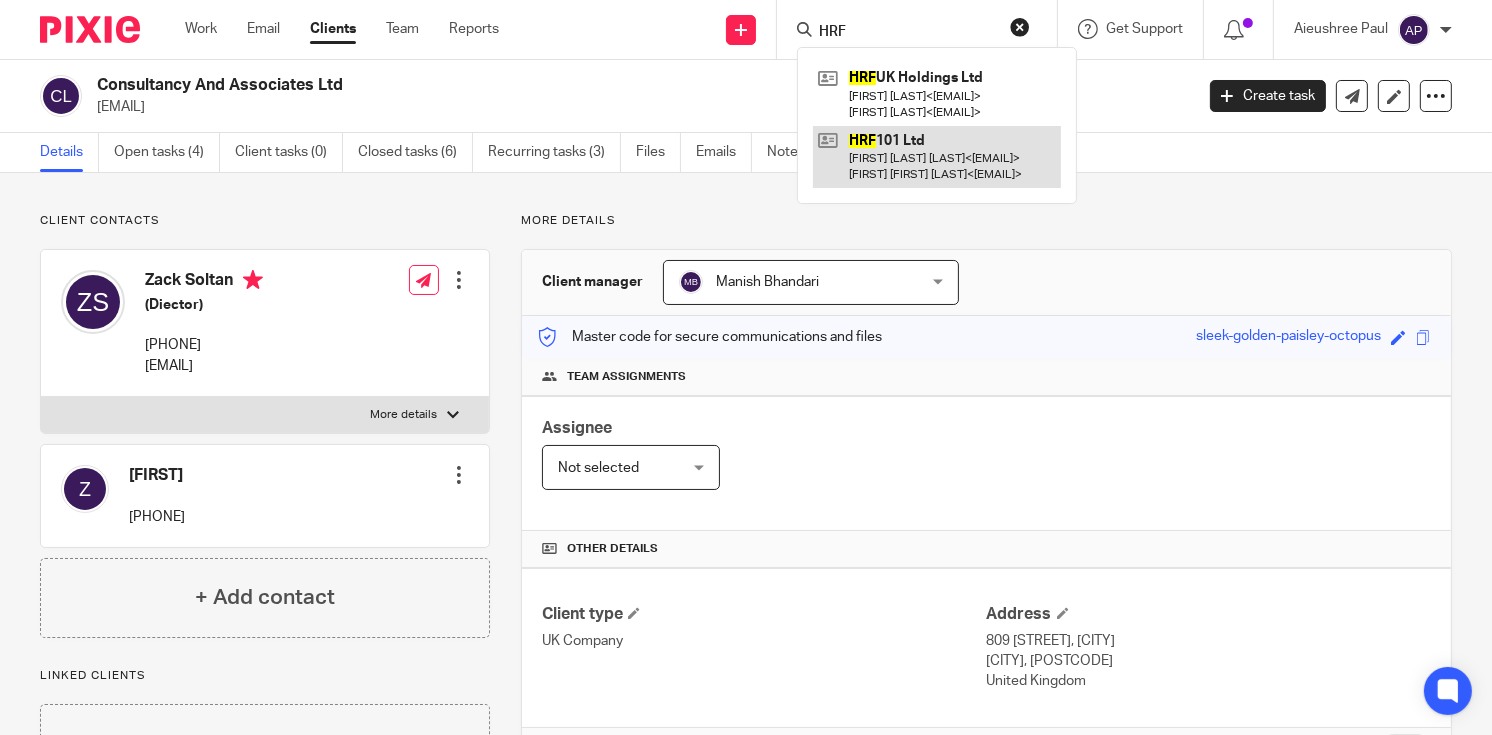 type on "HRF" 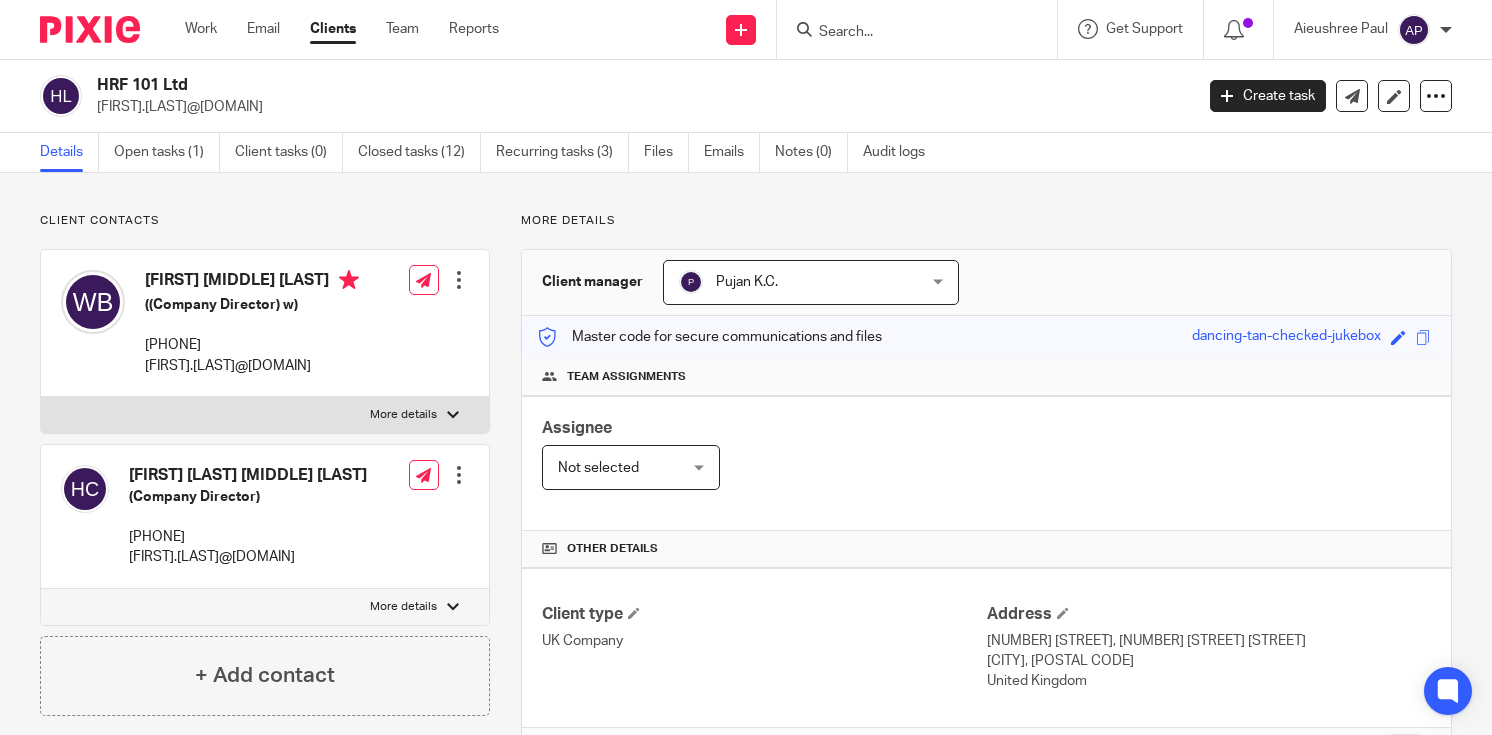 scroll, scrollTop: 0, scrollLeft: 0, axis: both 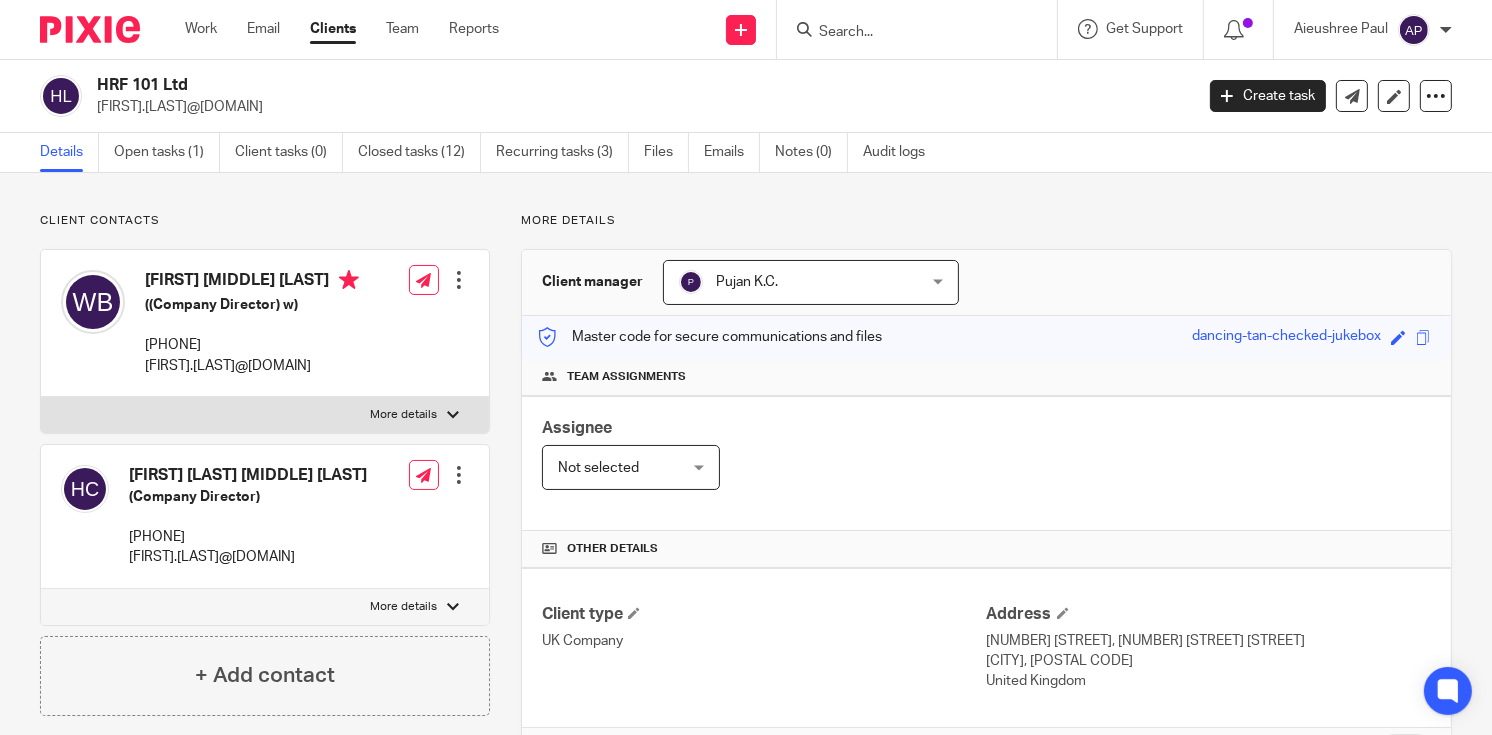 drag, startPoint x: 97, startPoint y: 81, endPoint x: 231, endPoint y: 87, distance: 134.13426 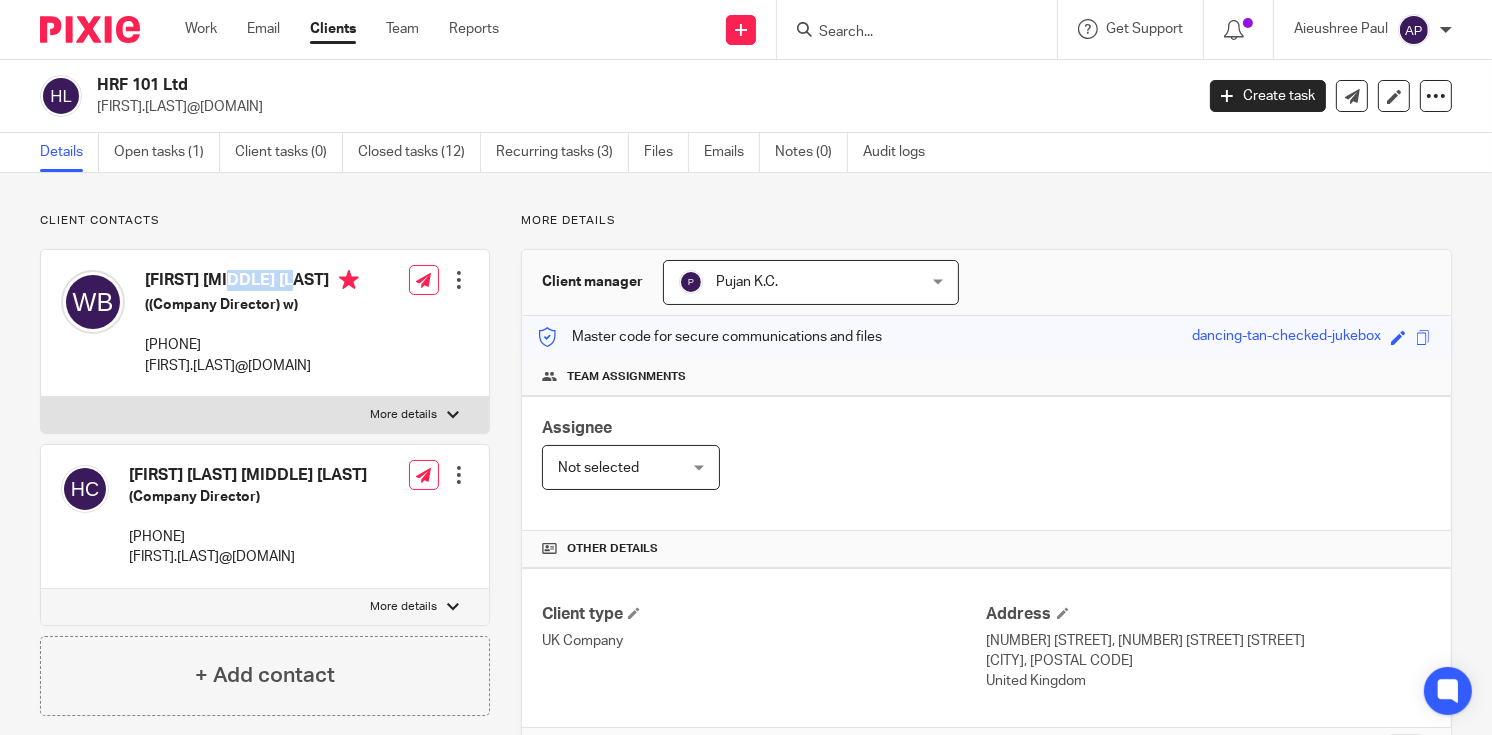click on "William Harrison Bainbridge" at bounding box center [252, 282] 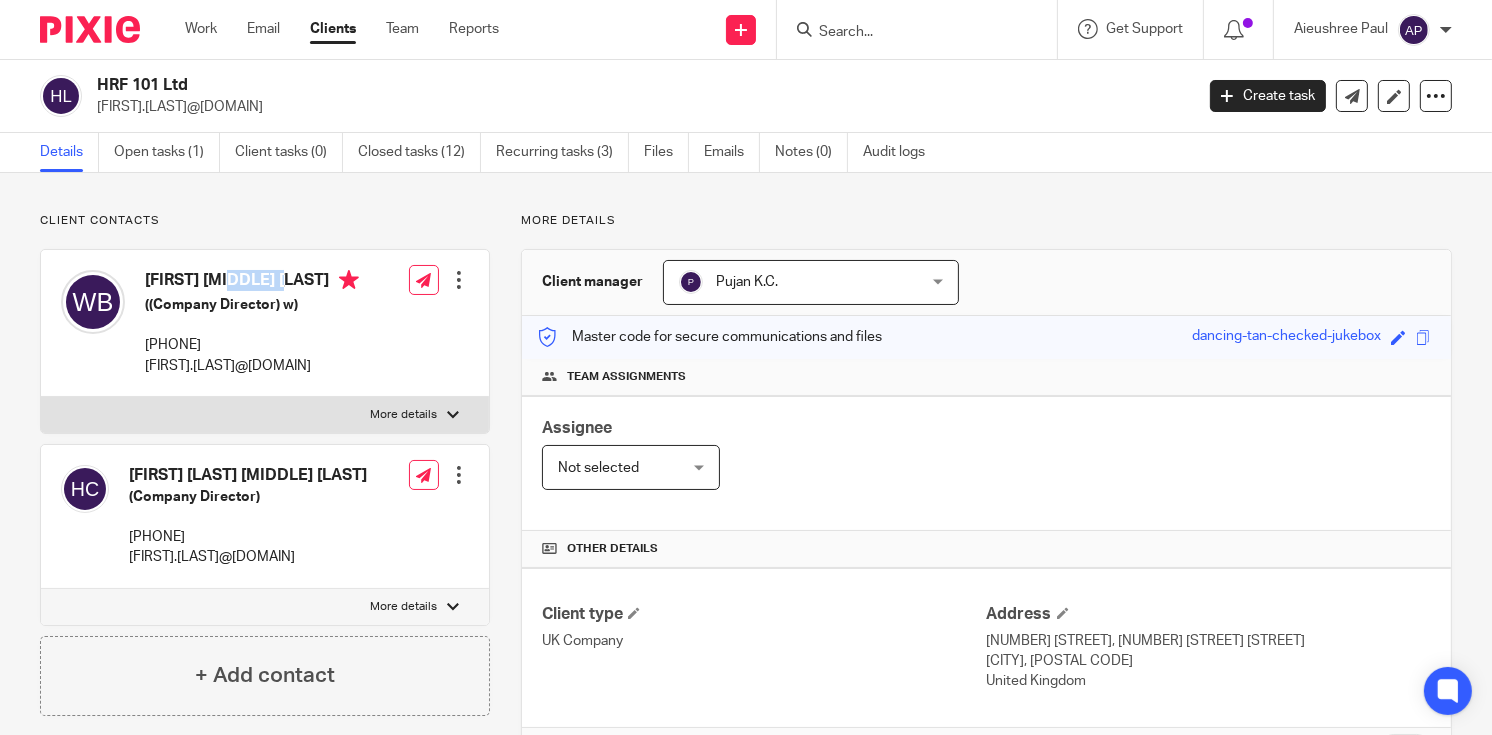 copy on "William" 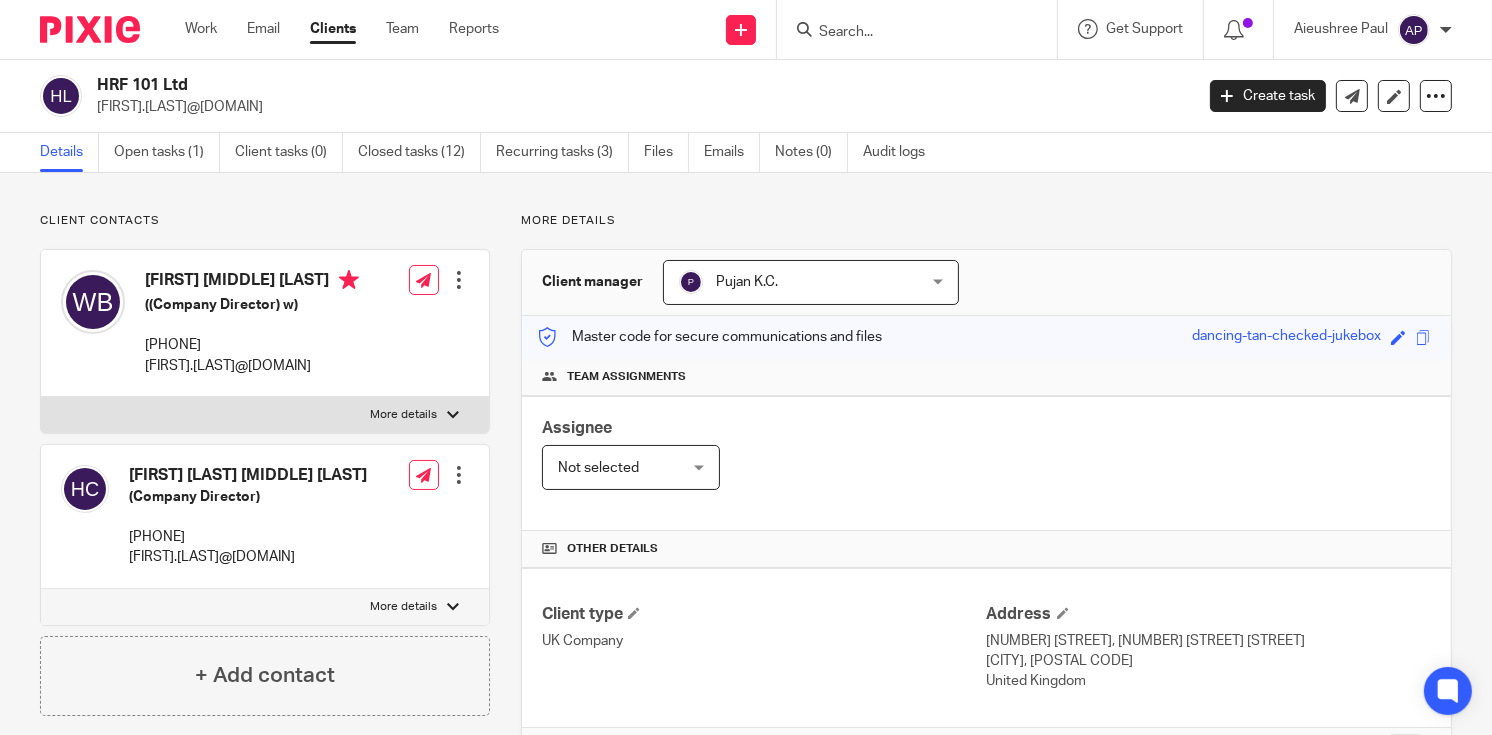 click at bounding box center (907, 33) 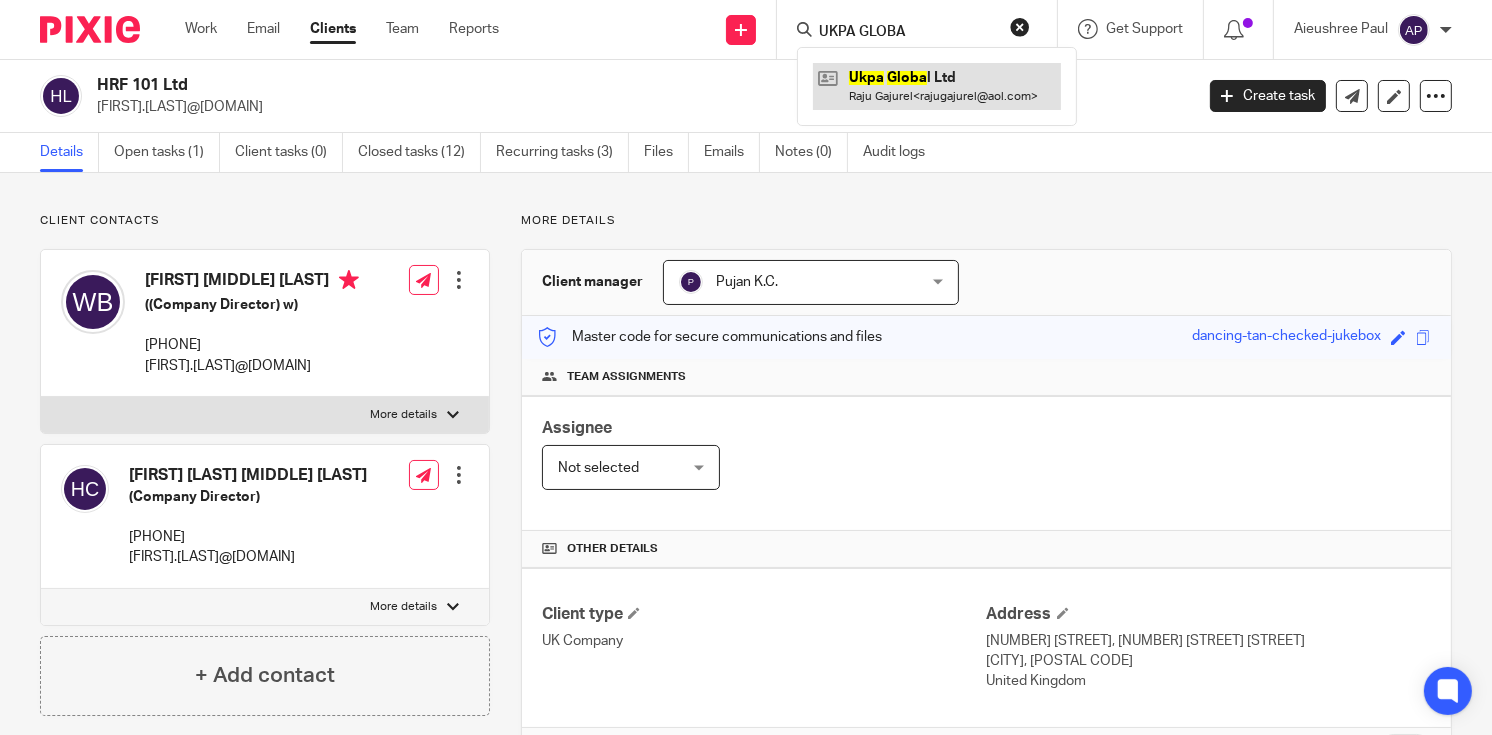 type on "UKPA GLOBA" 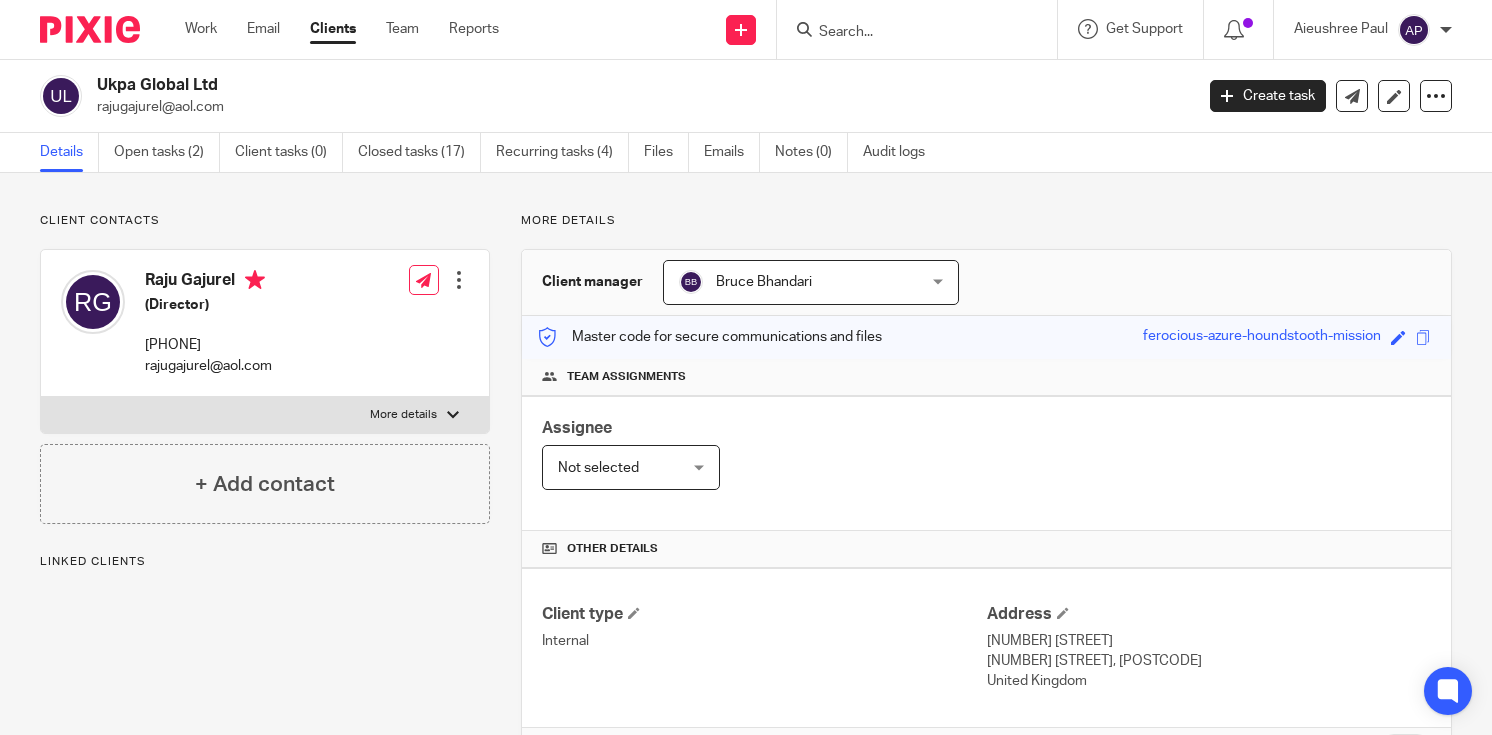 scroll, scrollTop: 0, scrollLeft: 0, axis: both 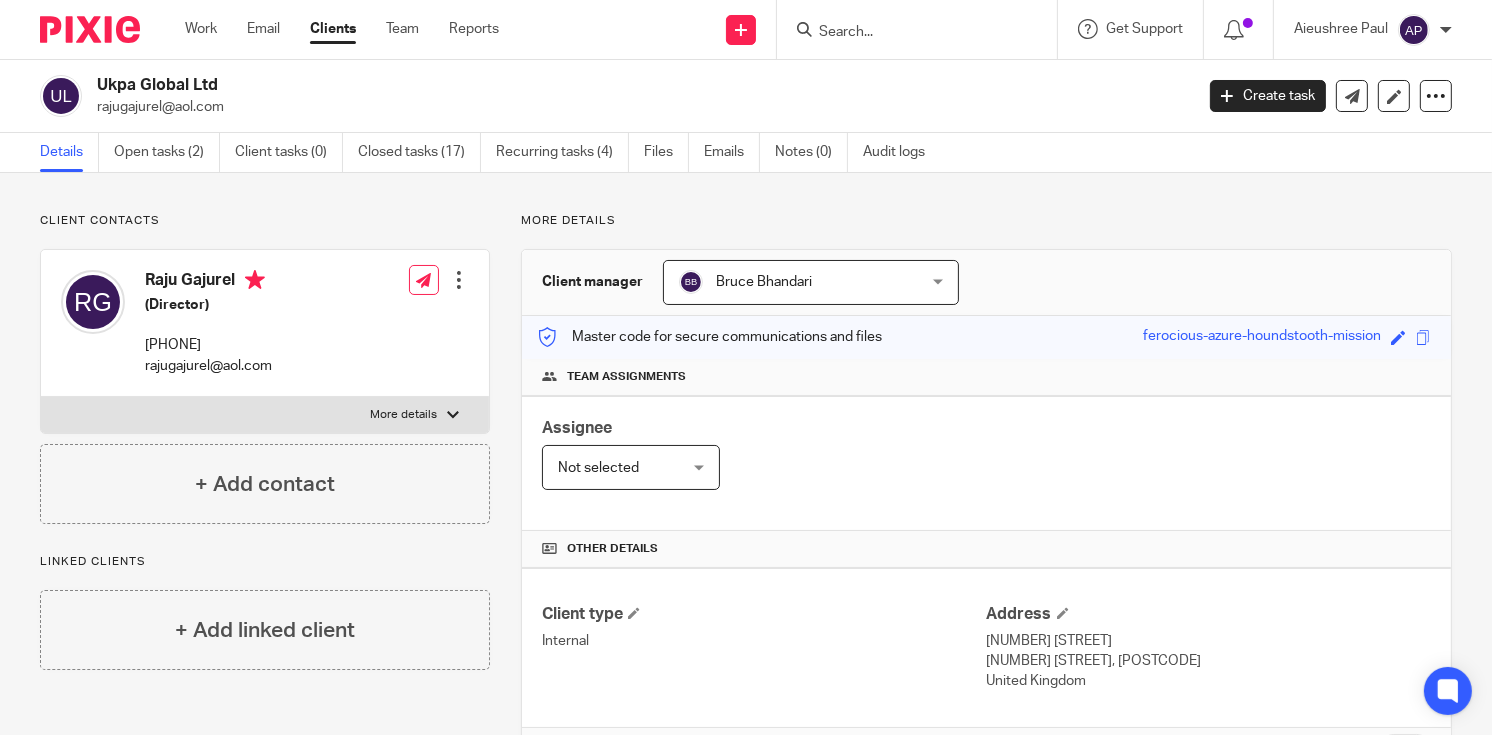 drag, startPoint x: 91, startPoint y: 83, endPoint x: 223, endPoint y: 76, distance: 132.18547 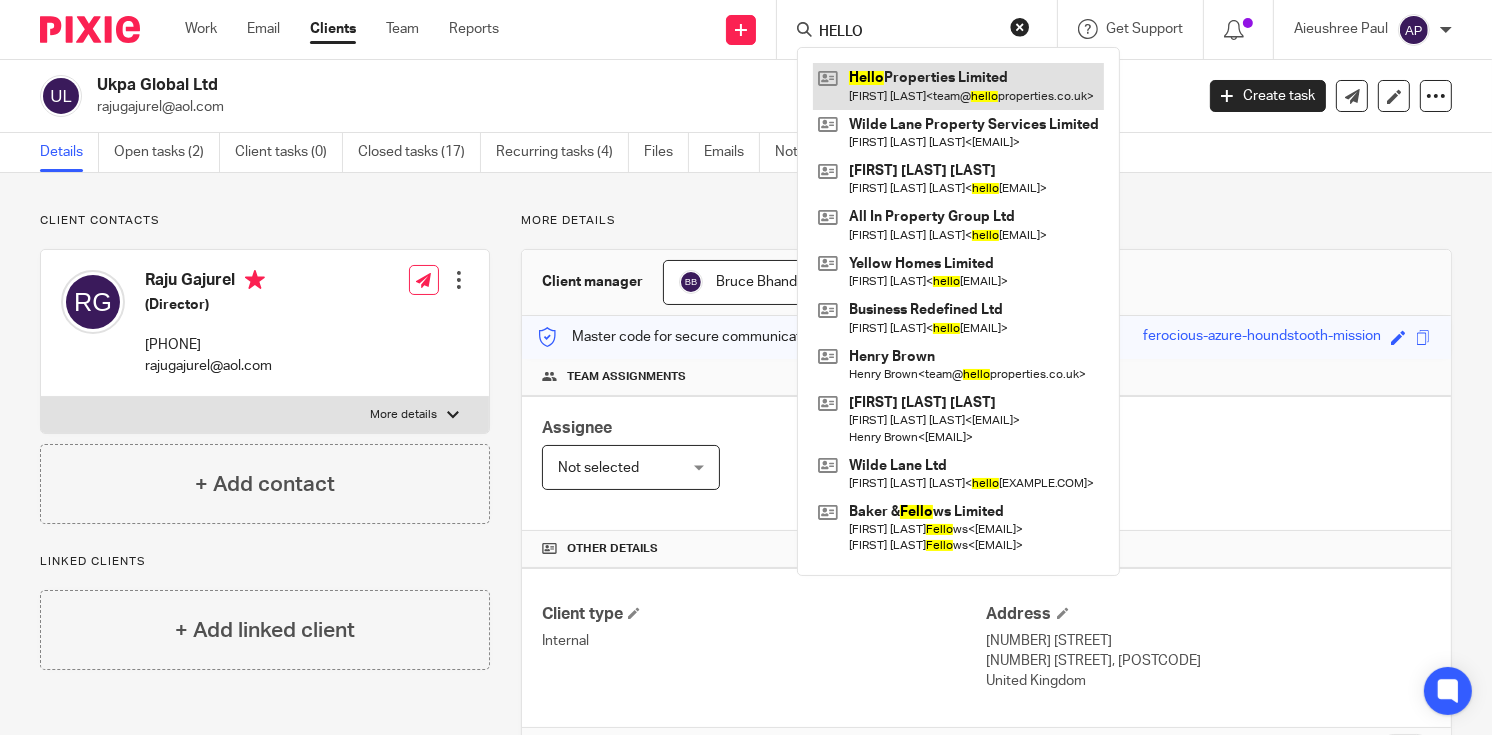 type on "HELLO" 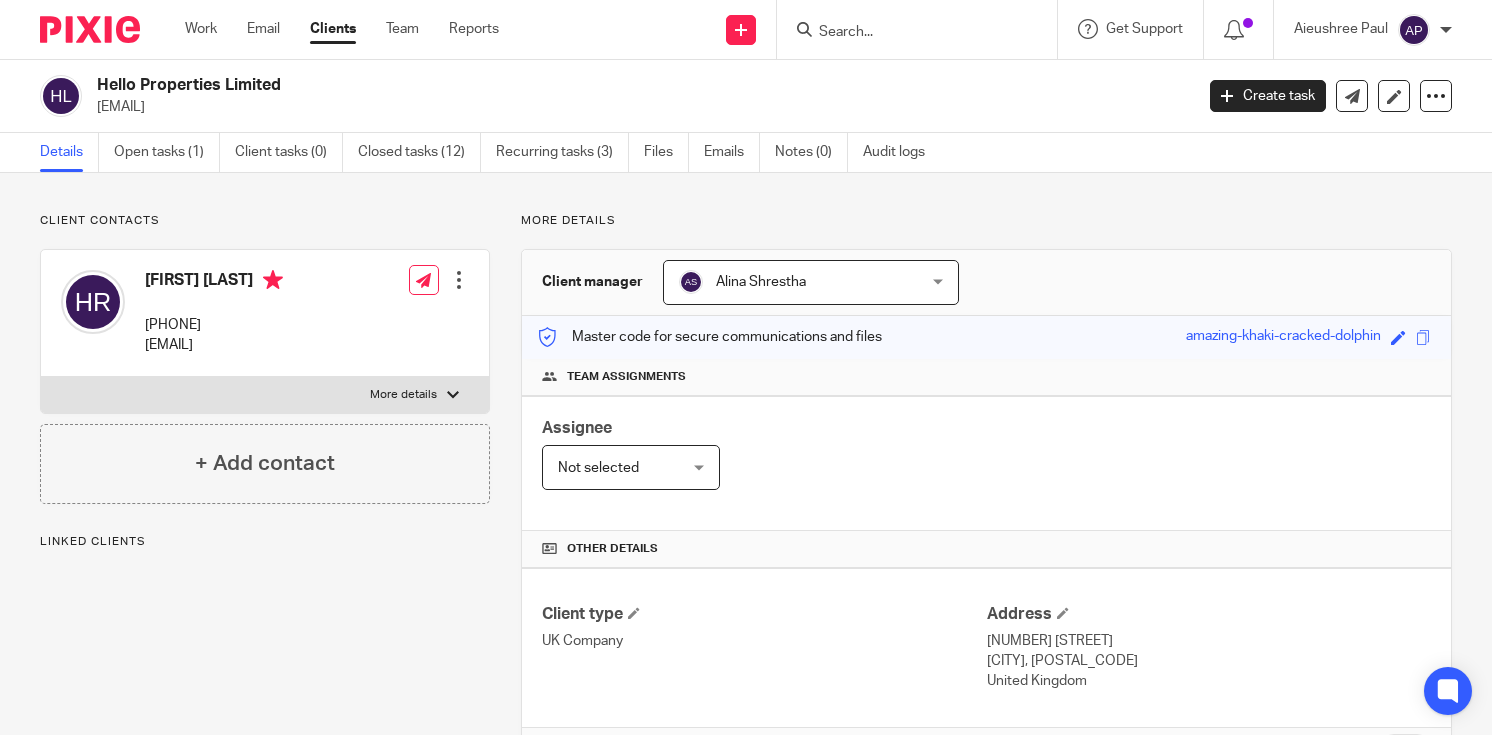 scroll, scrollTop: 0, scrollLeft: 0, axis: both 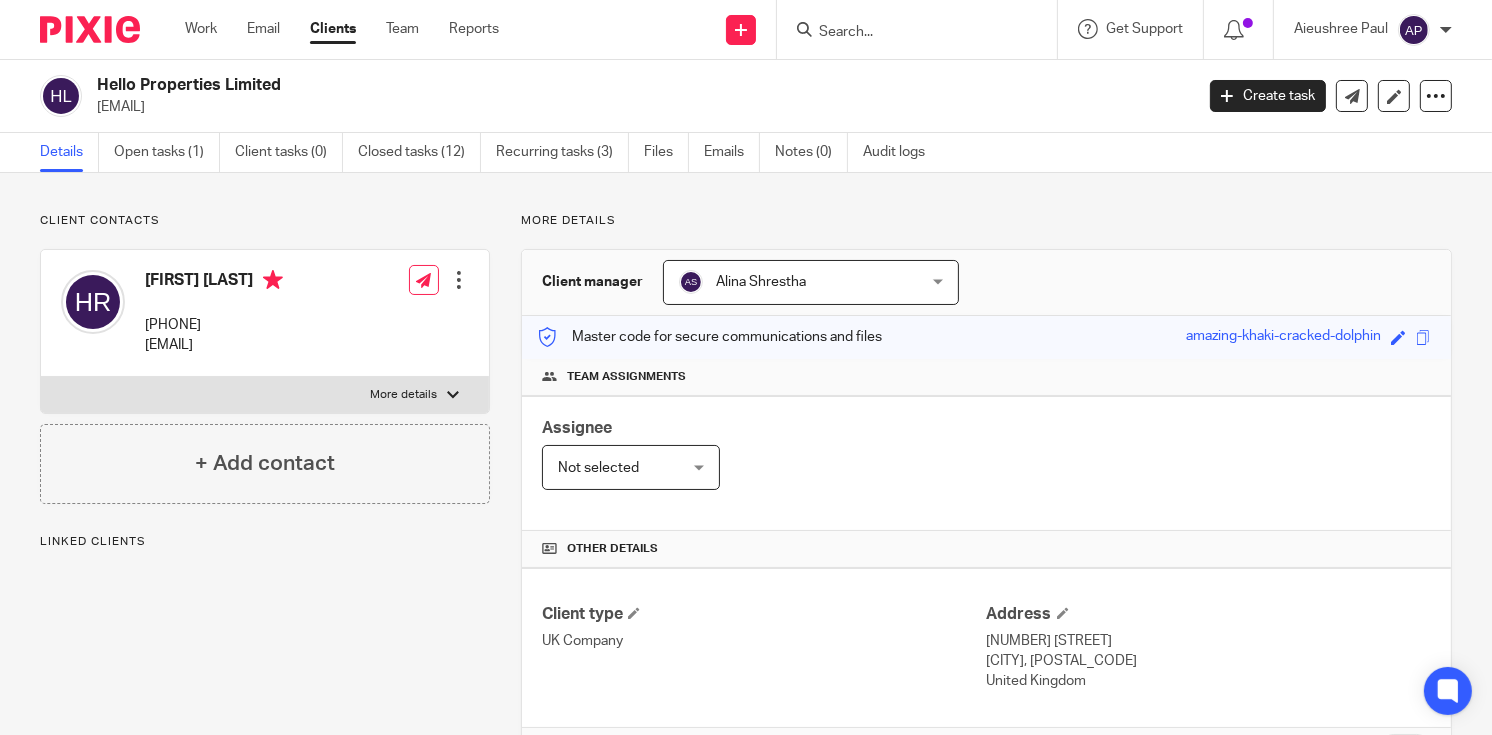 drag, startPoint x: 96, startPoint y: 81, endPoint x: 288, endPoint y: 80, distance: 192.00261 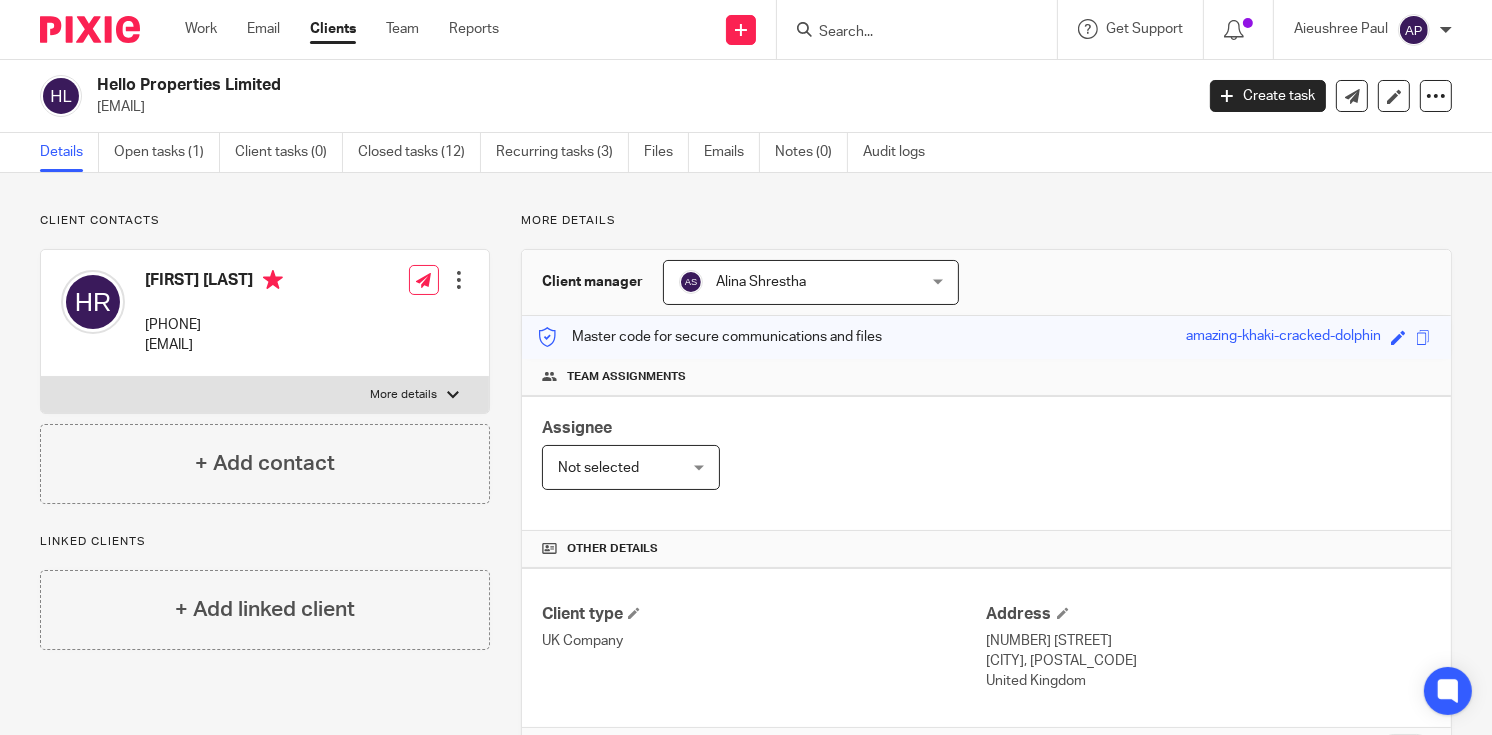 drag, startPoint x: 96, startPoint y: 105, endPoint x: 296, endPoint y: 105, distance: 200 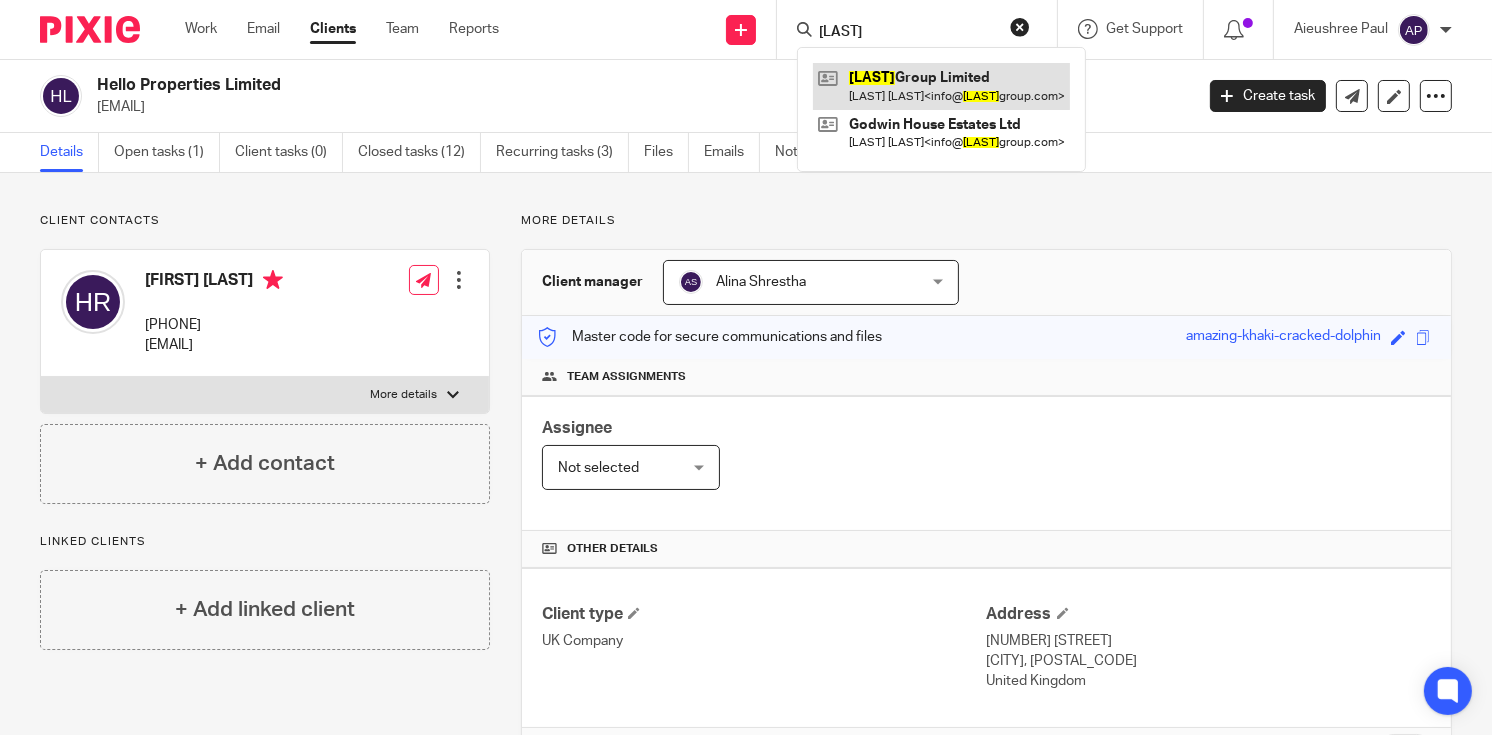 type on "HUSSON" 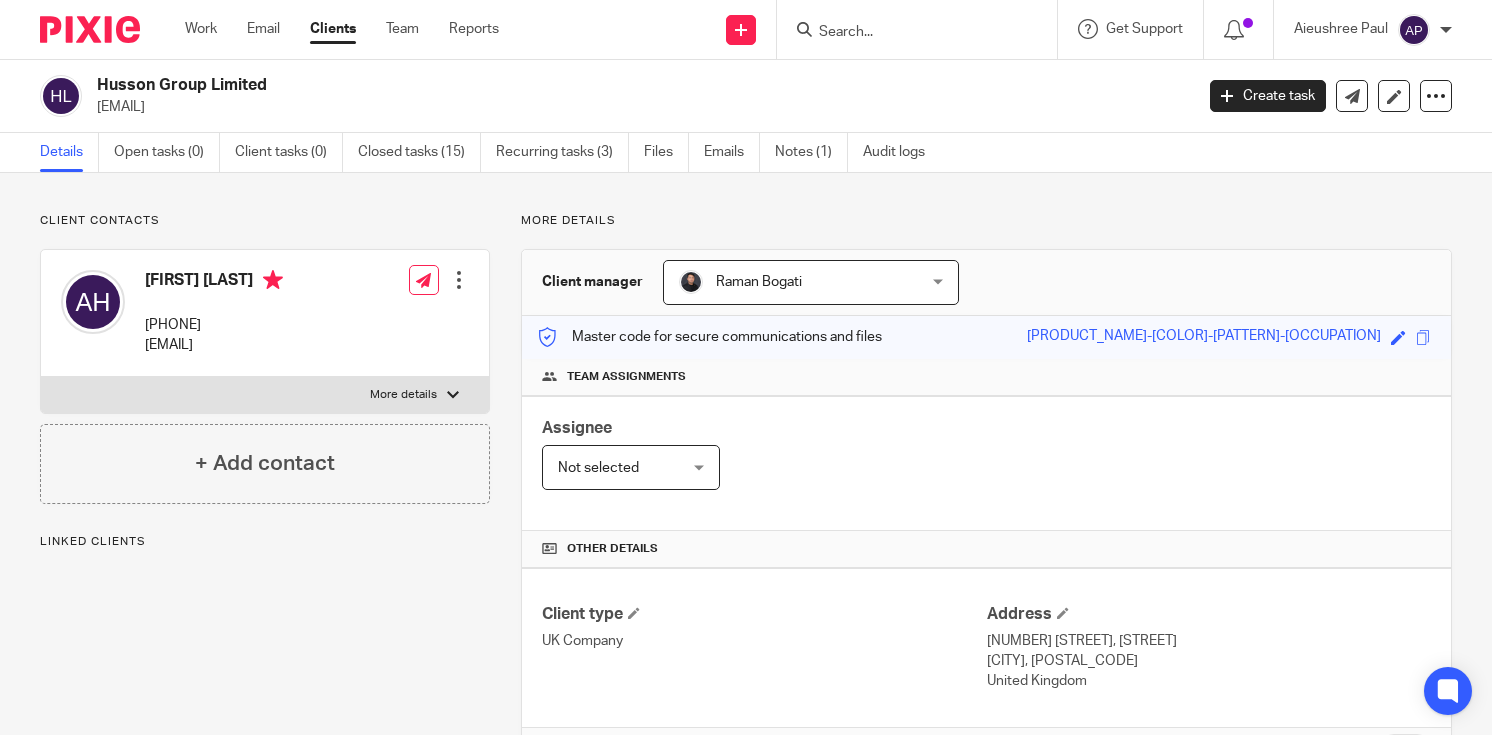 scroll, scrollTop: 0, scrollLeft: 0, axis: both 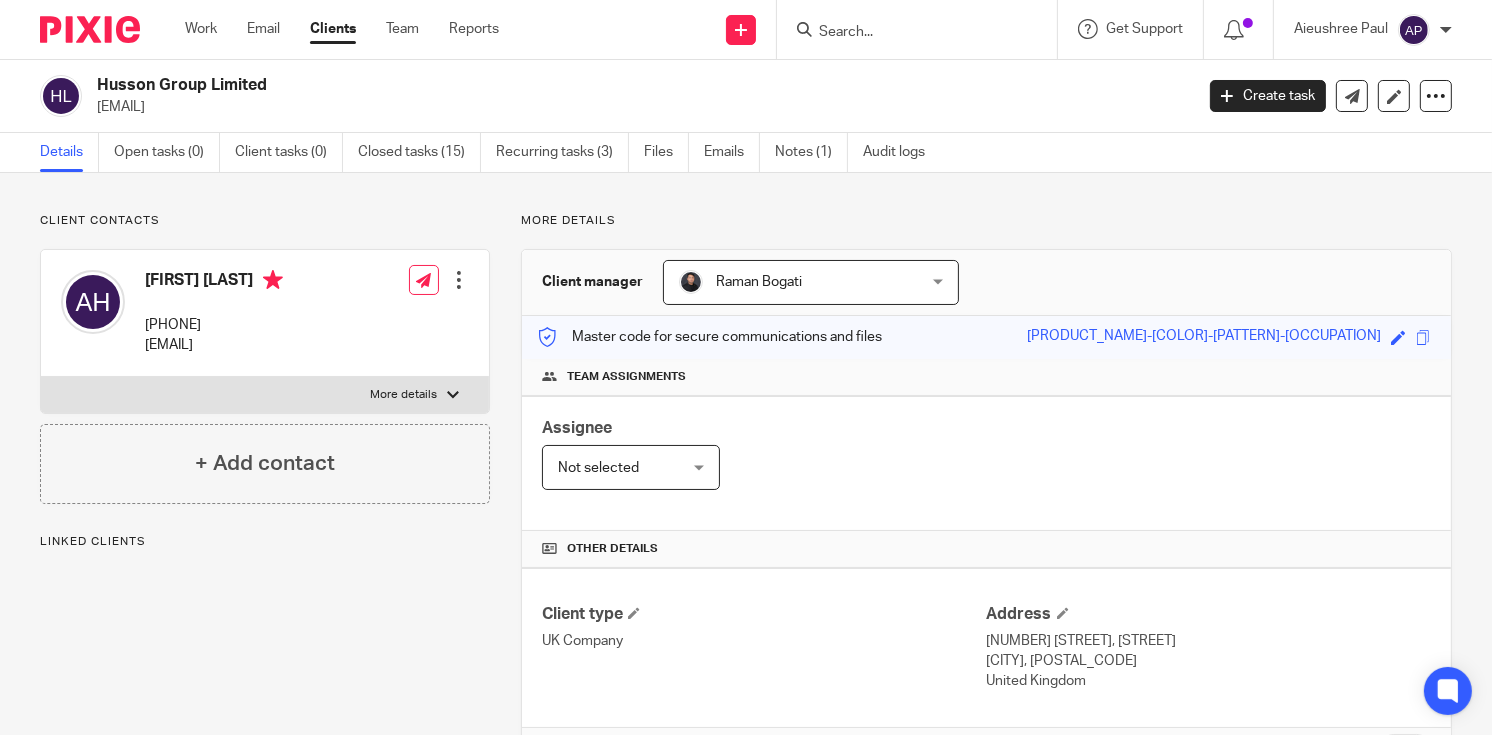 drag, startPoint x: 96, startPoint y: 81, endPoint x: 309, endPoint y: 81, distance: 213 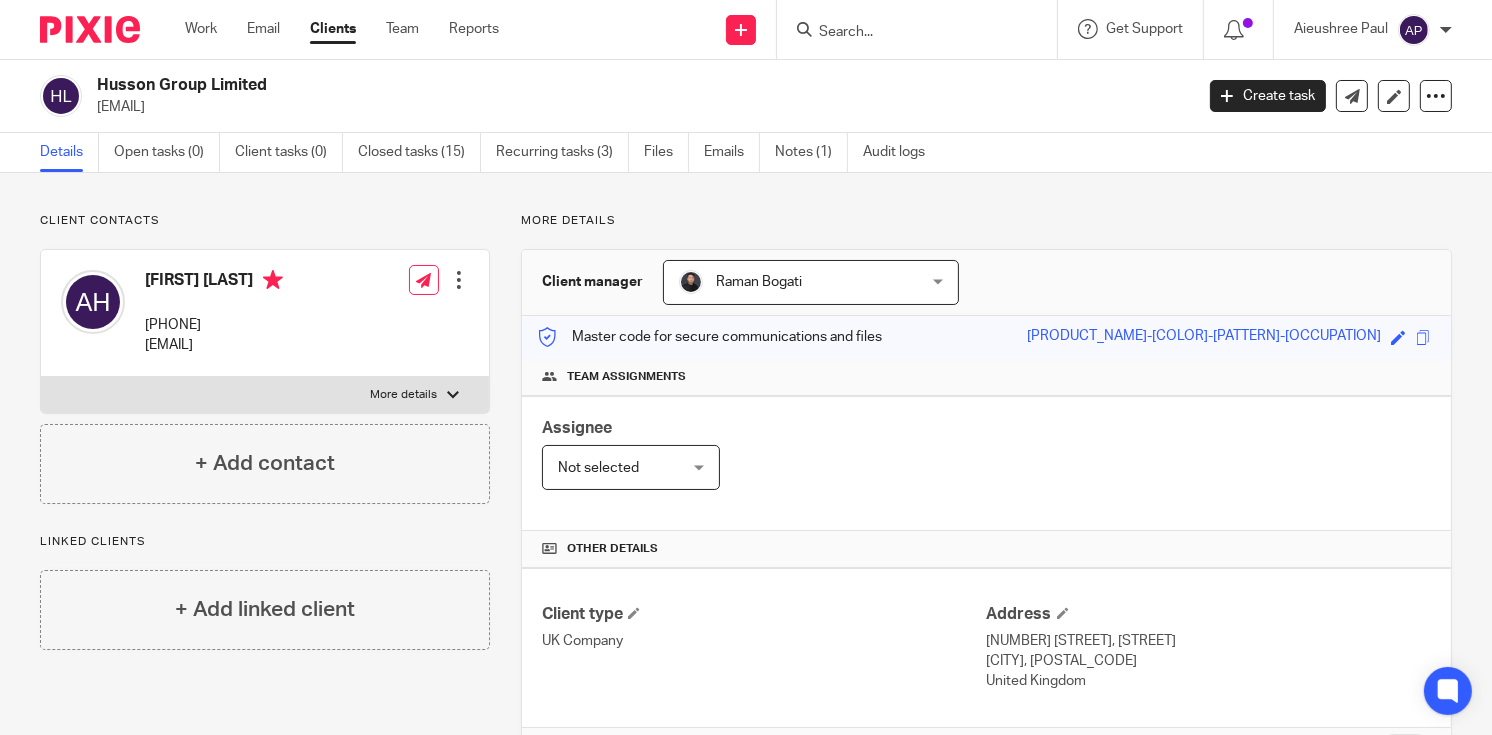 drag, startPoint x: 95, startPoint y: 100, endPoint x: 278, endPoint y: 114, distance: 183.53474 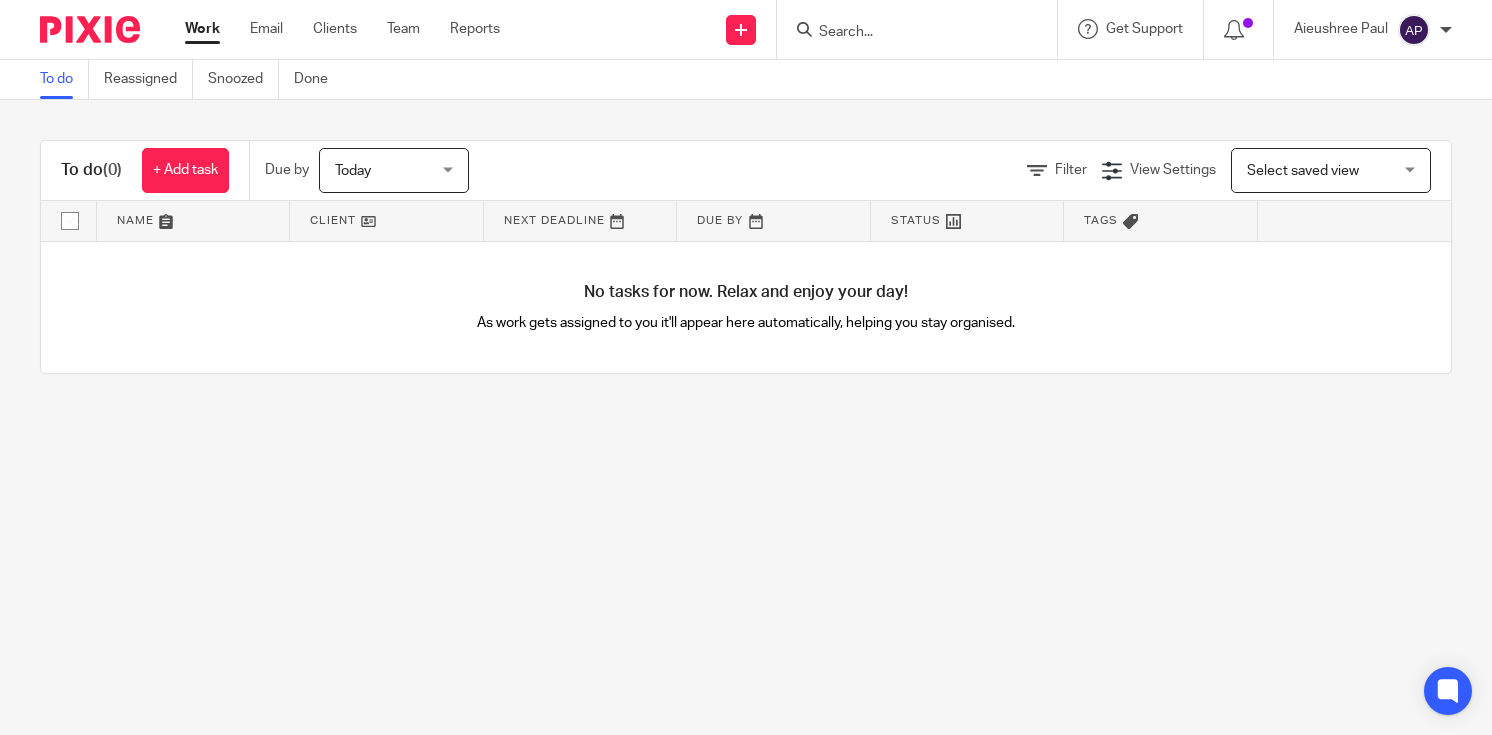 click at bounding box center (907, 33) 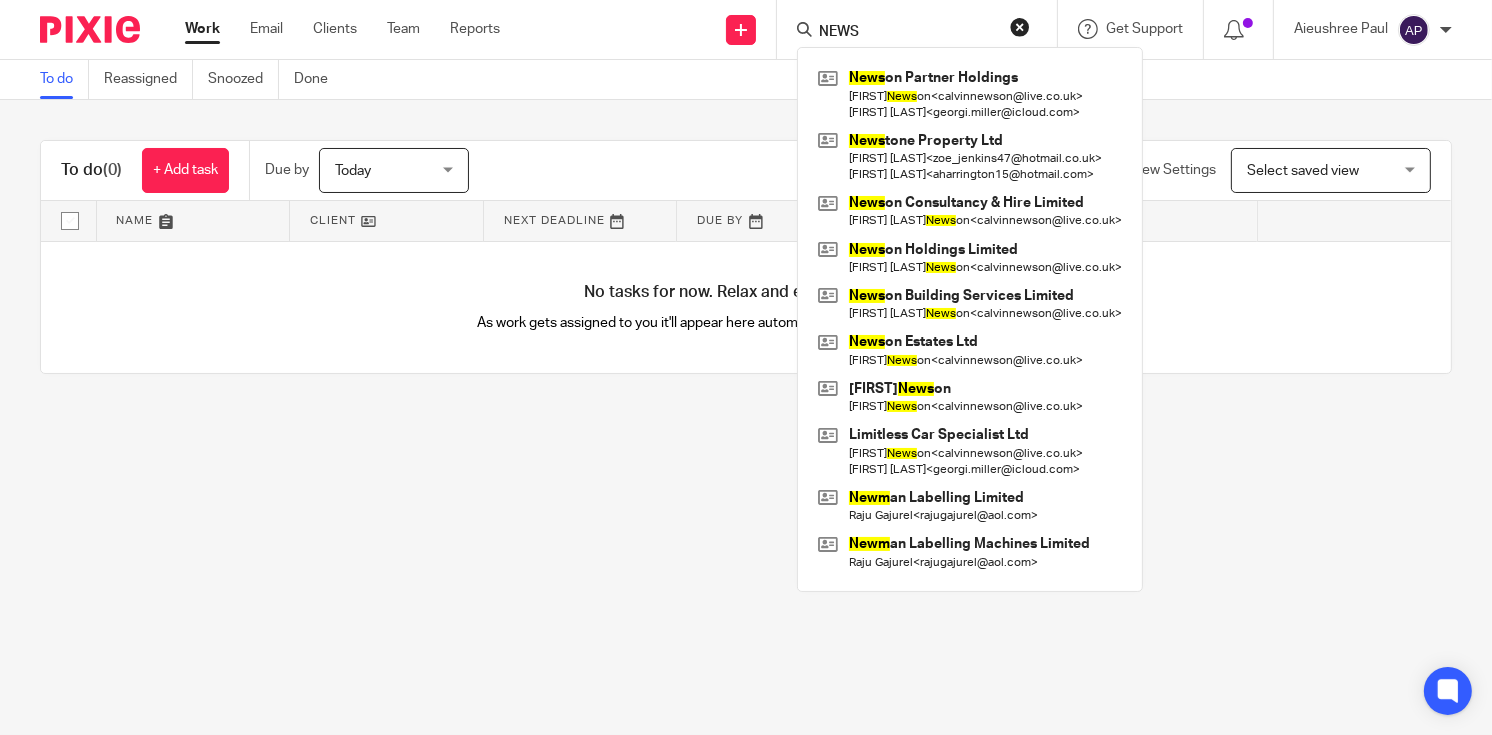 type on "NEWS" 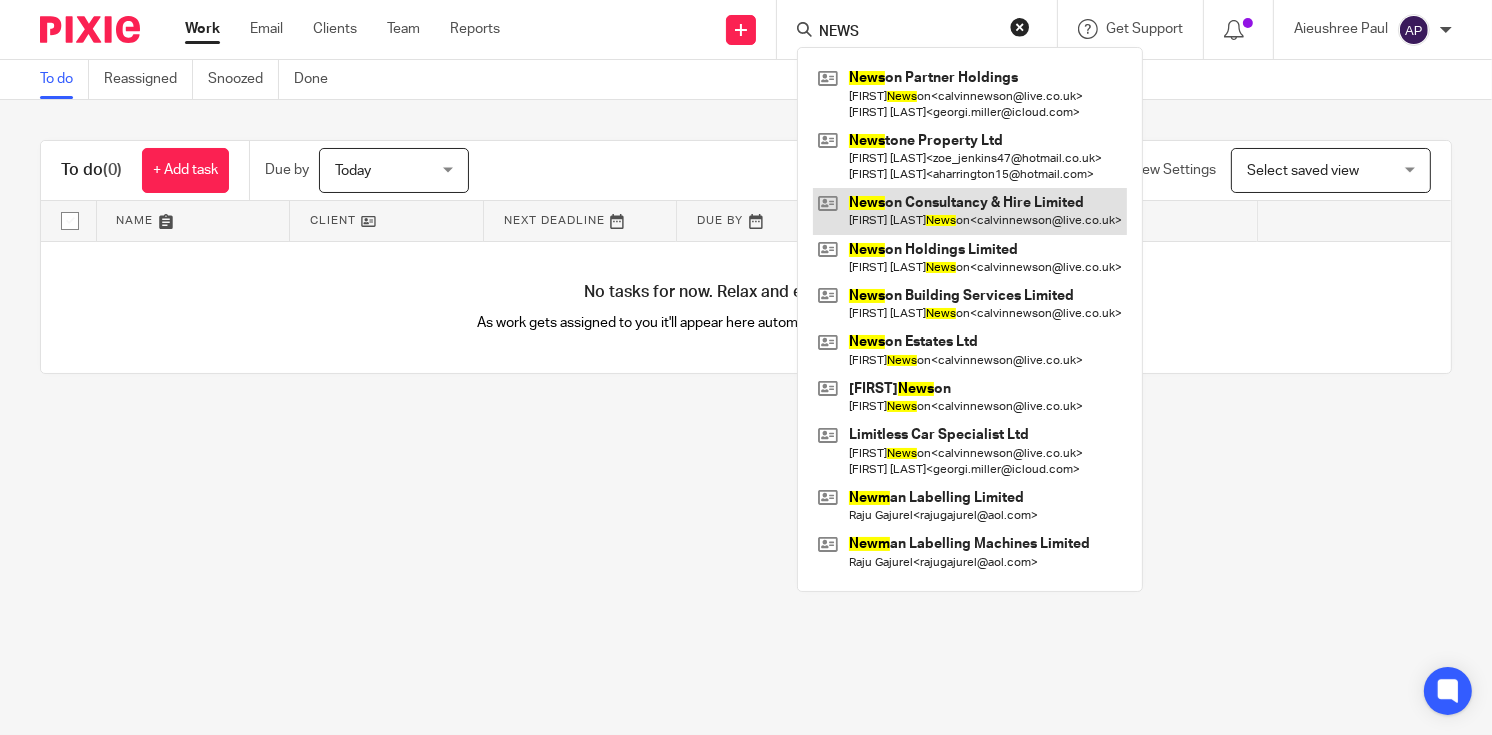 click at bounding box center (970, 211) 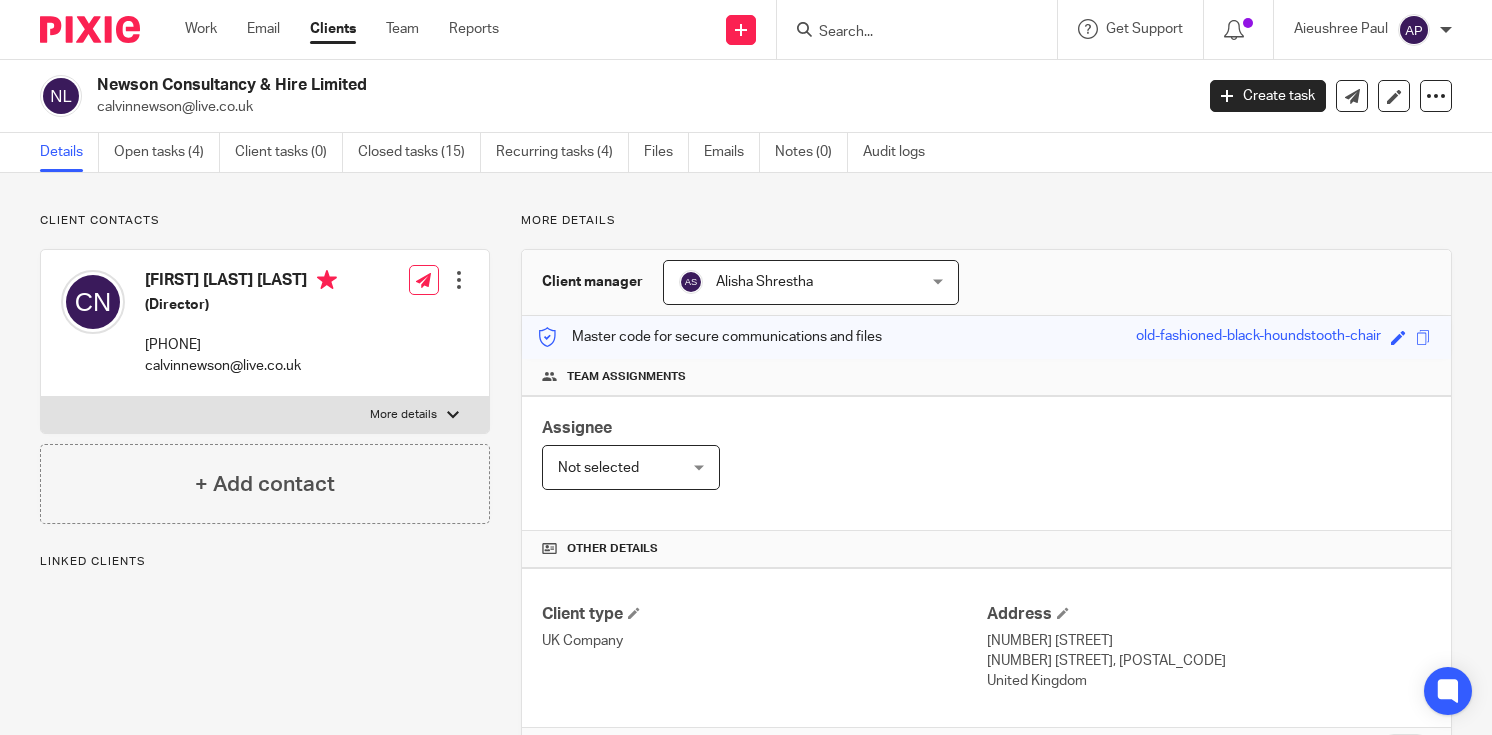 scroll, scrollTop: 0, scrollLeft: 0, axis: both 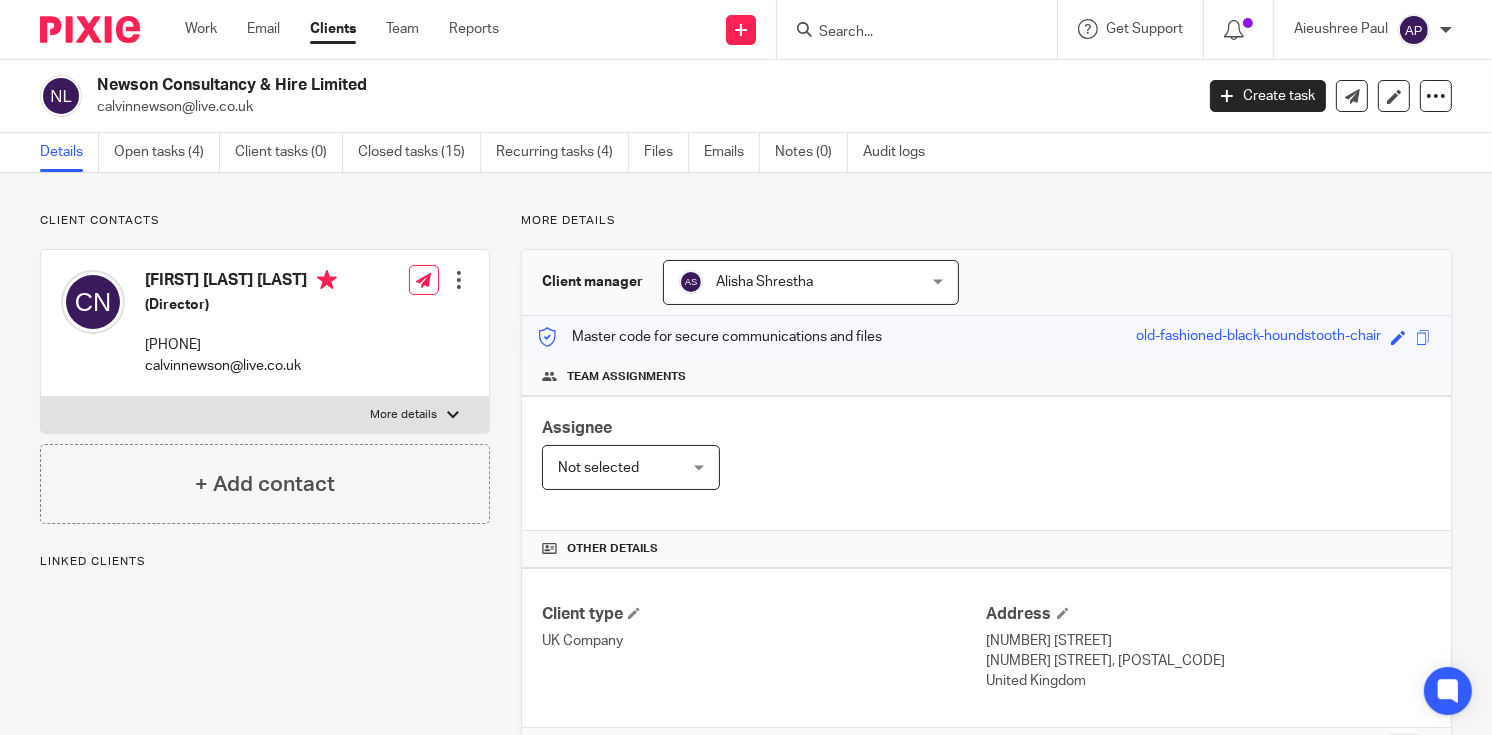 drag, startPoint x: 97, startPoint y: 81, endPoint x: 410, endPoint y: 81, distance: 313 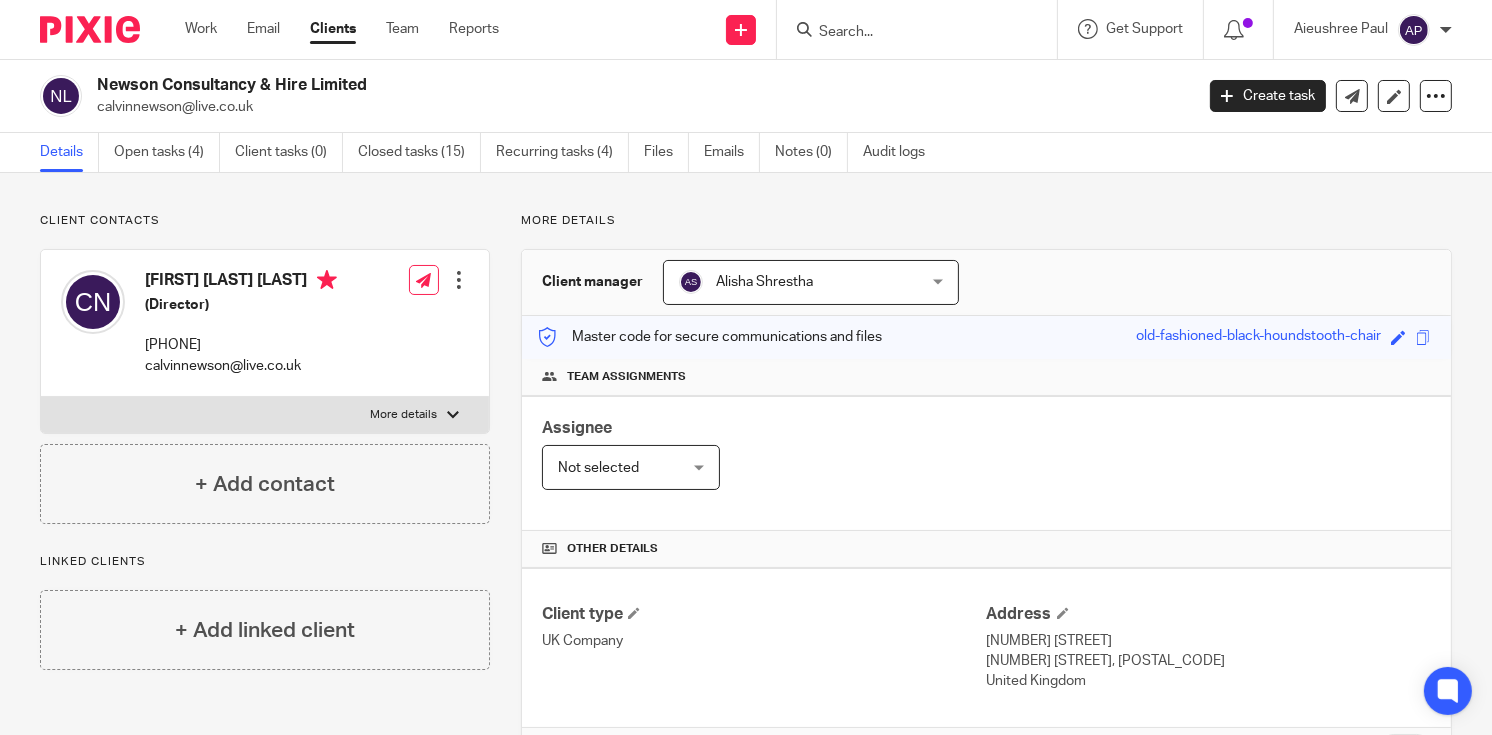 drag, startPoint x: 94, startPoint y: 103, endPoint x: 274, endPoint y: 109, distance: 180.09998 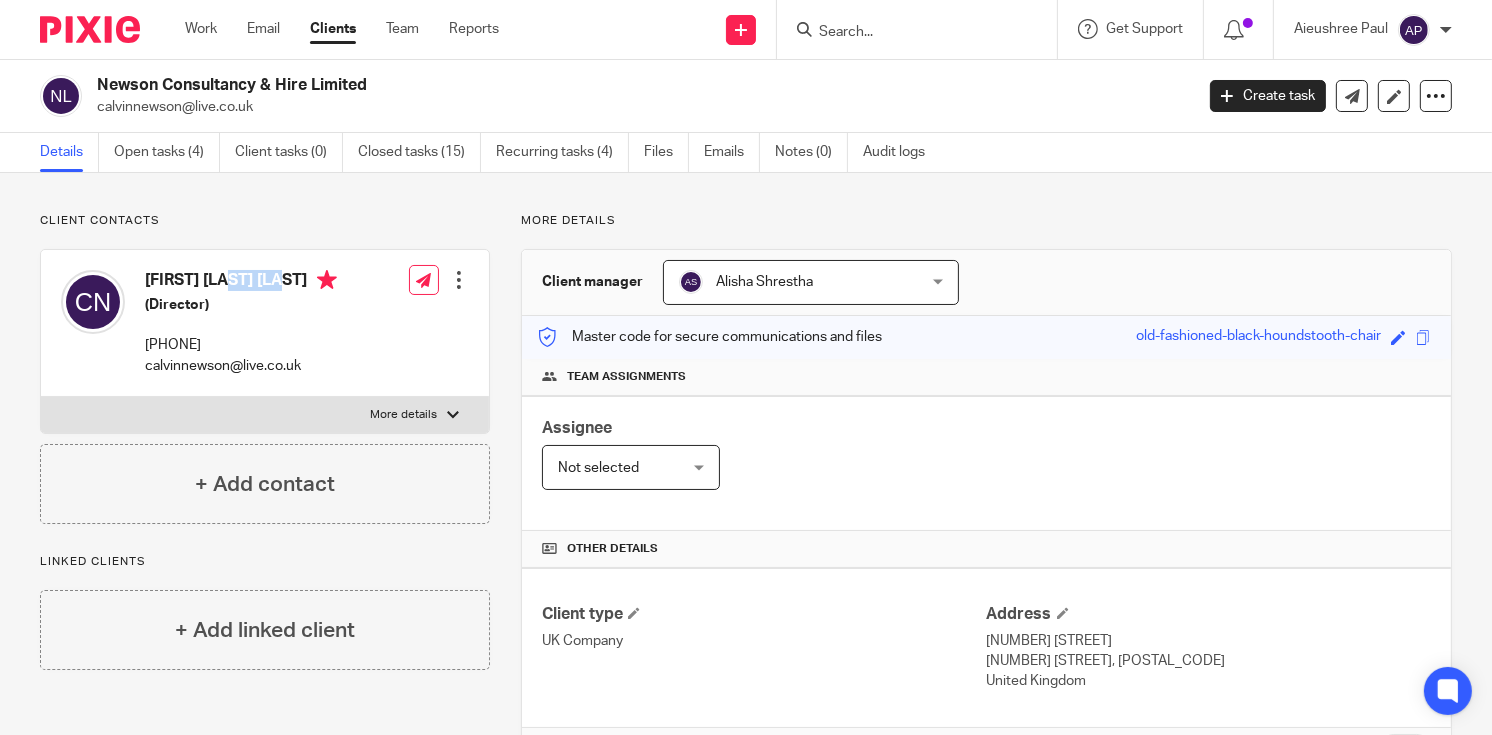 click on "Calvin Dean Newson" at bounding box center [241, 282] 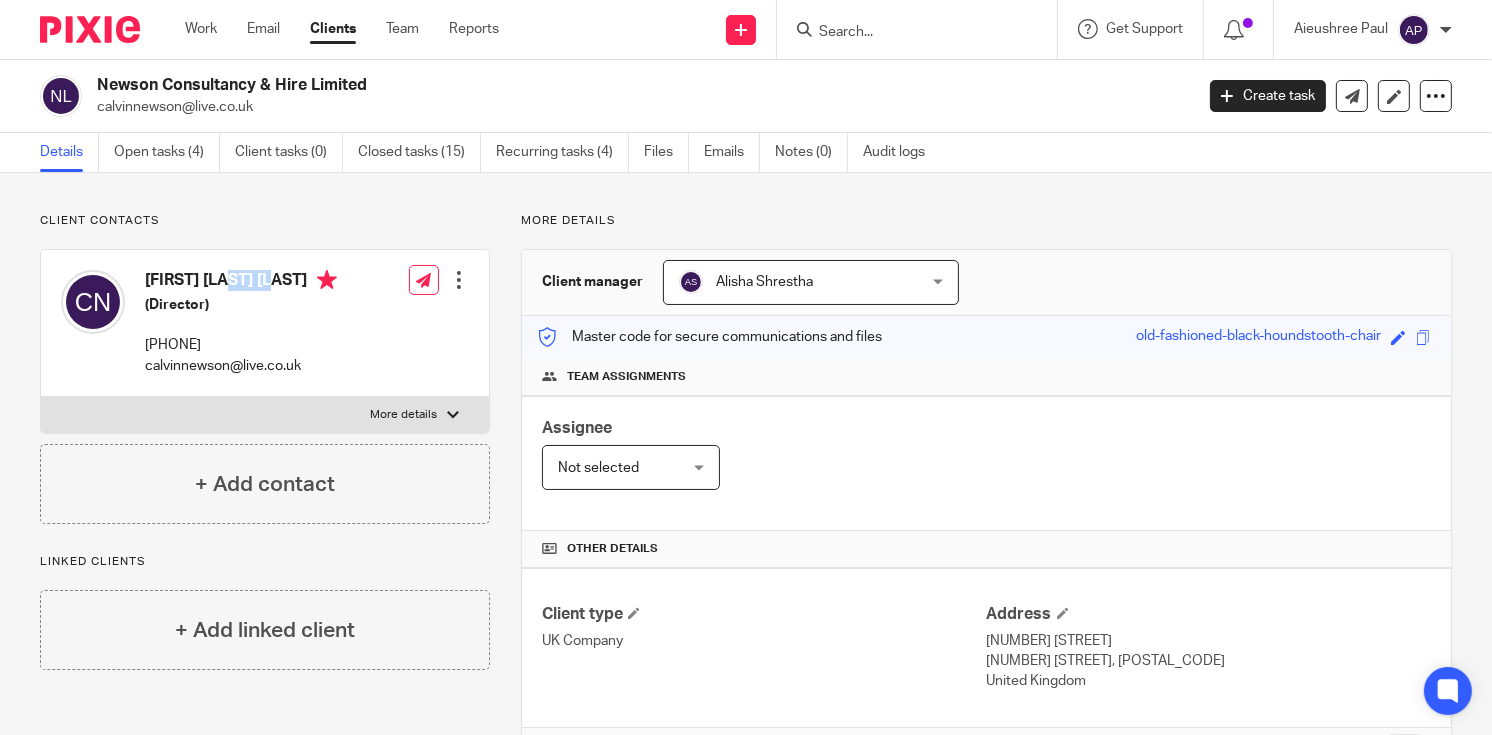 copy on "Calvin" 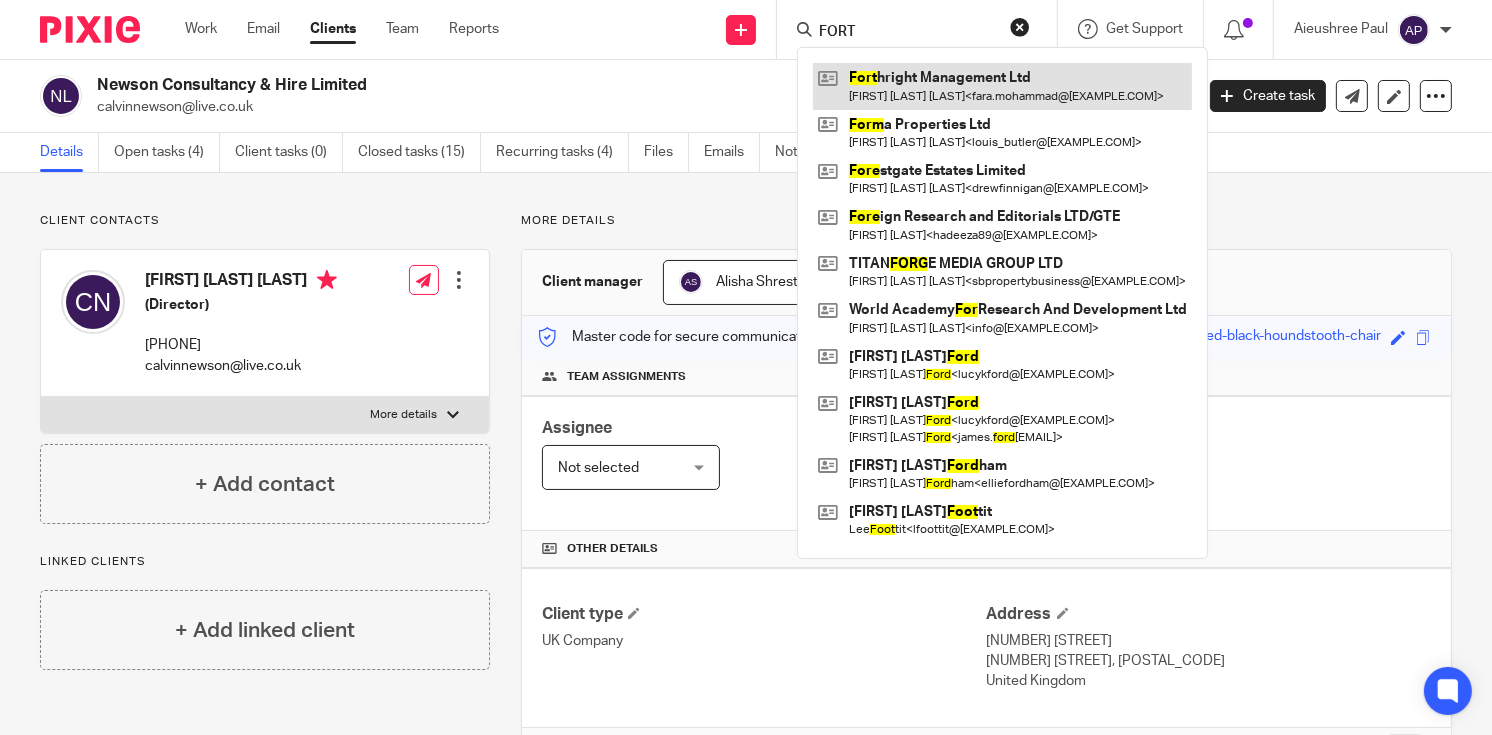 type on "FORT" 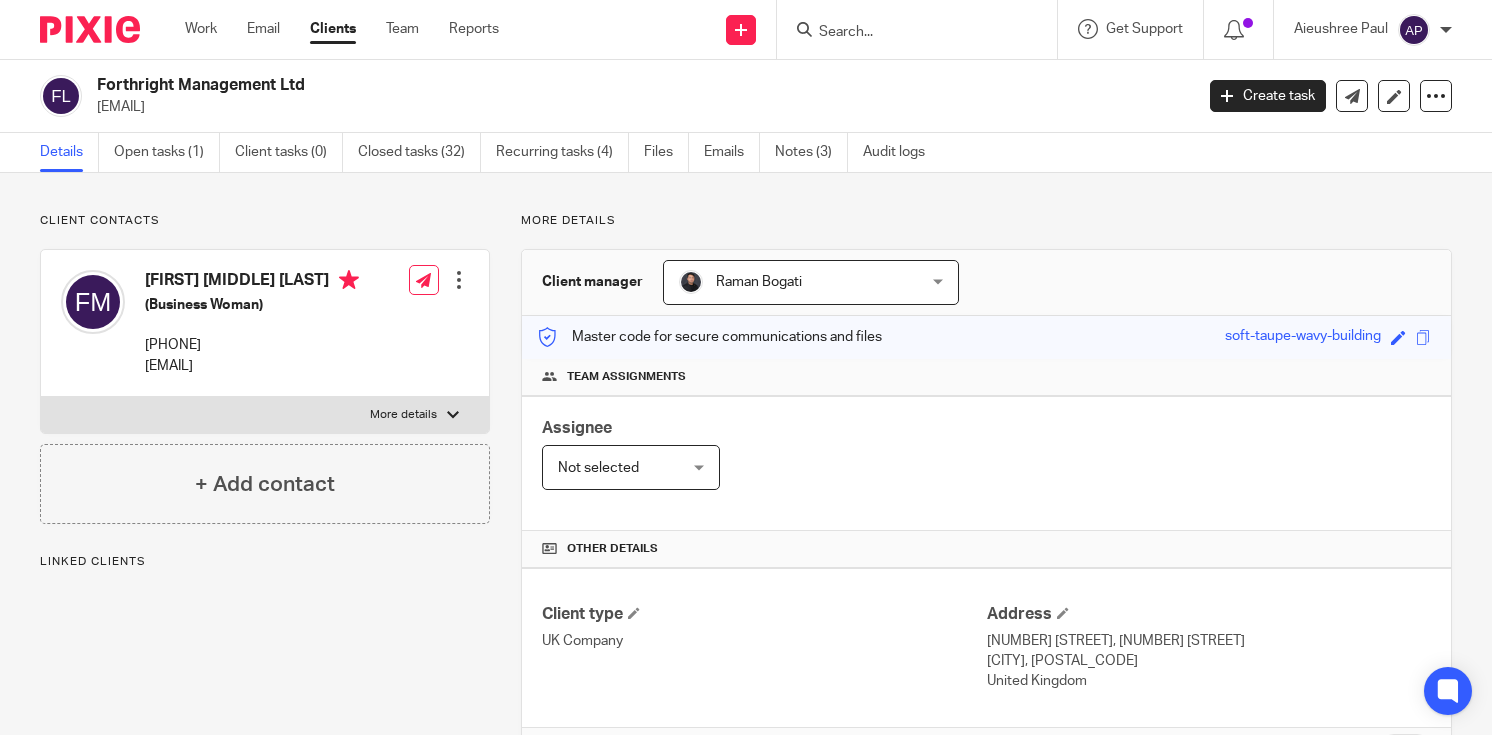 scroll, scrollTop: 0, scrollLeft: 0, axis: both 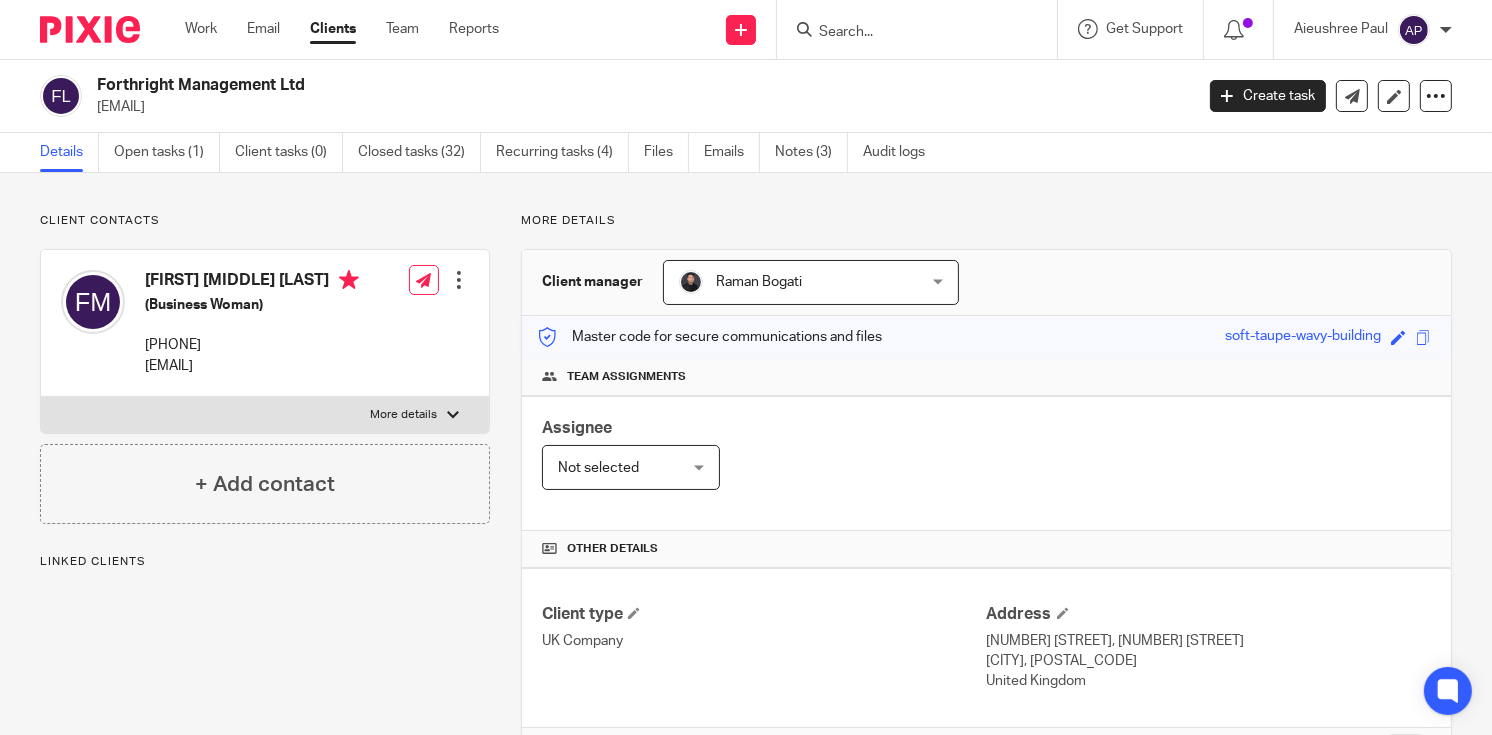 drag, startPoint x: 96, startPoint y: 82, endPoint x: 310, endPoint y: 81, distance: 214.00233 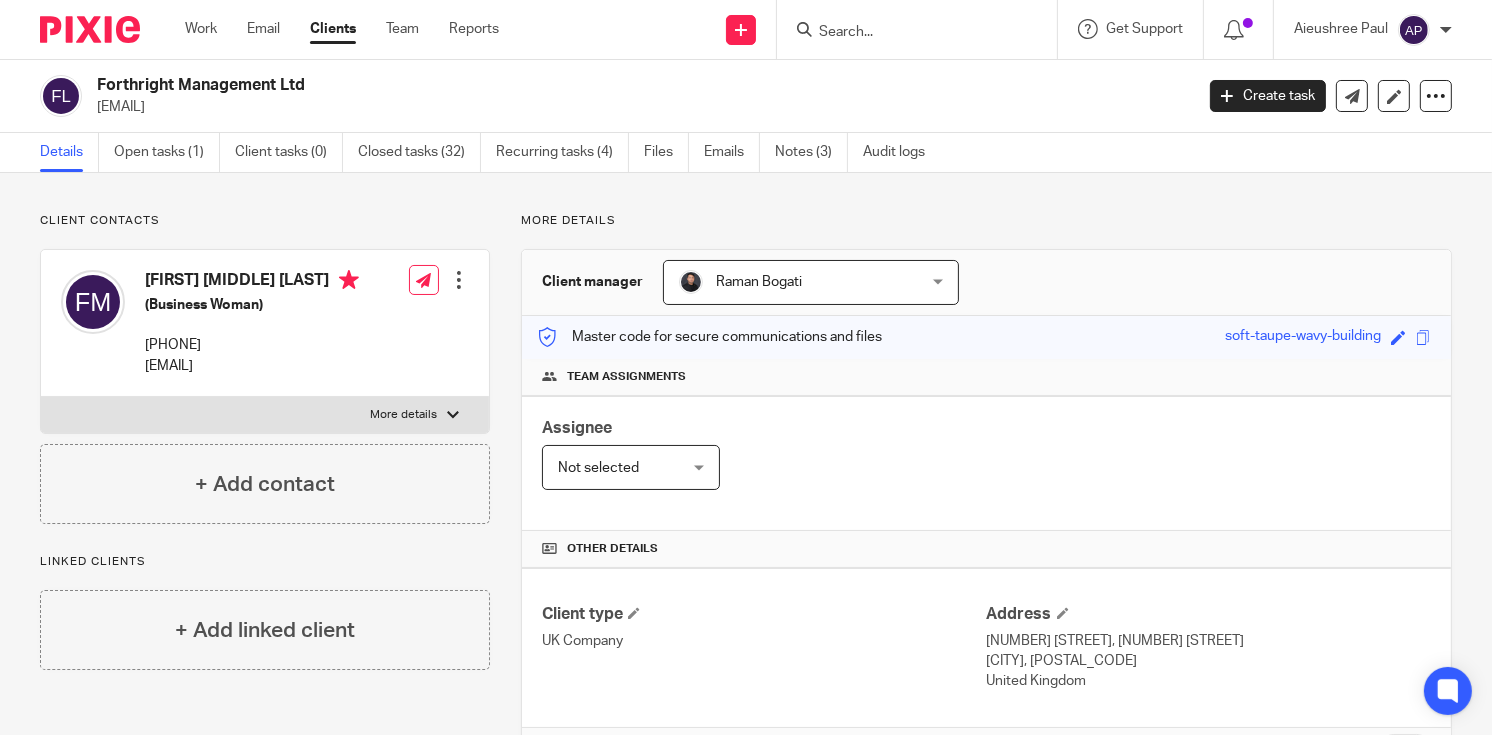 drag, startPoint x: 94, startPoint y: 108, endPoint x: 301, endPoint y: 104, distance: 207.03865 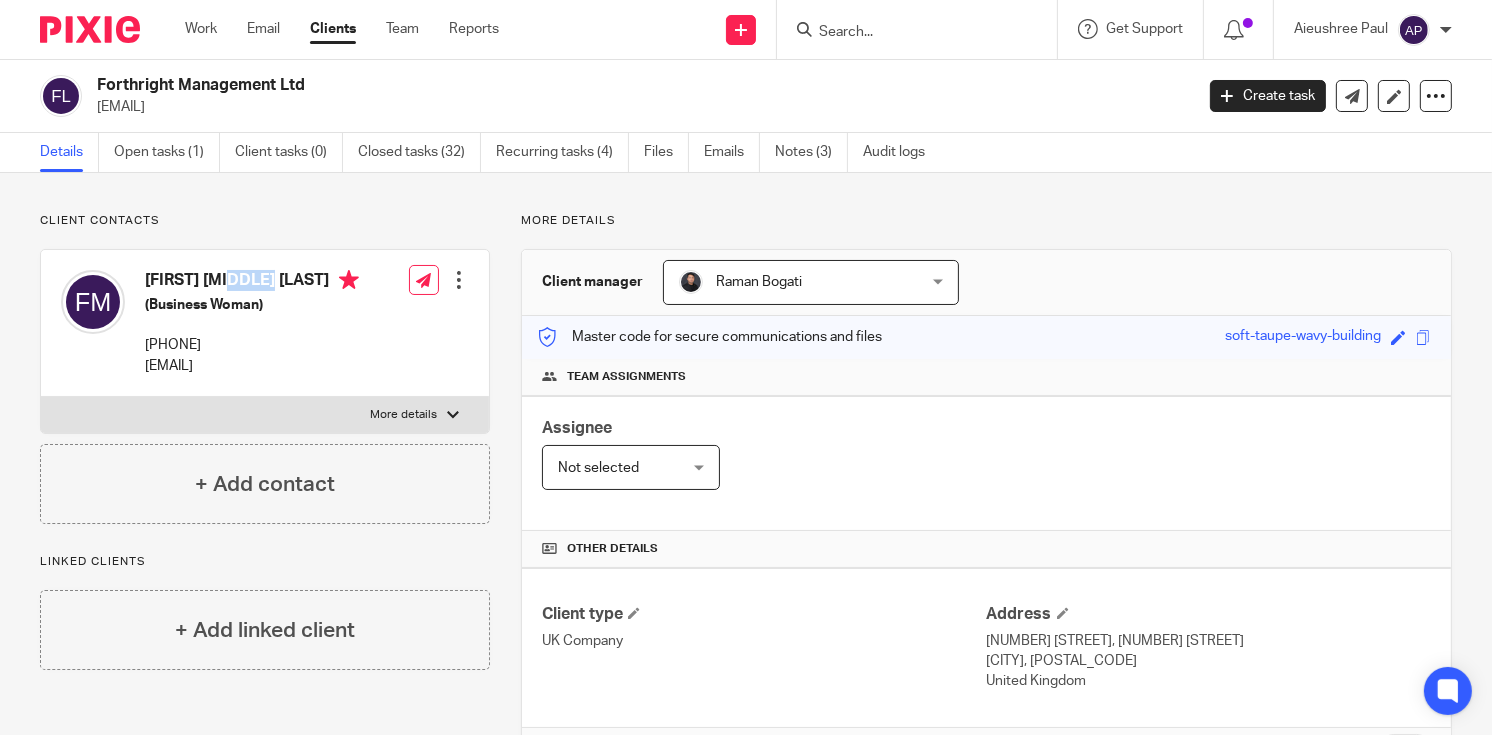 click on "[FIRST] [MIDDLE] [LAST]" at bounding box center (252, 282) 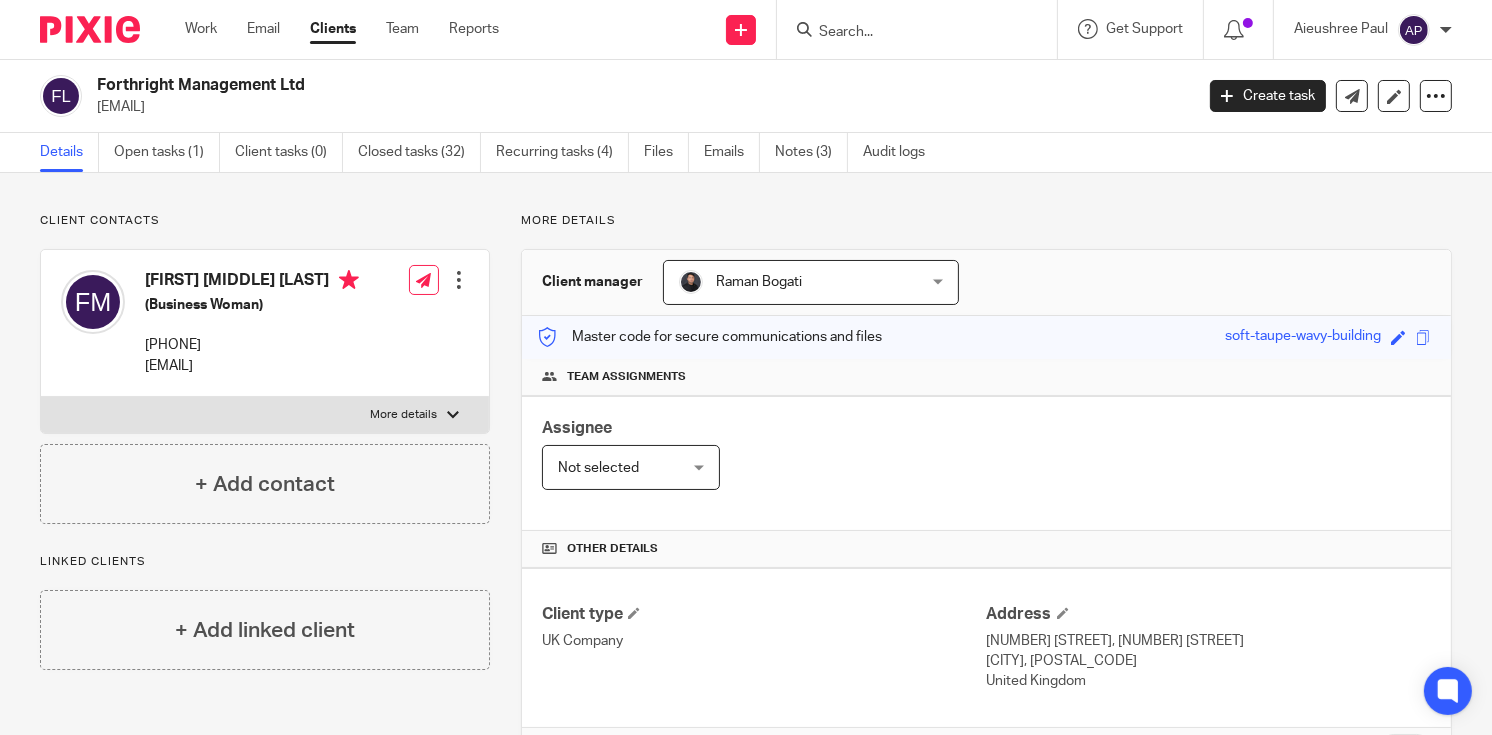 click at bounding box center (907, 33) 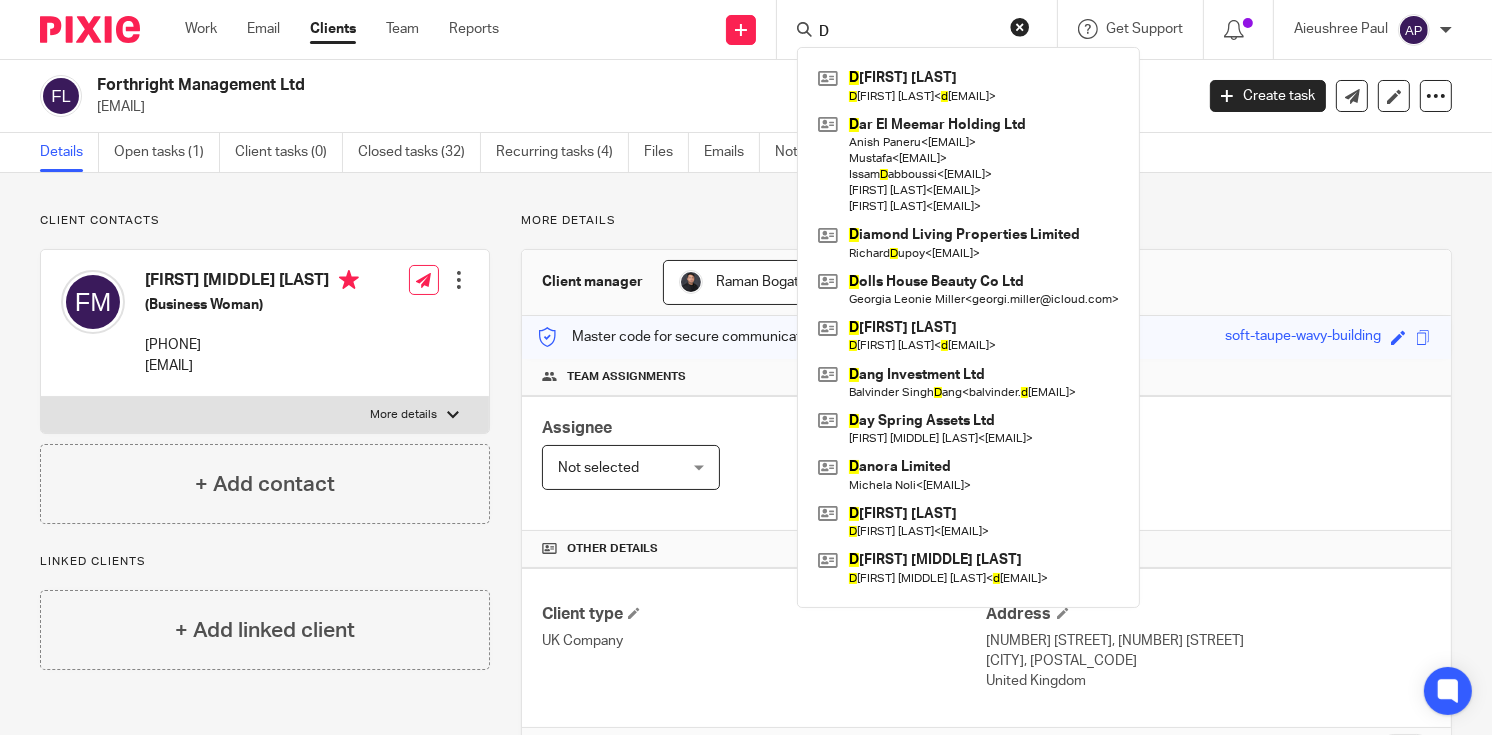 type on "D" 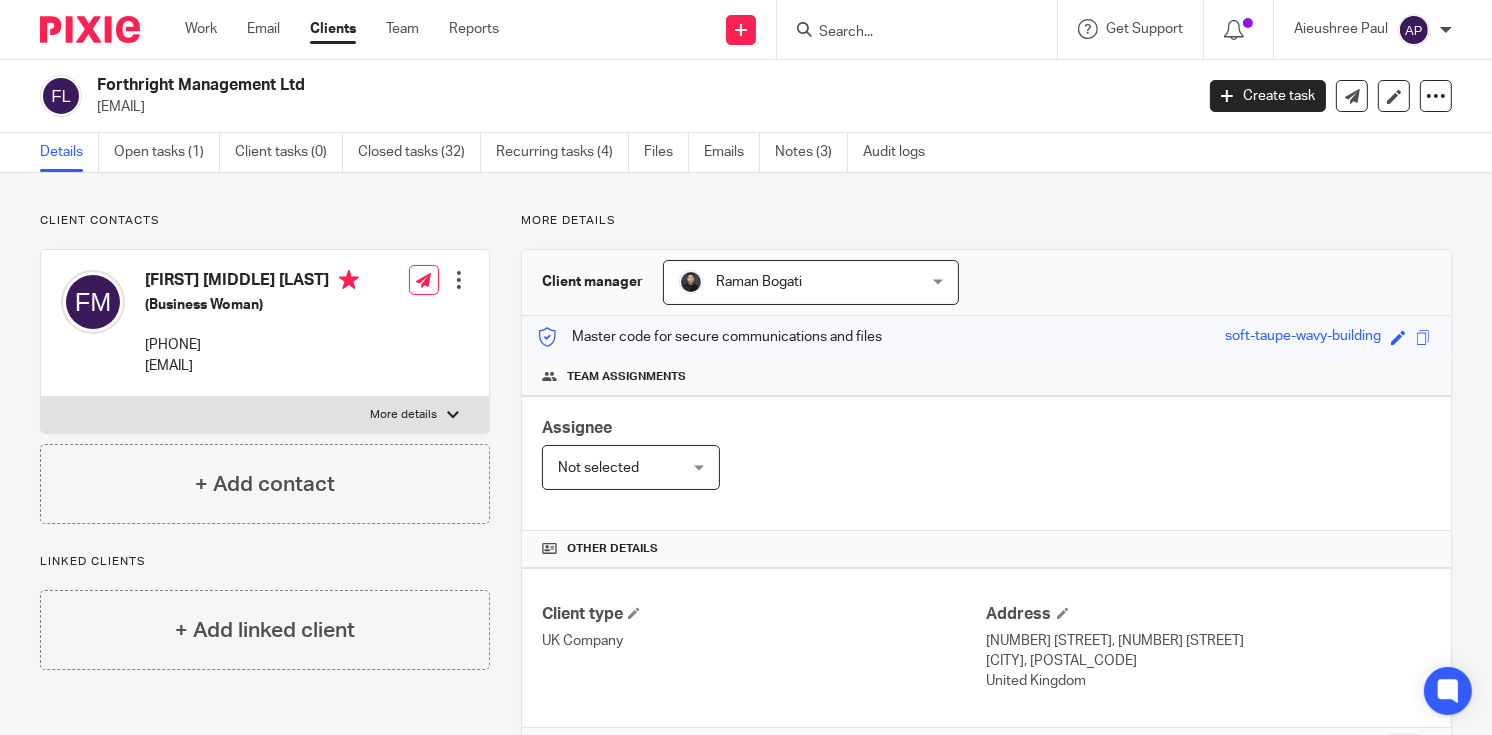 click at bounding box center (907, 33) 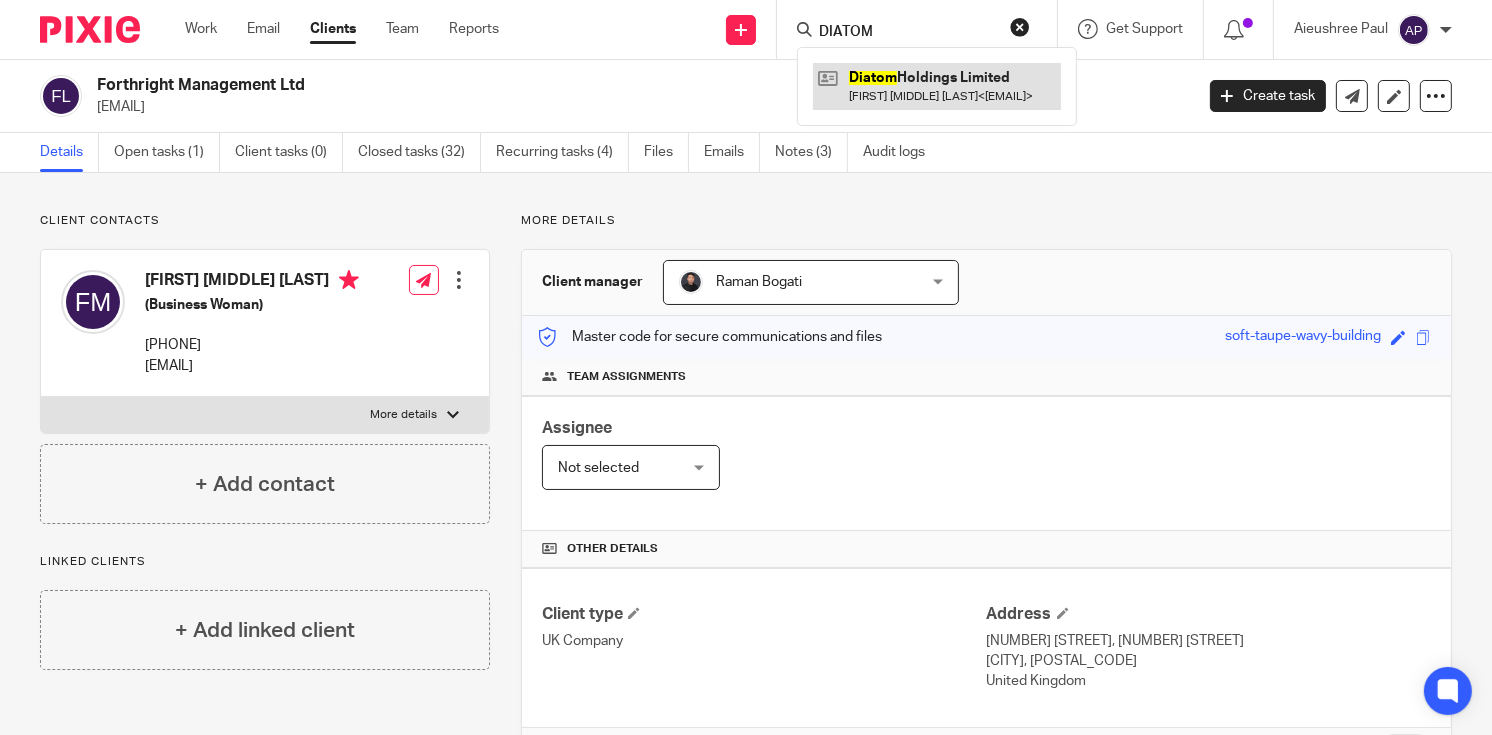type on "DIATOM" 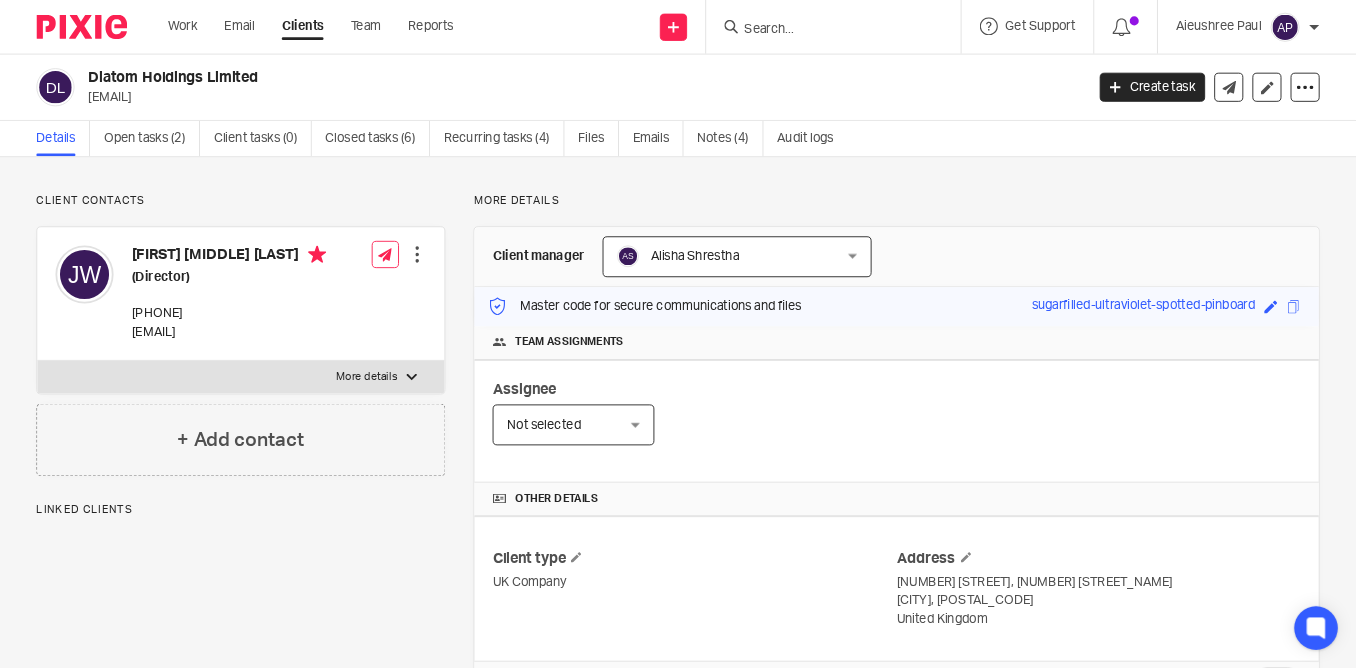 scroll, scrollTop: 0, scrollLeft: 0, axis: both 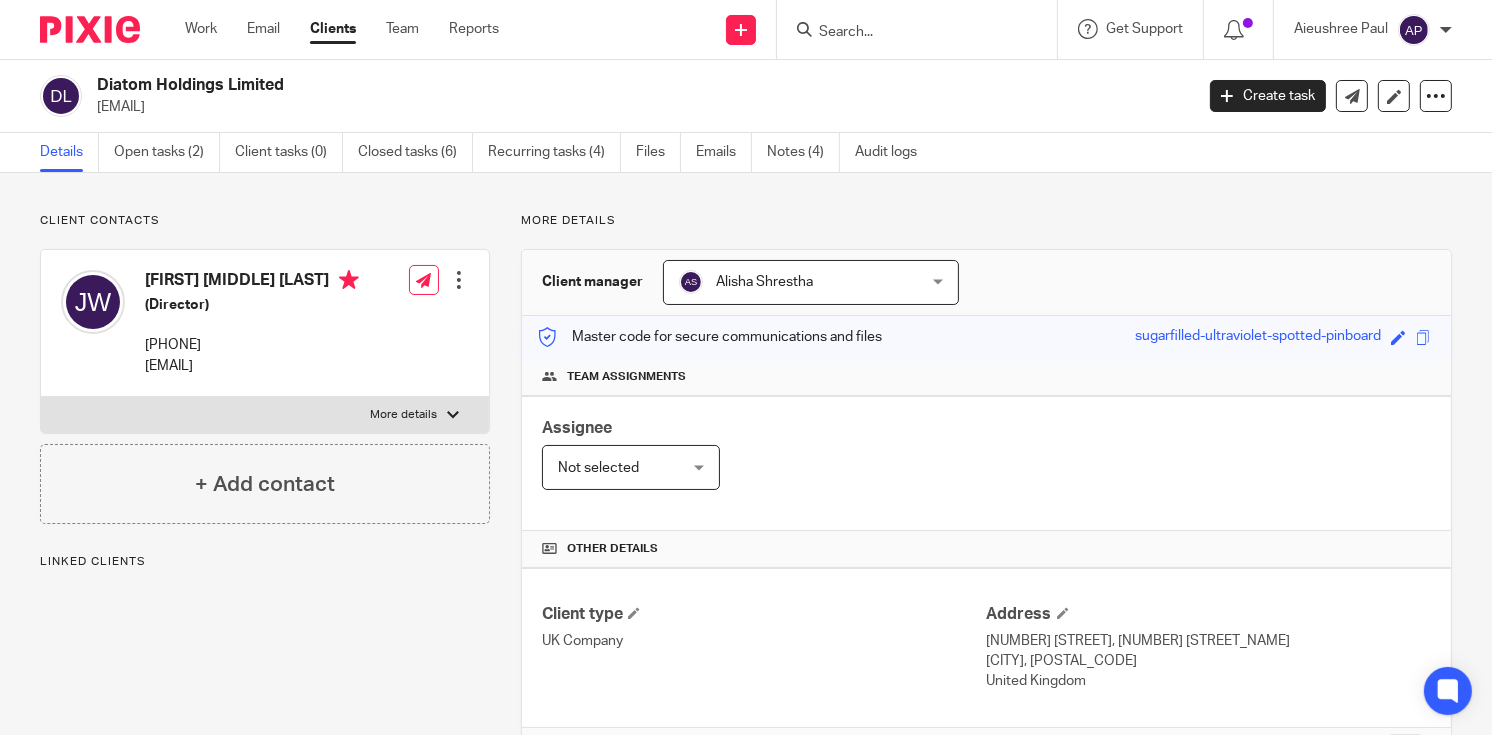 drag, startPoint x: 96, startPoint y: 83, endPoint x: 288, endPoint y: 75, distance: 192.1666 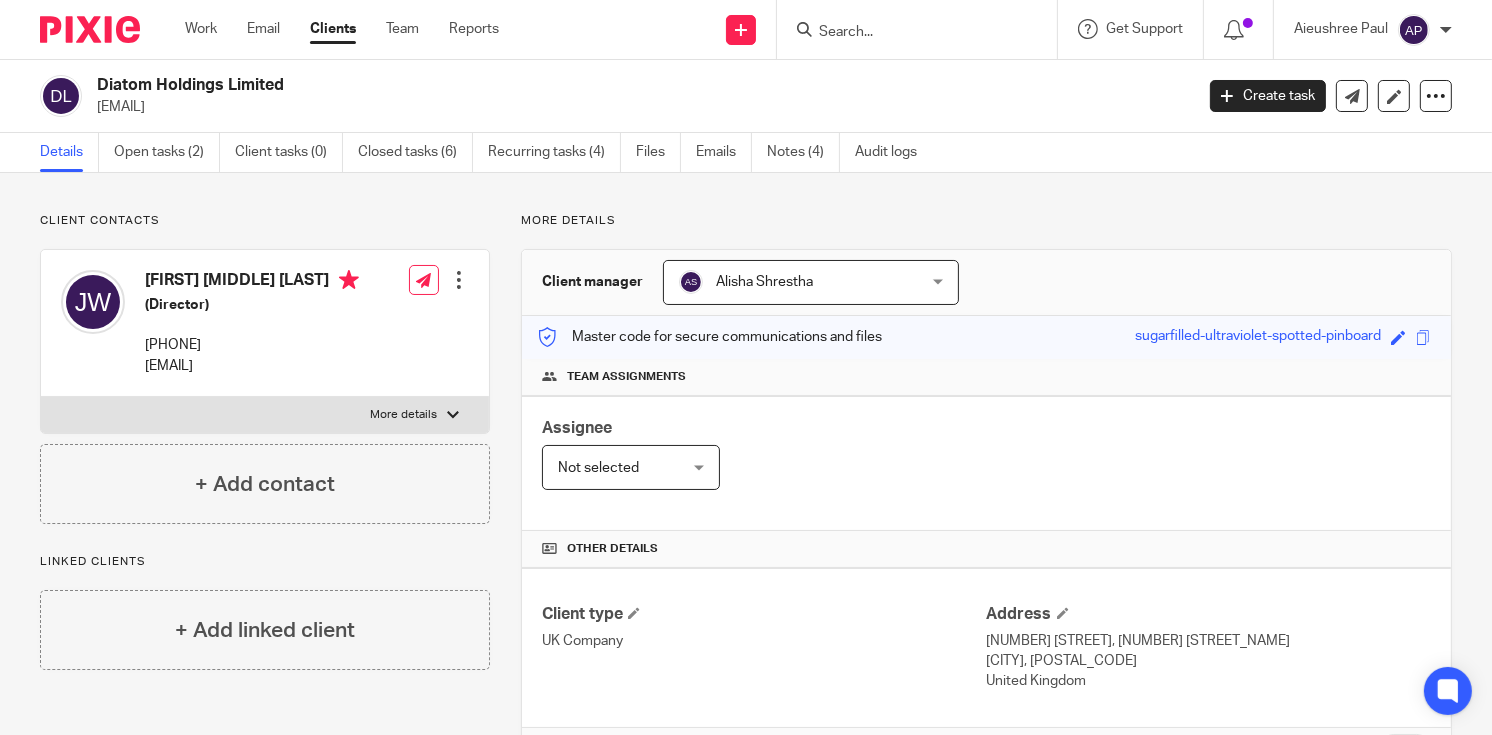 drag, startPoint x: 95, startPoint y: 106, endPoint x: 267, endPoint y: 105, distance: 172.00291 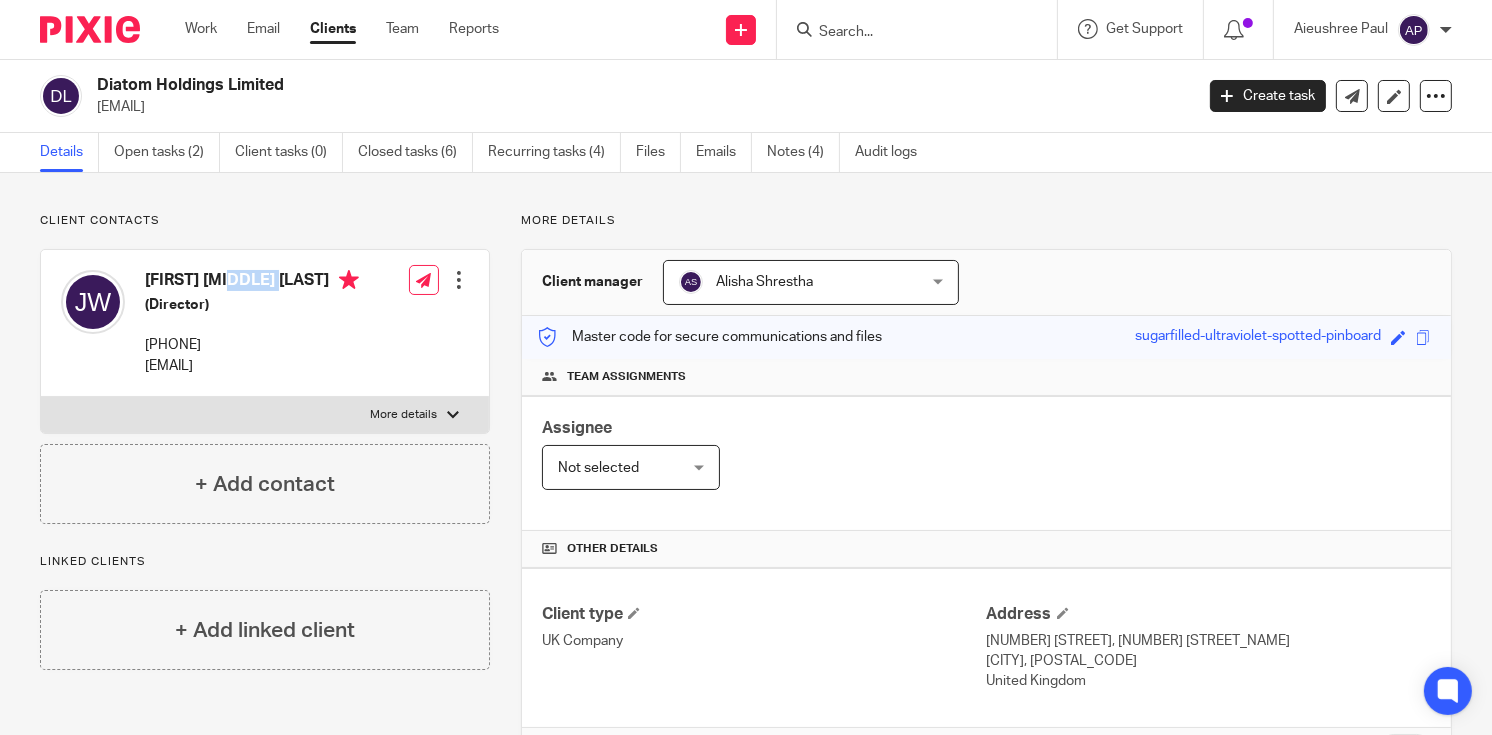click on "[FIRST] [MIDDLE] [LAST]" at bounding box center [252, 282] 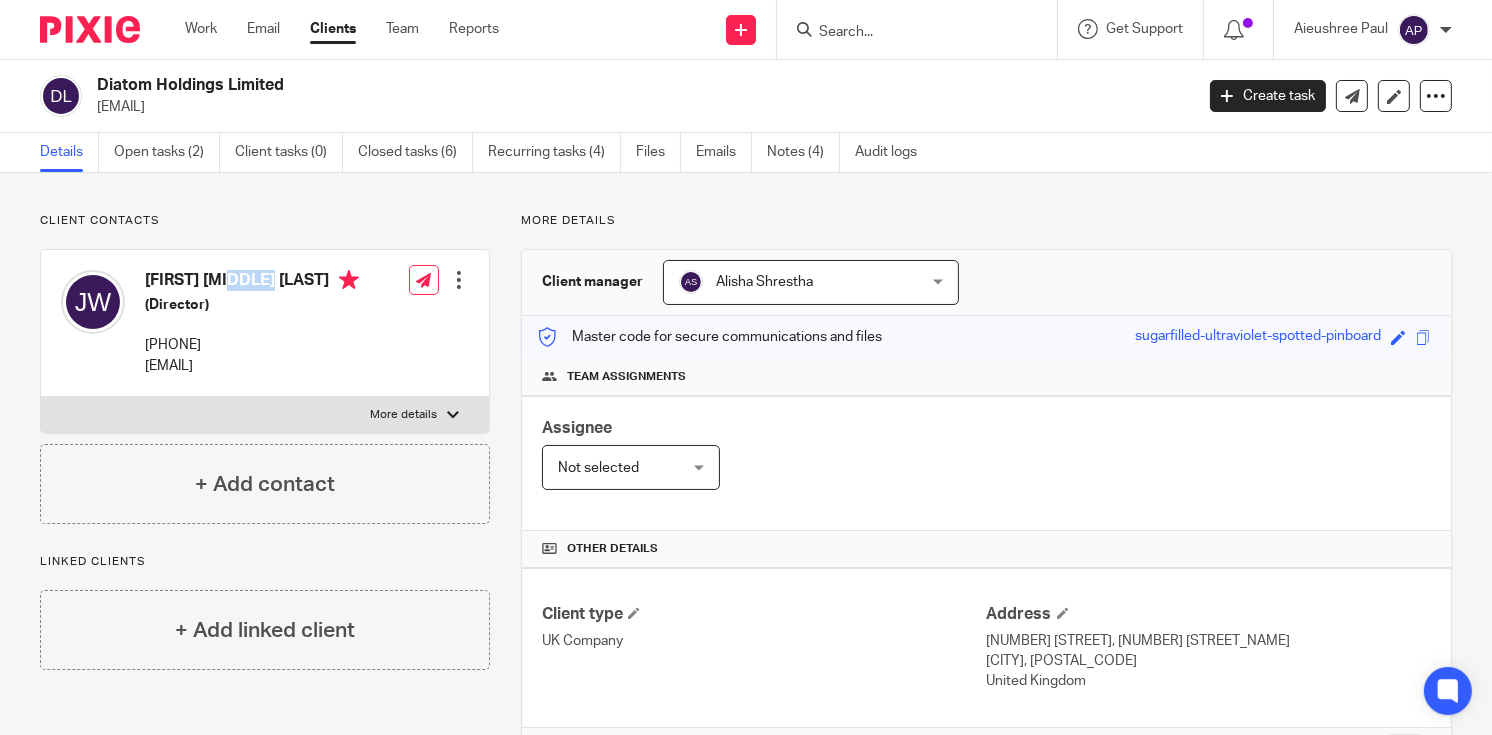 copy on "James" 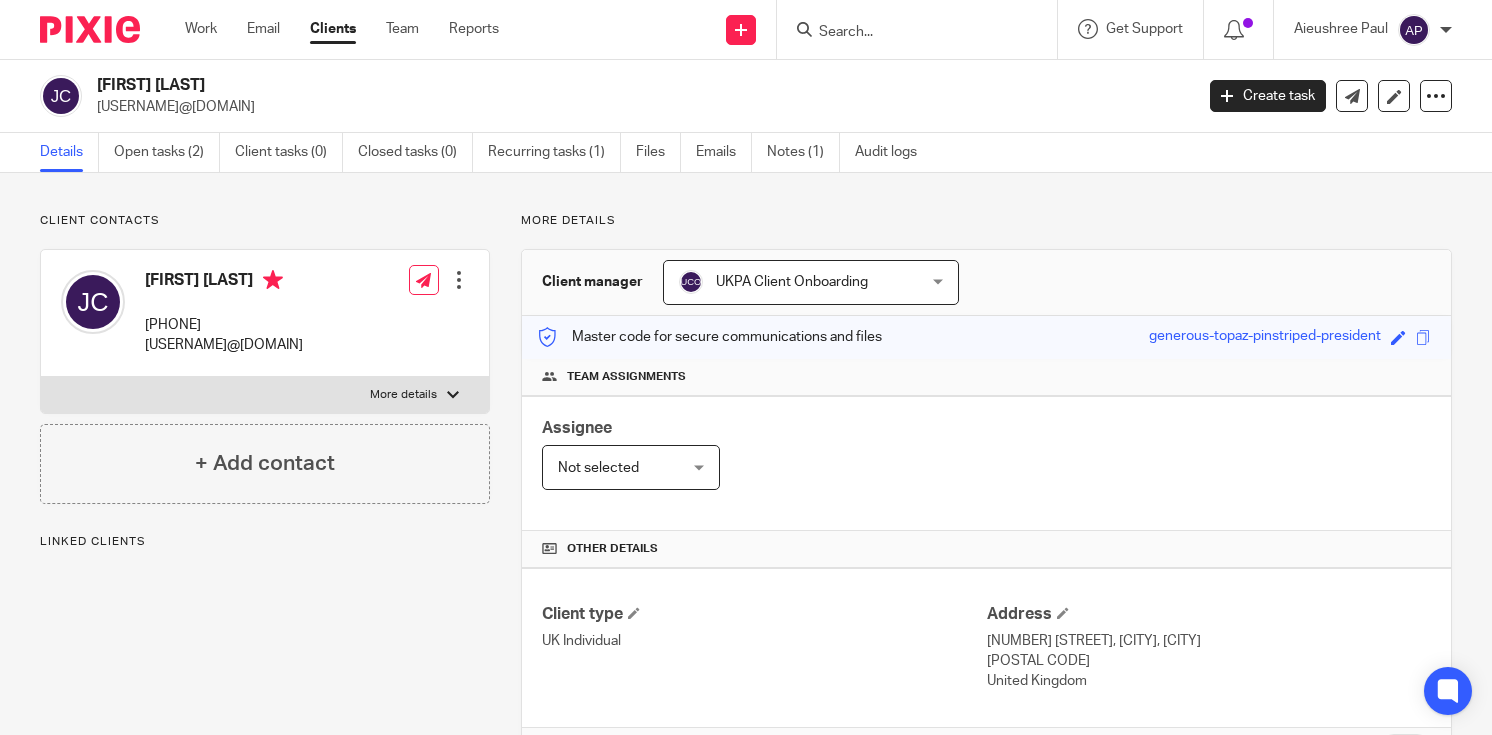 scroll, scrollTop: 0, scrollLeft: 0, axis: both 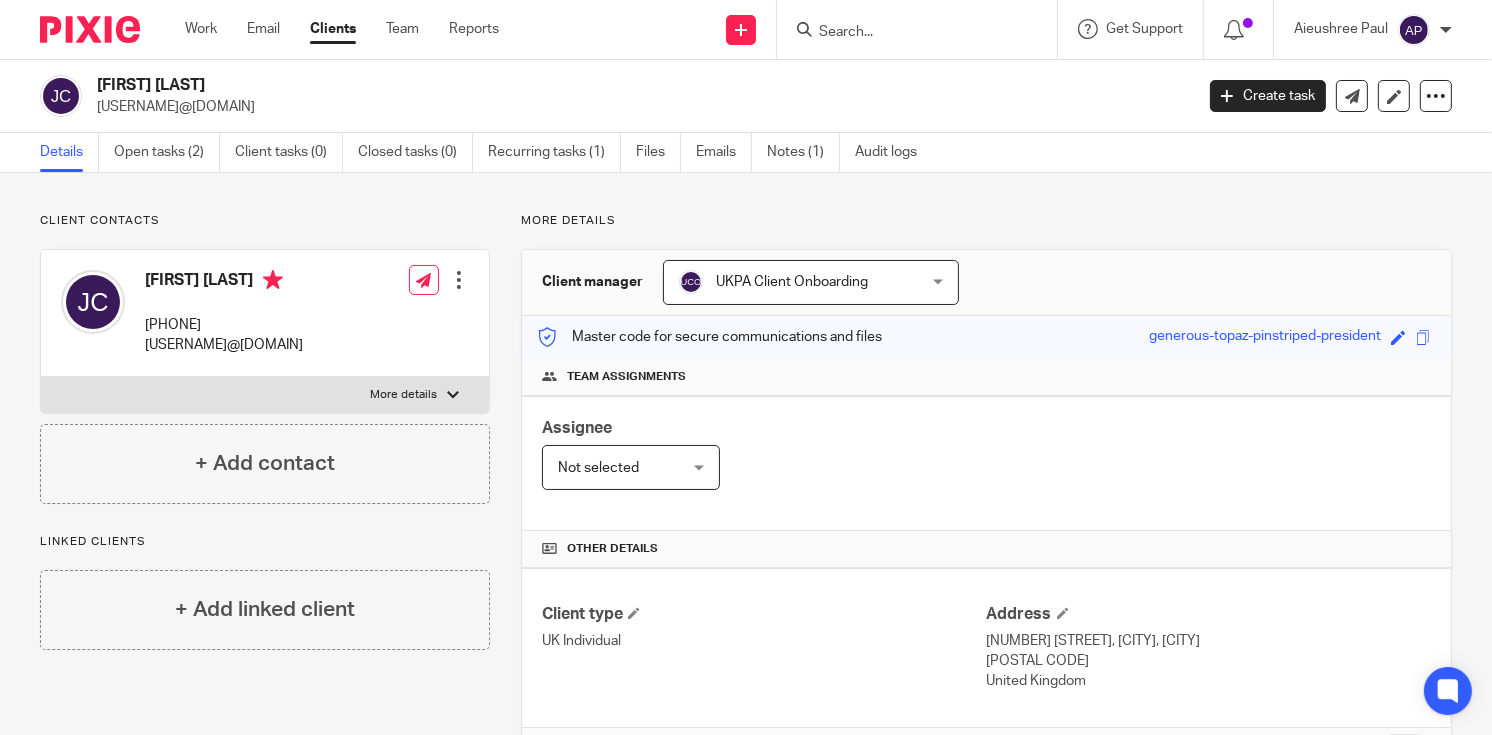 drag, startPoint x: 97, startPoint y: 85, endPoint x: 191, endPoint y: 83, distance: 94.02127 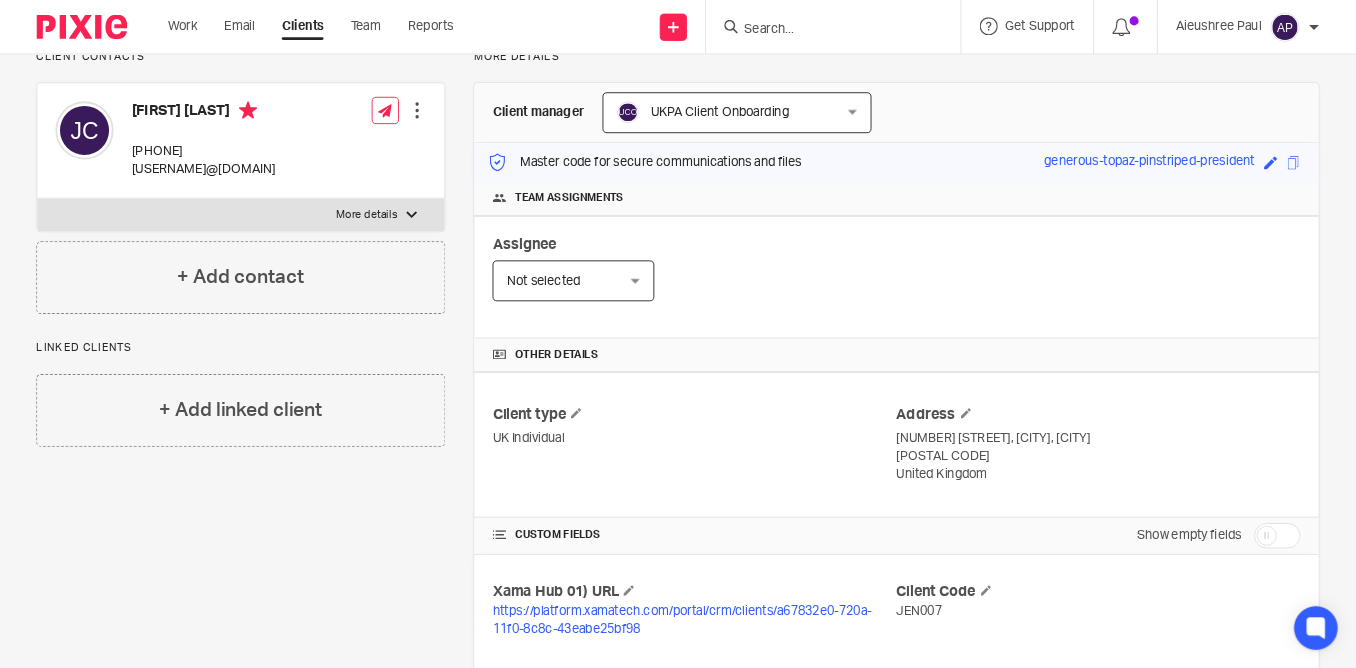 scroll, scrollTop: 200, scrollLeft: 0, axis: vertical 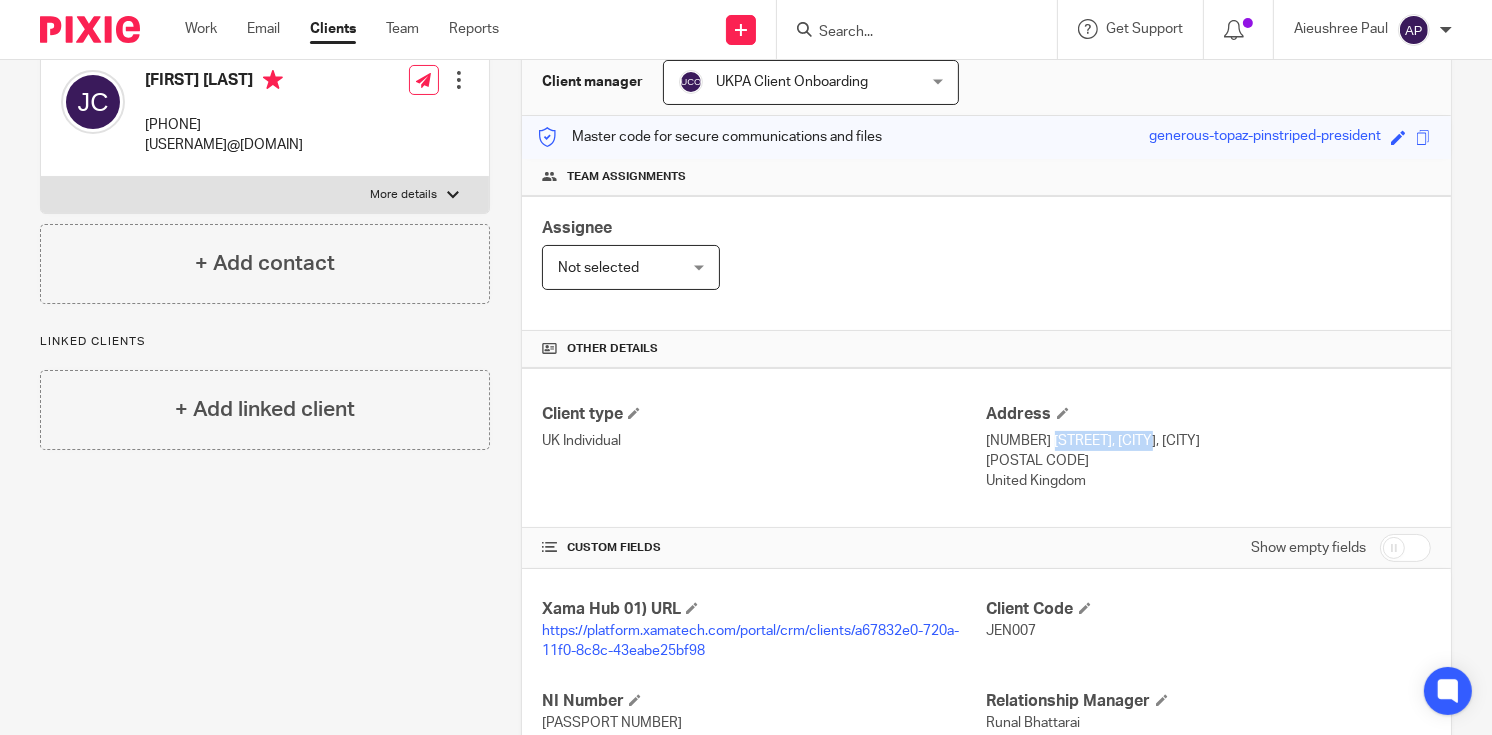 drag, startPoint x: 978, startPoint y: 438, endPoint x: 1081, endPoint y: 447, distance: 103.392456 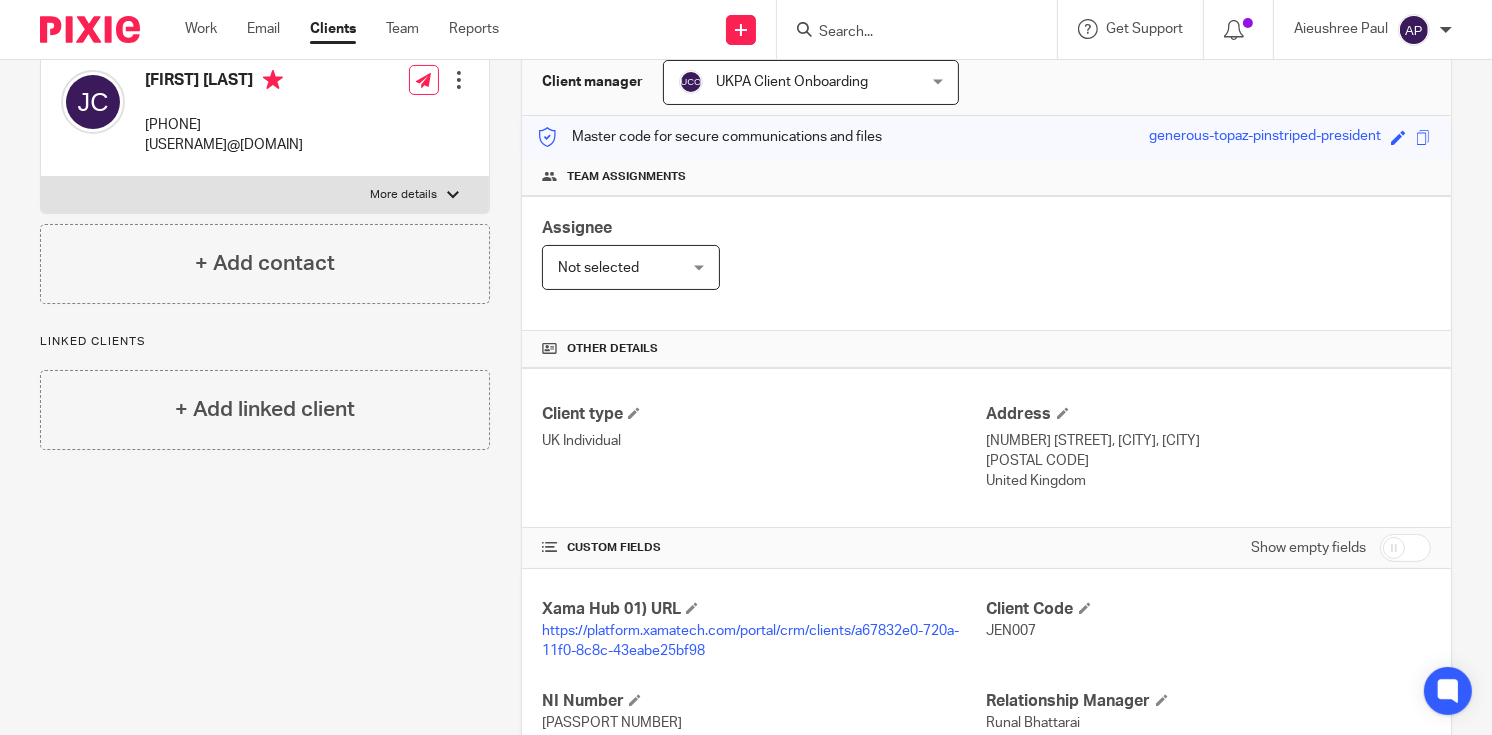 click on "SS16 6SZ" at bounding box center (1209, 461) 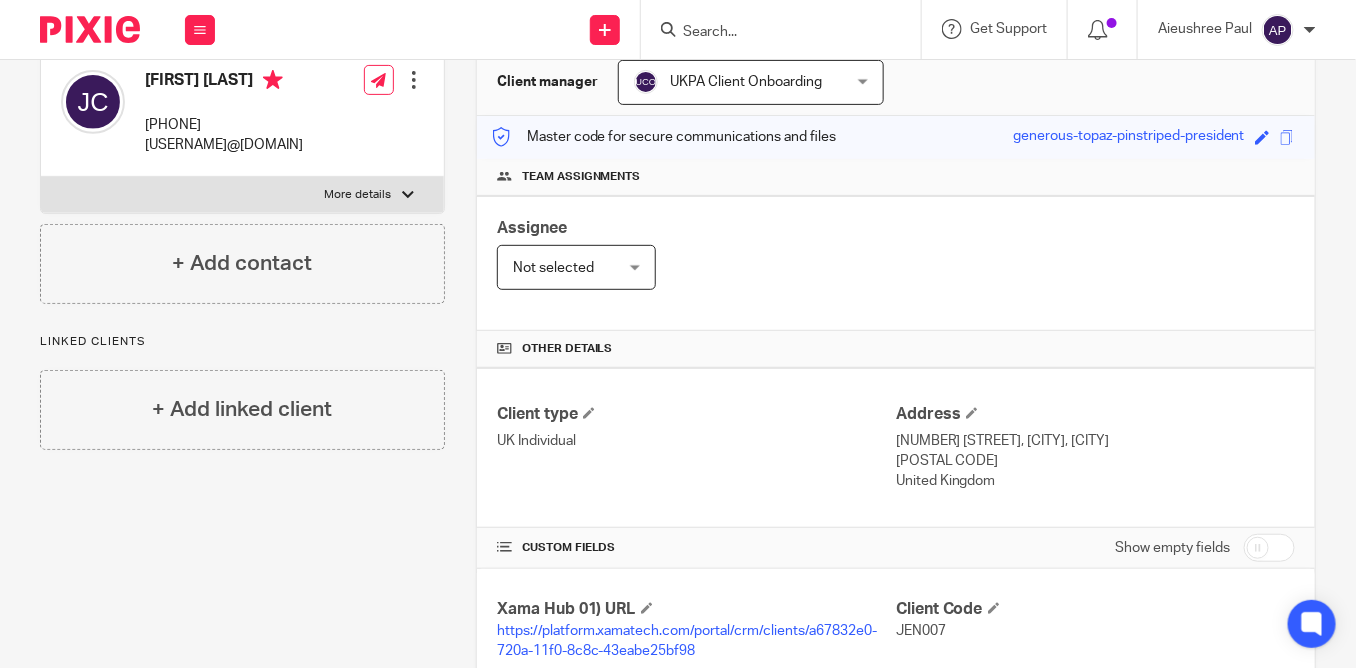 scroll, scrollTop: 200, scrollLeft: 0, axis: vertical 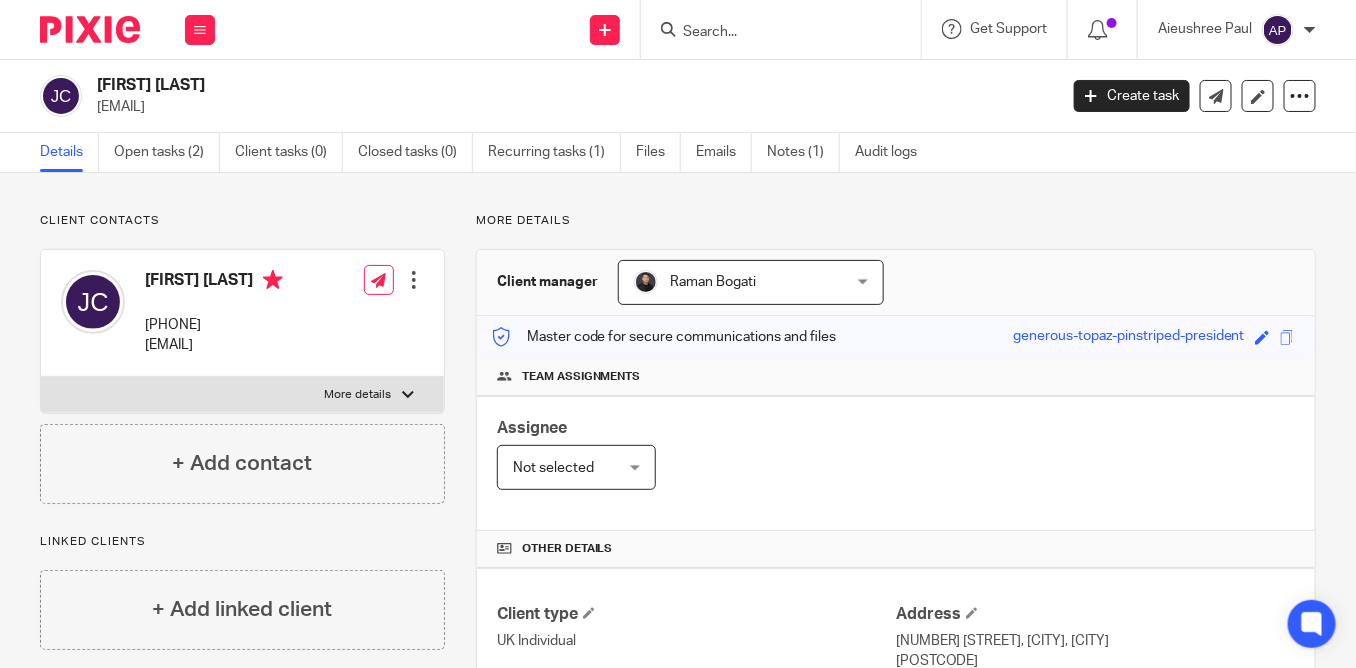 drag, startPoint x: 99, startPoint y: 85, endPoint x: 189, endPoint y: 81, distance: 90.088844 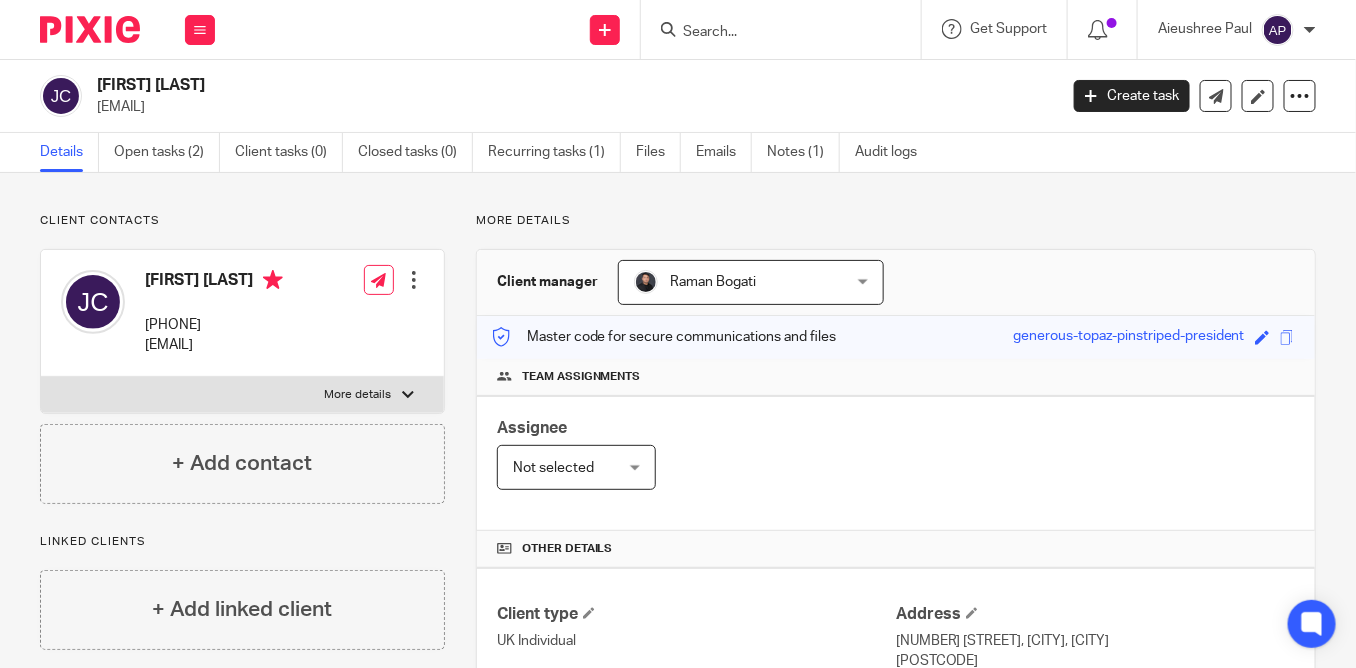 click on "Jenny Chan" at bounding box center [476, 85] 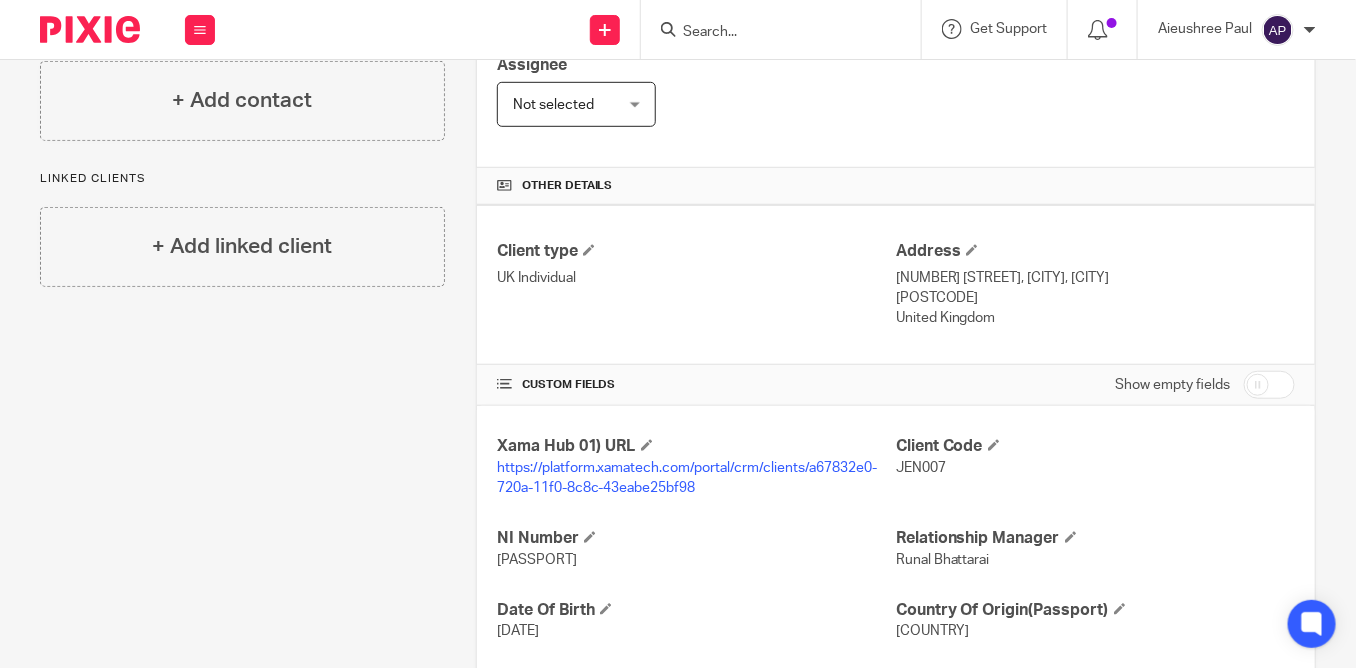 click on "JN352221B" at bounding box center [537, 560] 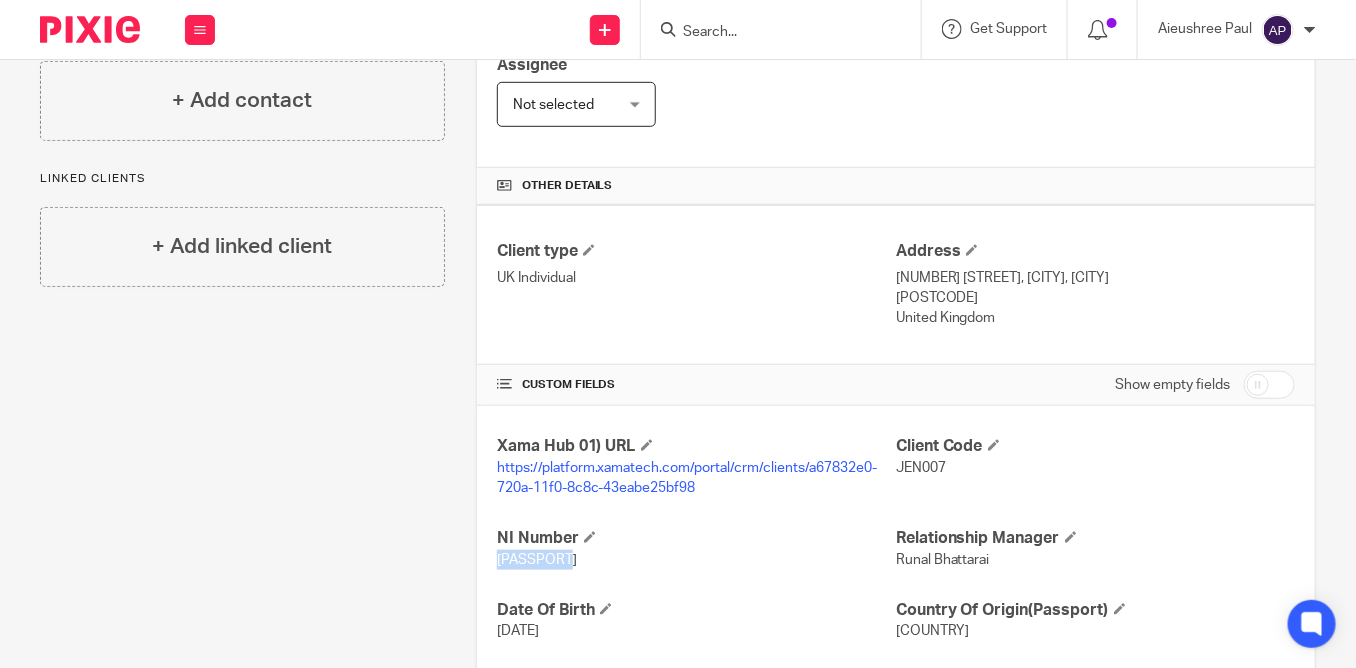 click on "JN352221B" at bounding box center (537, 560) 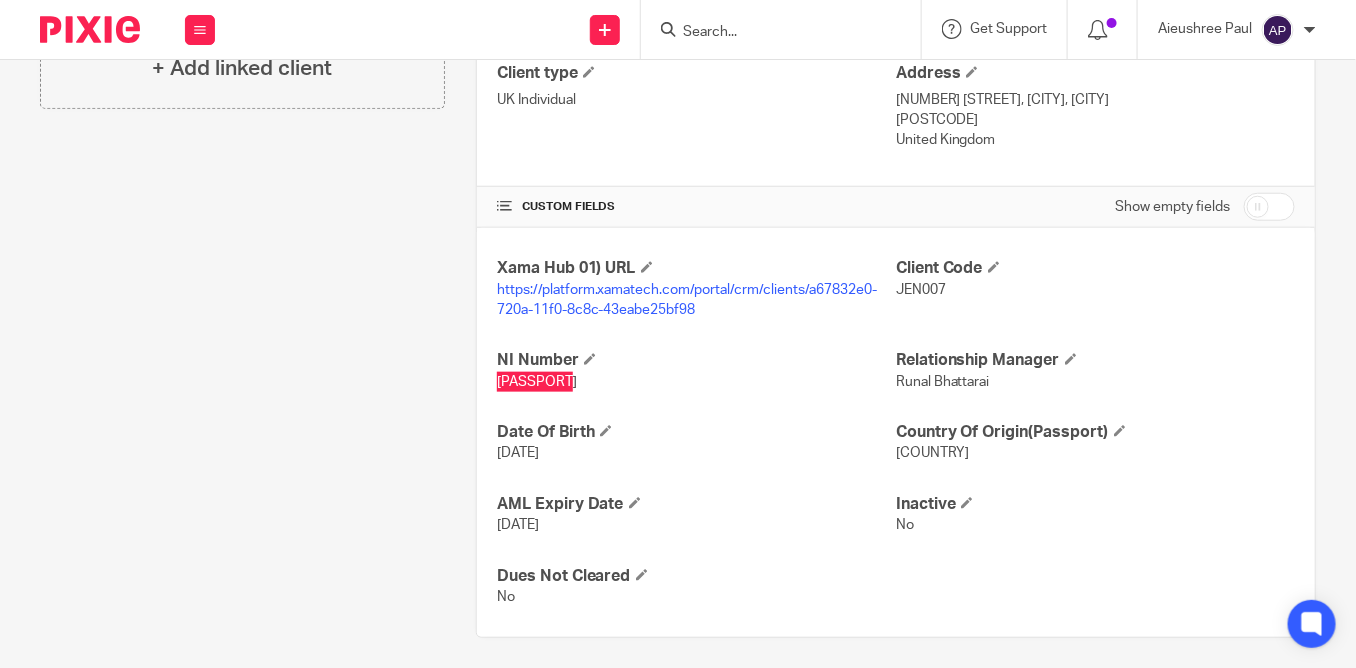 scroll, scrollTop: 548, scrollLeft: 0, axis: vertical 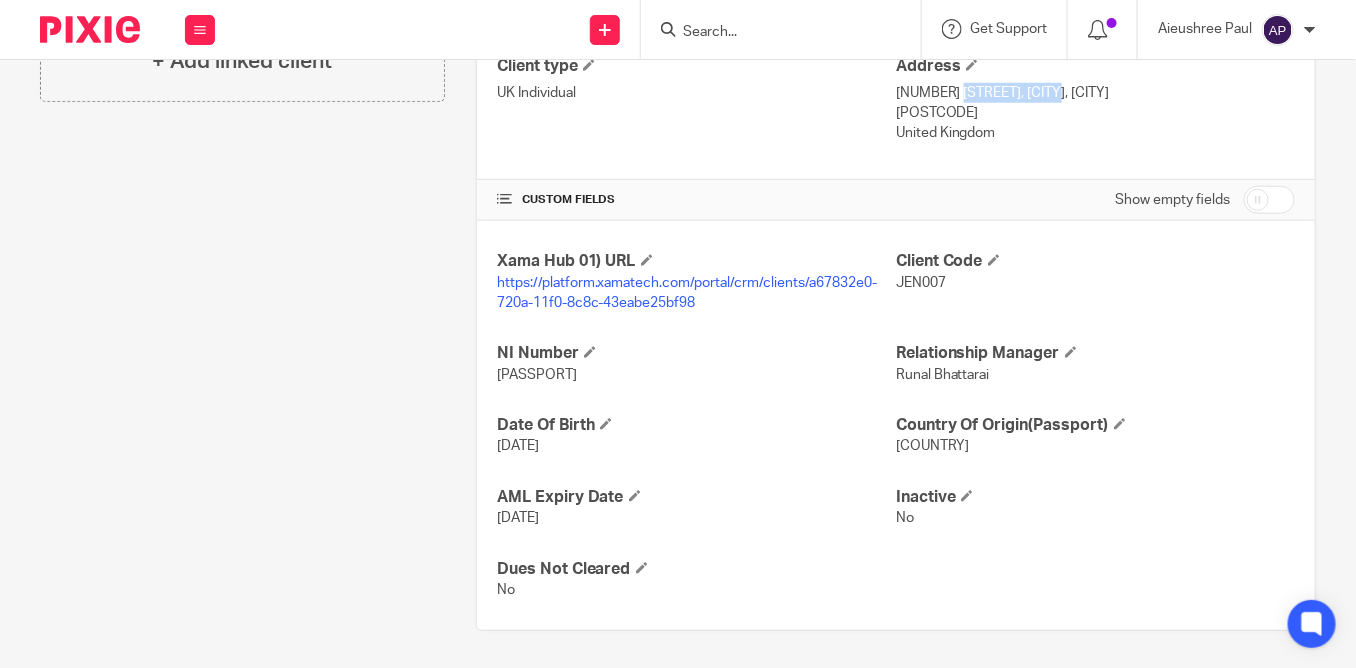 drag, startPoint x: 887, startPoint y: 84, endPoint x: 989, endPoint y: 96, distance: 102.70345 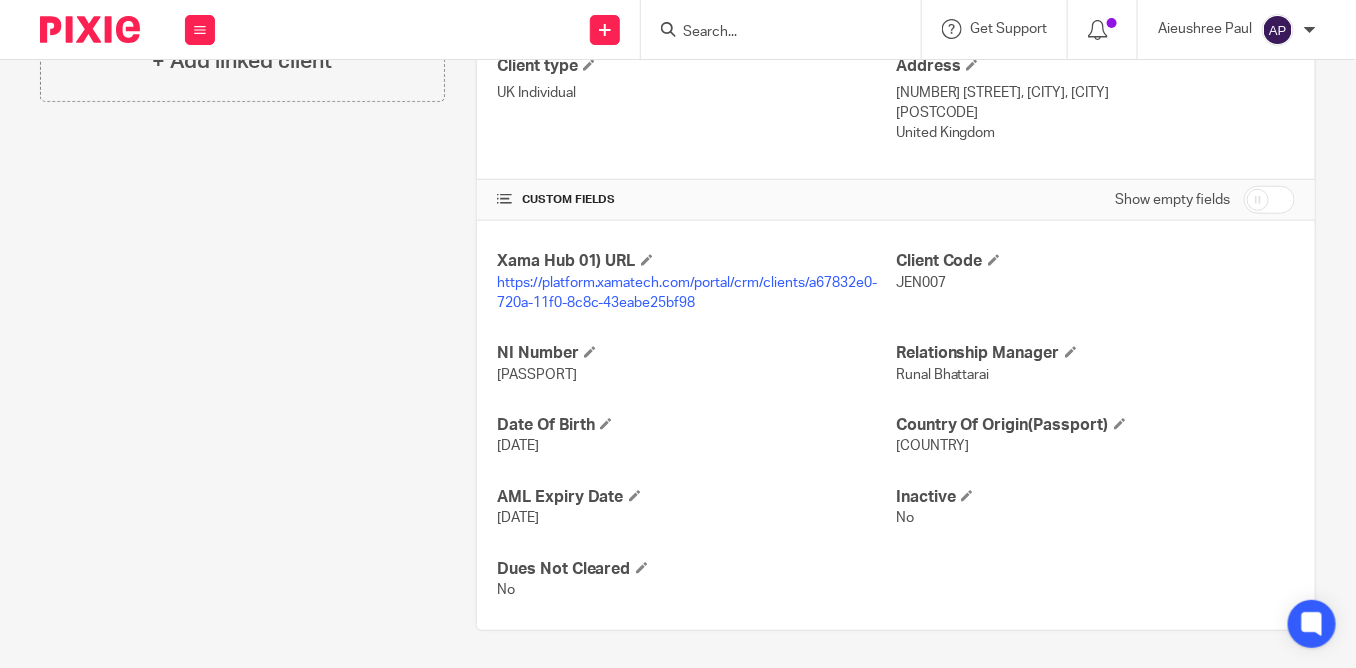 click on "United Kingdom" at bounding box center [1095, 133] 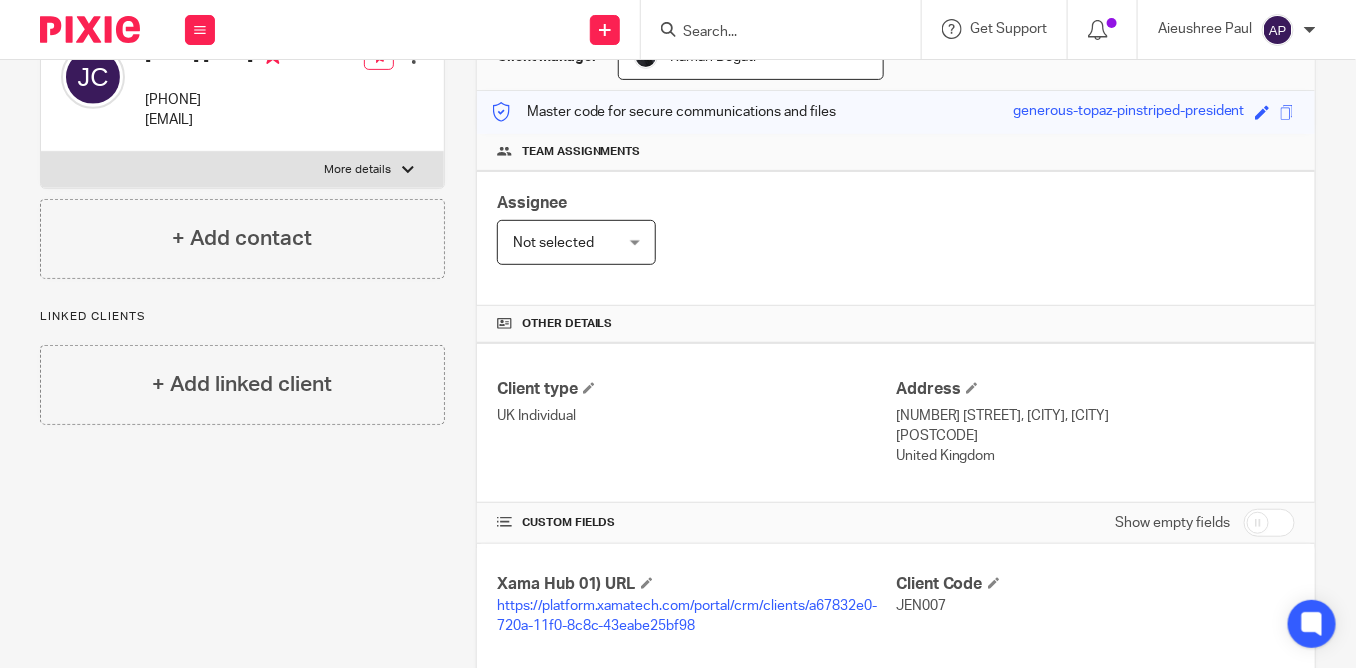 scroll, scrollTop: 184, scrollLeft: 0, axis: vertical 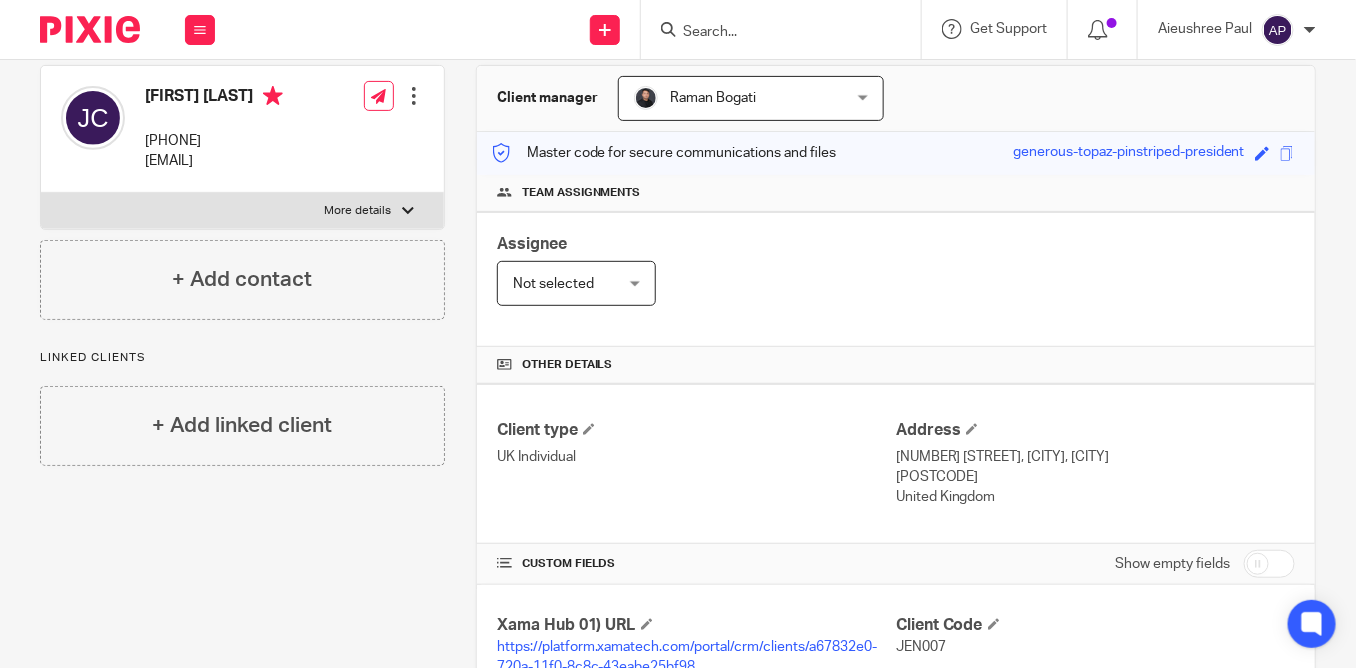drag, startPoint x: 147, startPoint y: 135, endPoint x: 281, endPoint y: 145, distance: 134.37262 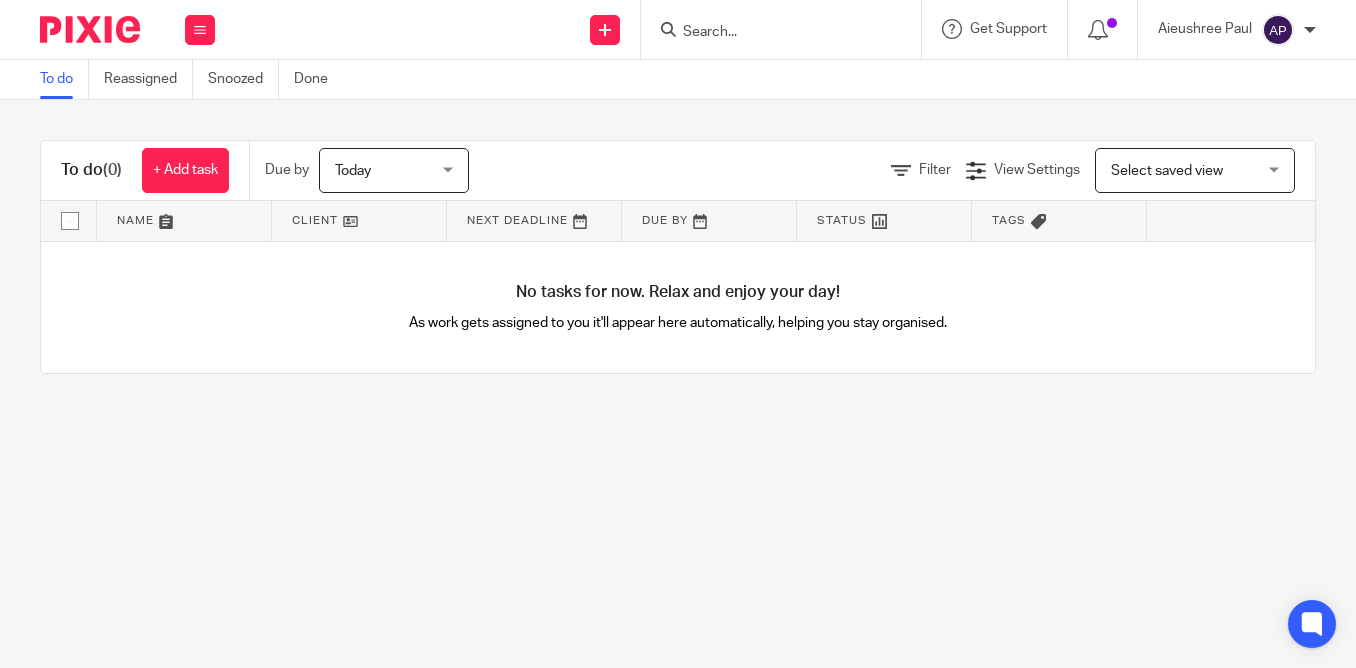 scroll, scrollTop: 0, scrollLeft: 0, axis: both 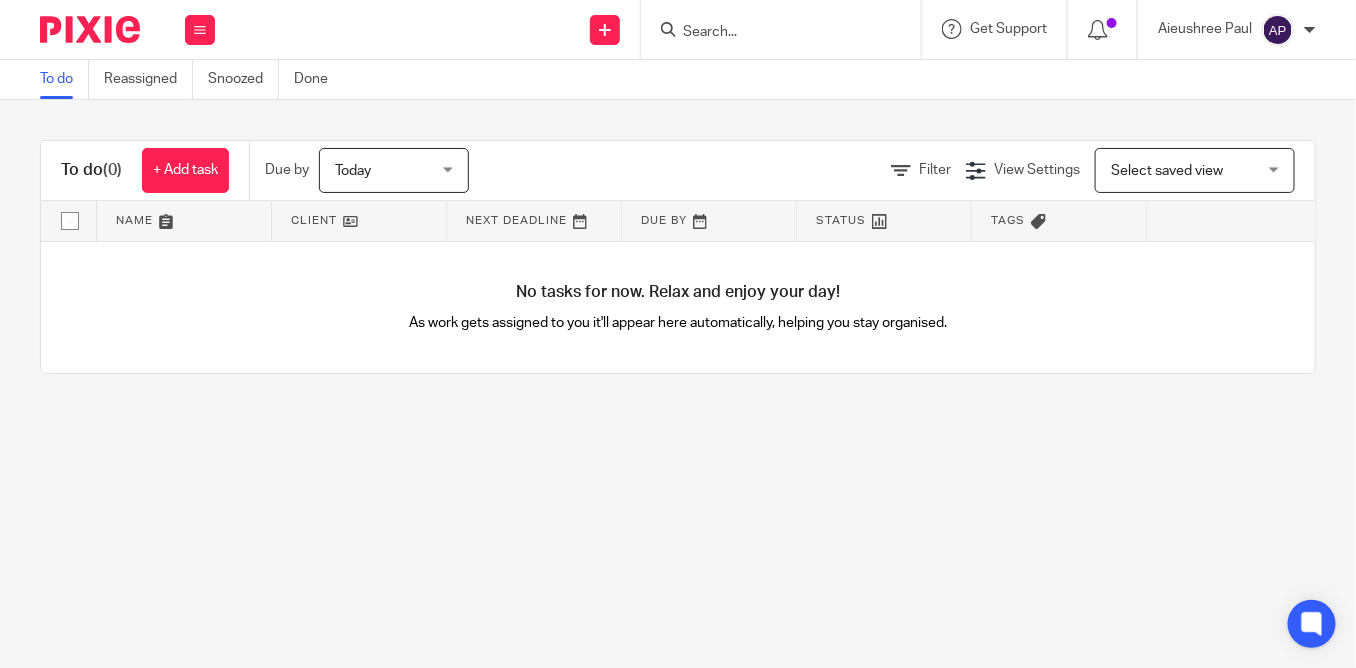 click at bounding box center [771, 33] 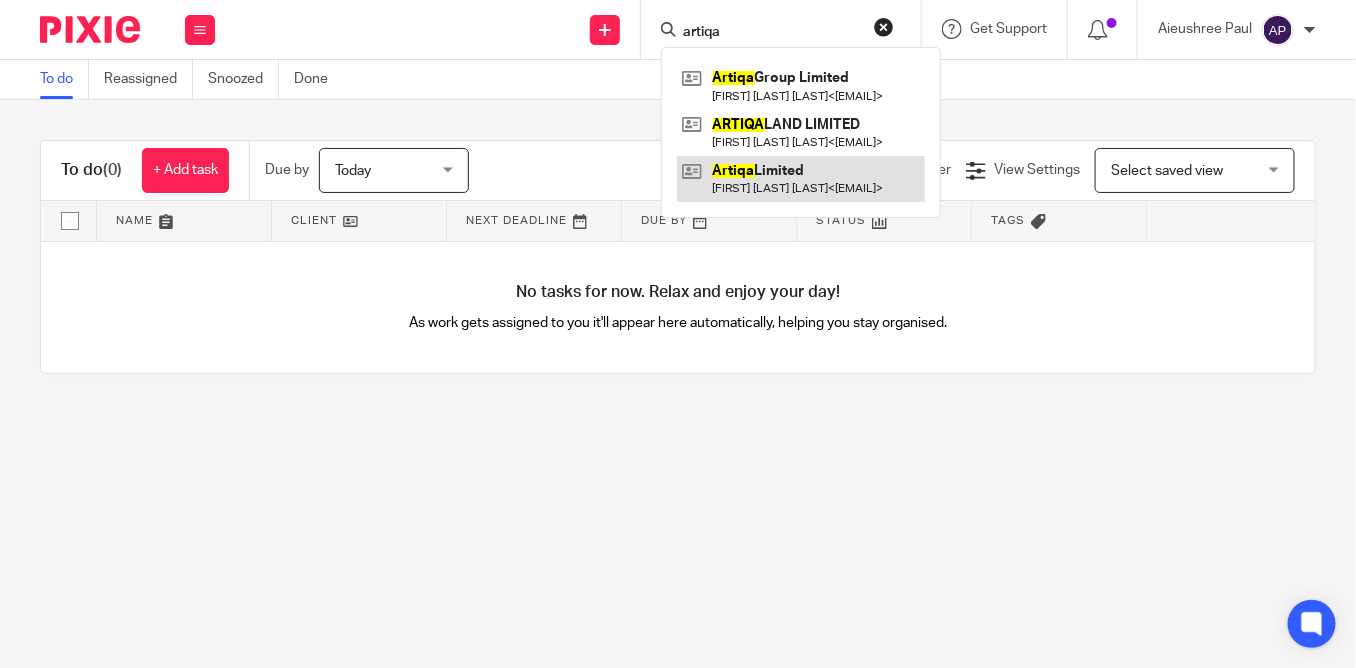 type on "artiqa" 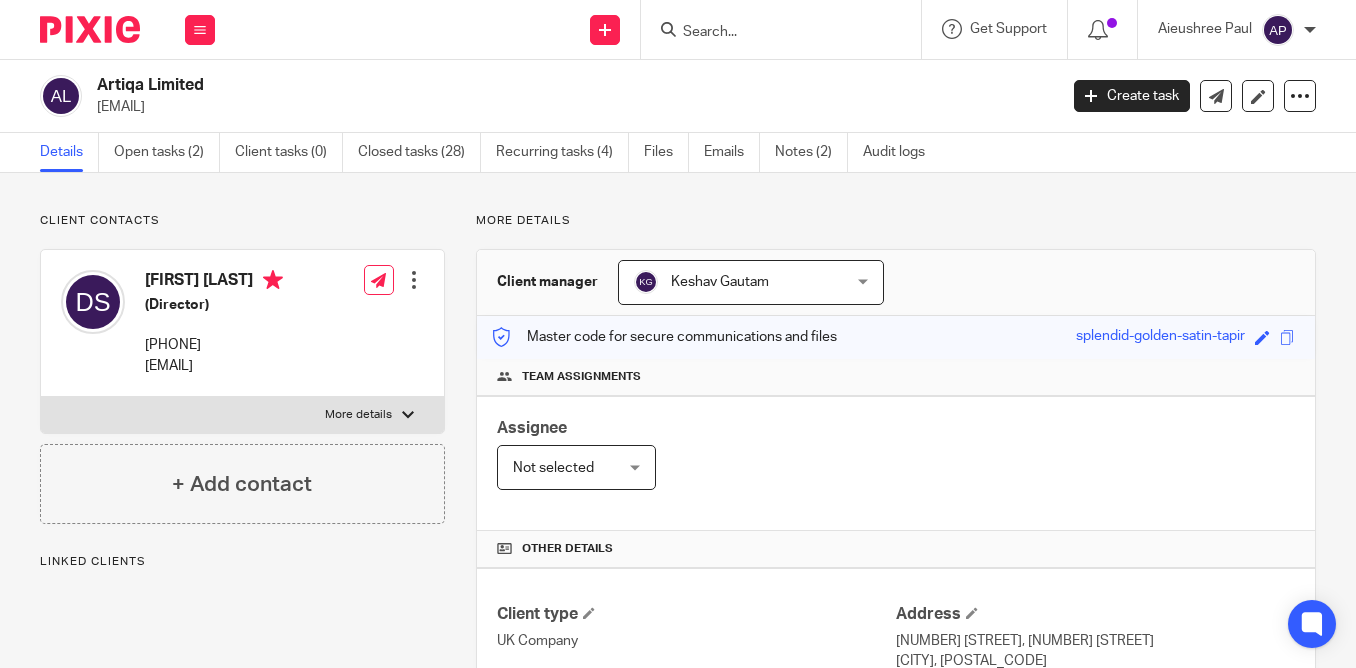 scroll, scrollTop: 0, scrollLeft: 0, axis: both 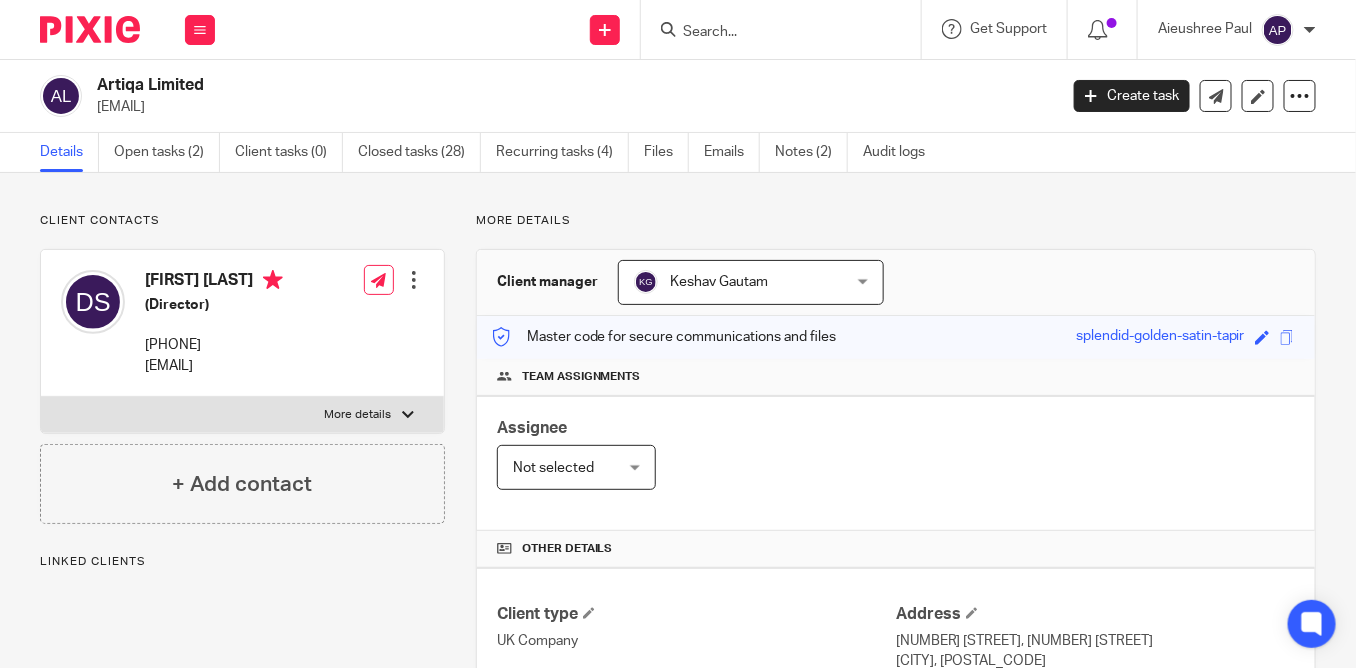 drag, startPoint x: 92, startPoint y: 81, endPoint x: 208, endPoint y: 80, distance: 116.00431 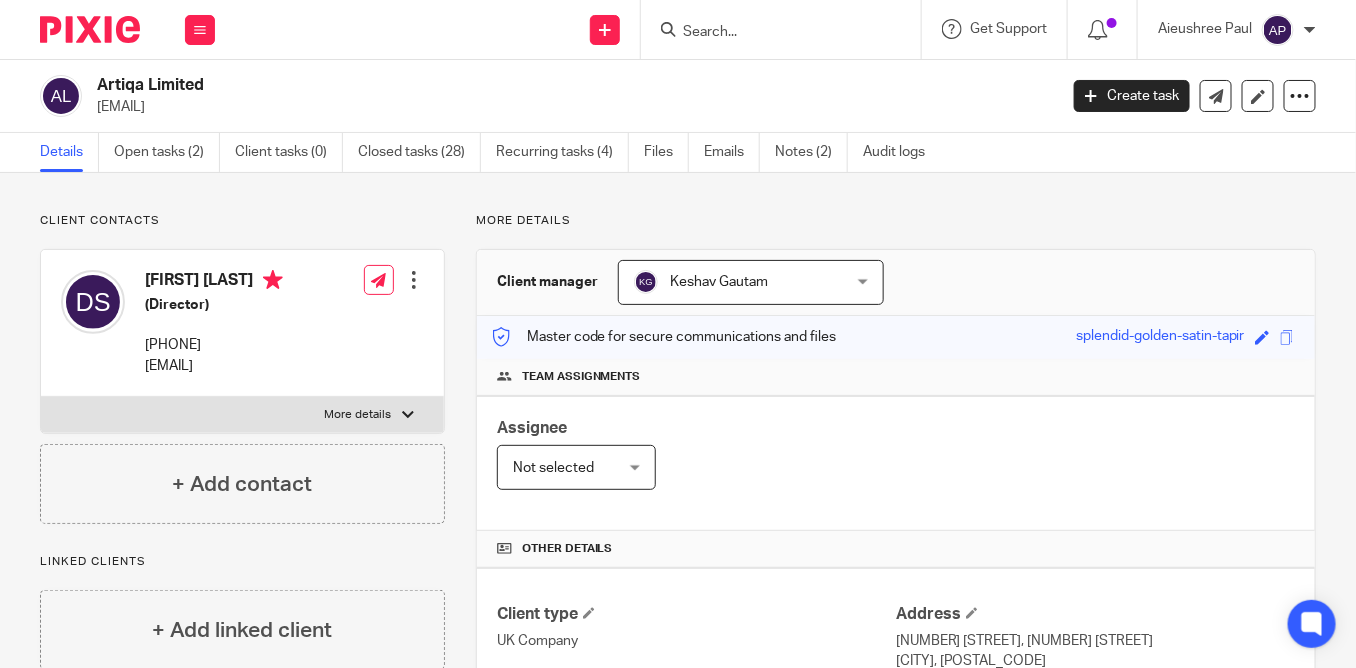 drag, startPoint x: 98, startPoint y: 103, endPoint x: 284, endPoint y: 103, distance: 186 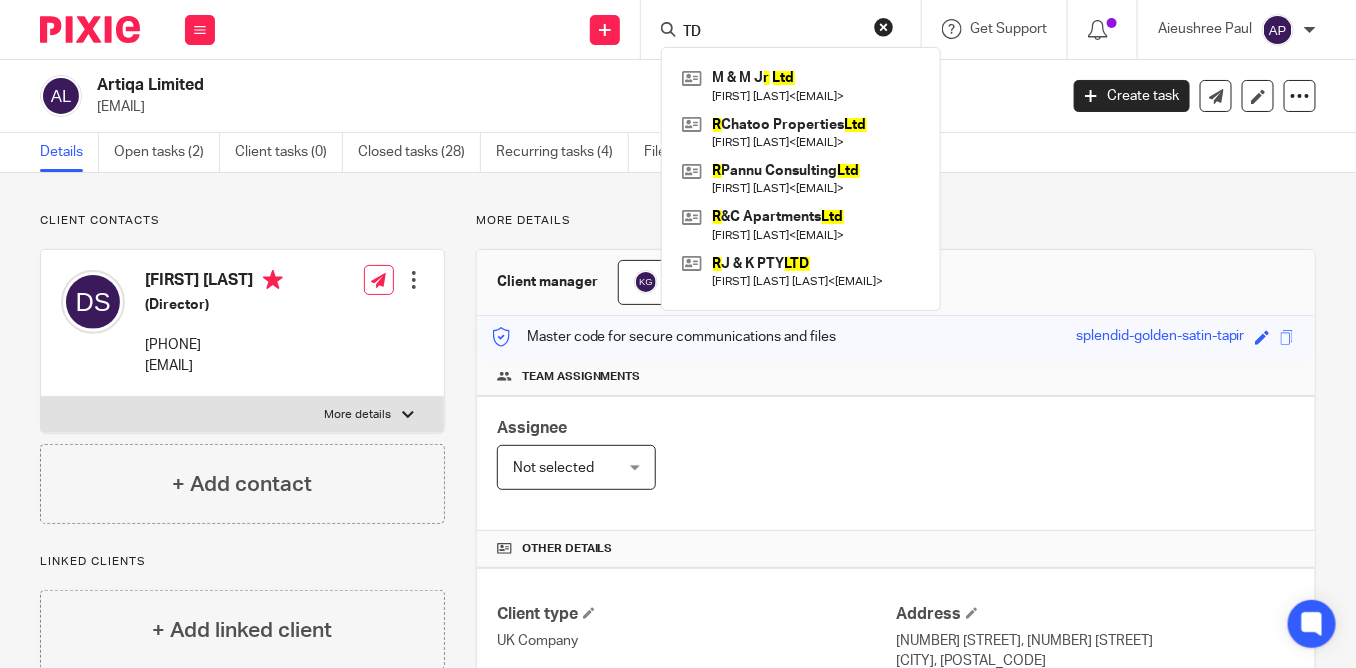 type on "D" 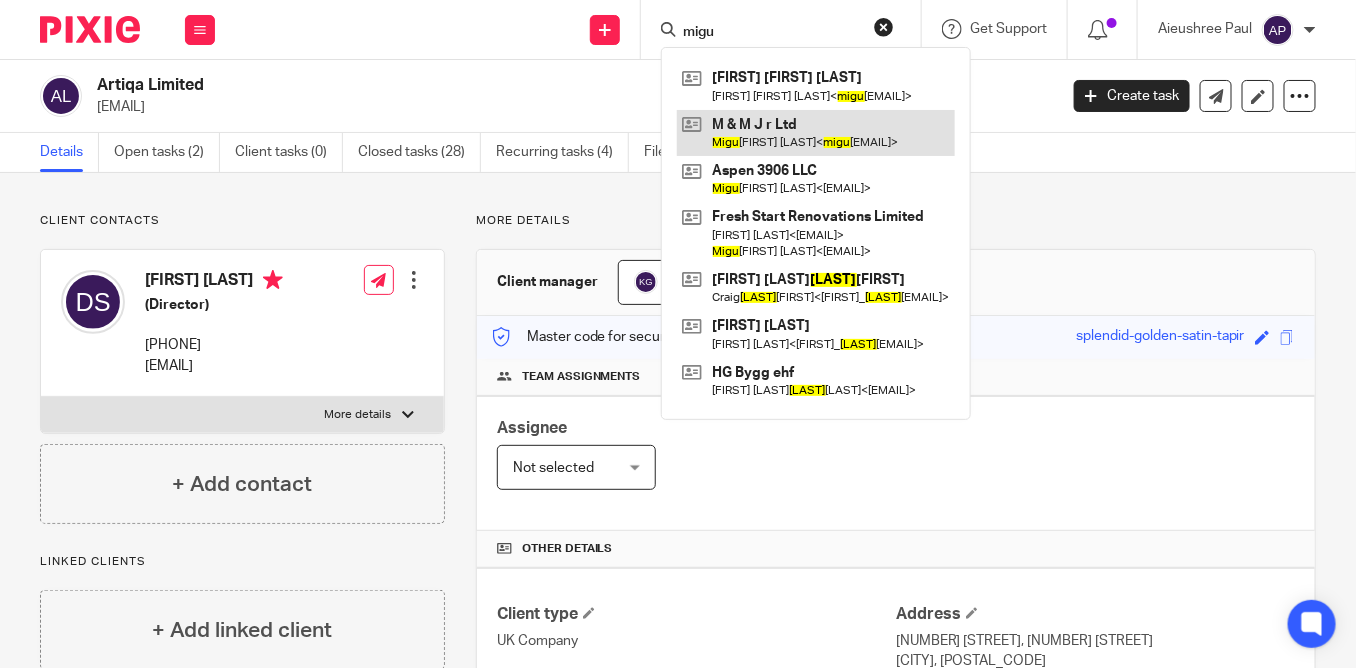 type on "migu" 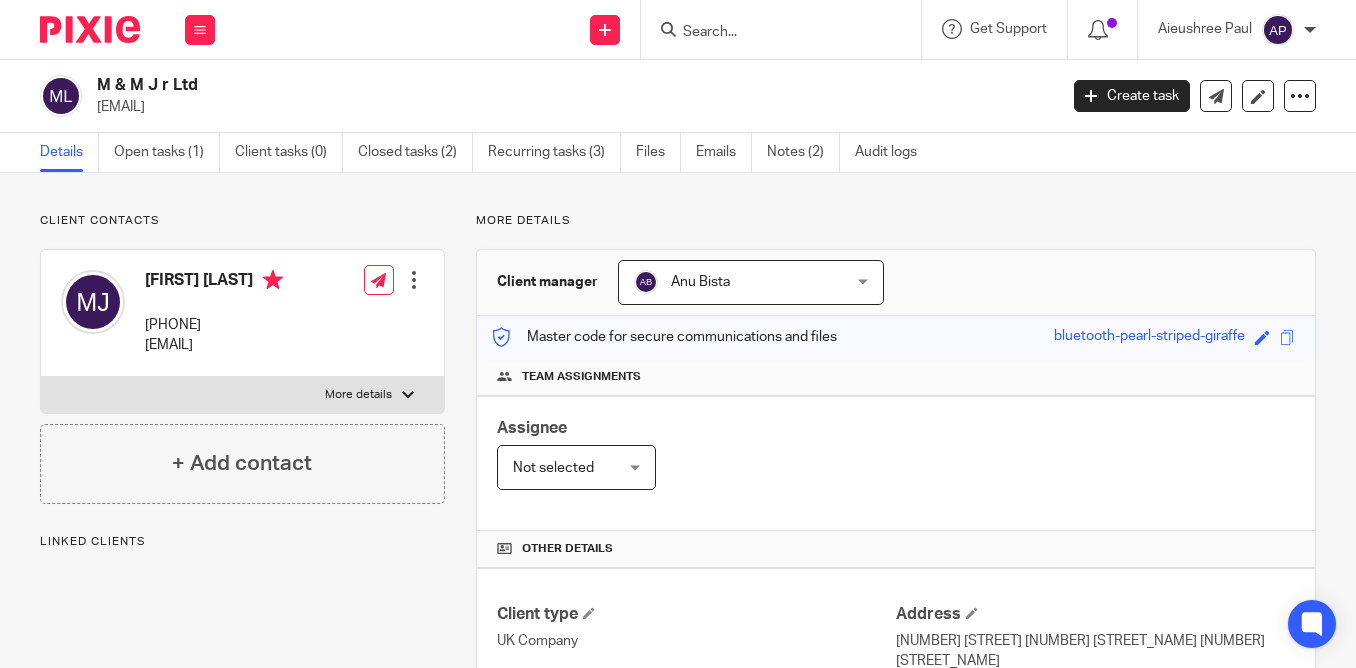 scroll, scrollTop: 0, scrollLeft: 0, axis: both 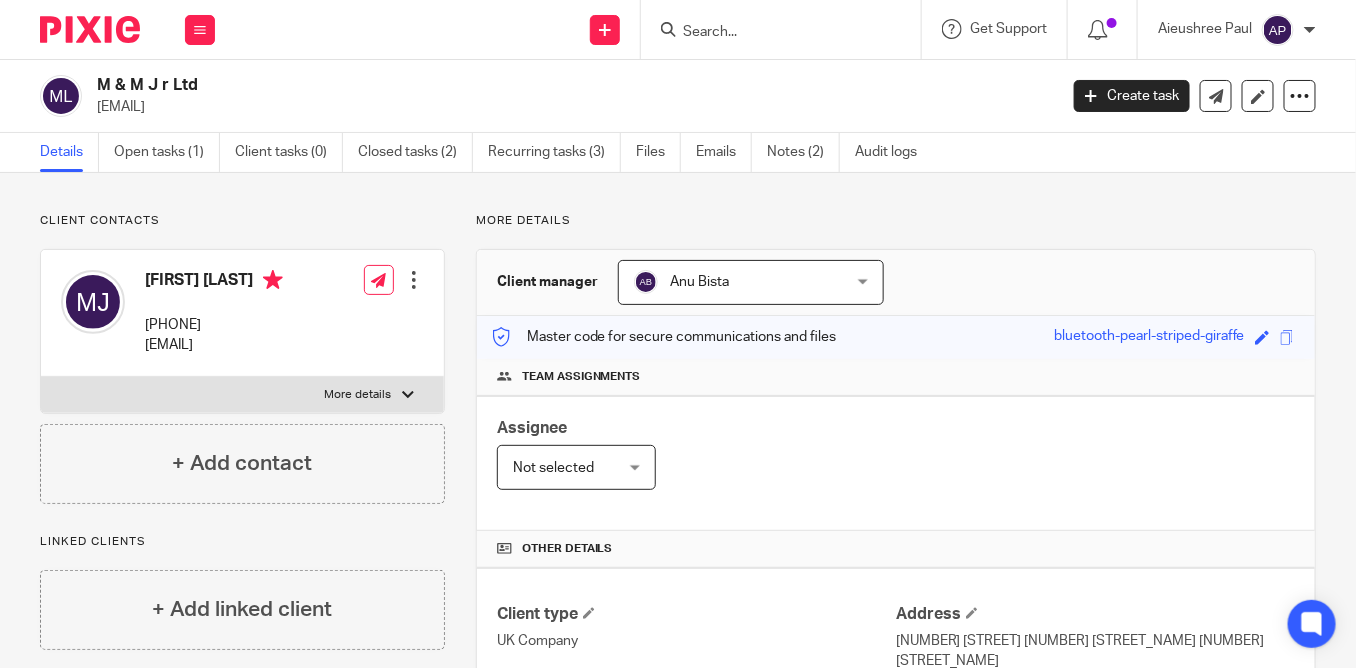 drag, startPoint x: 98, startPoint y: 81, endPoint x: 205, endPoint y: 81, distance: 107 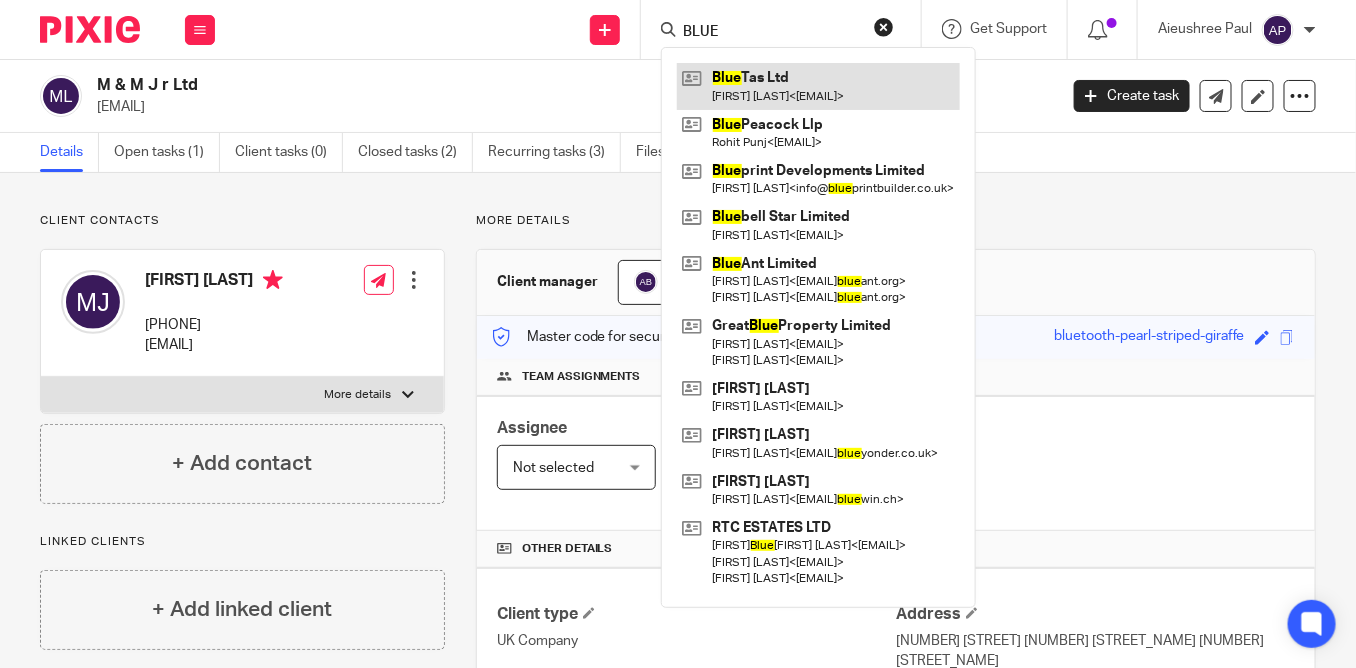 type on "BLUE" 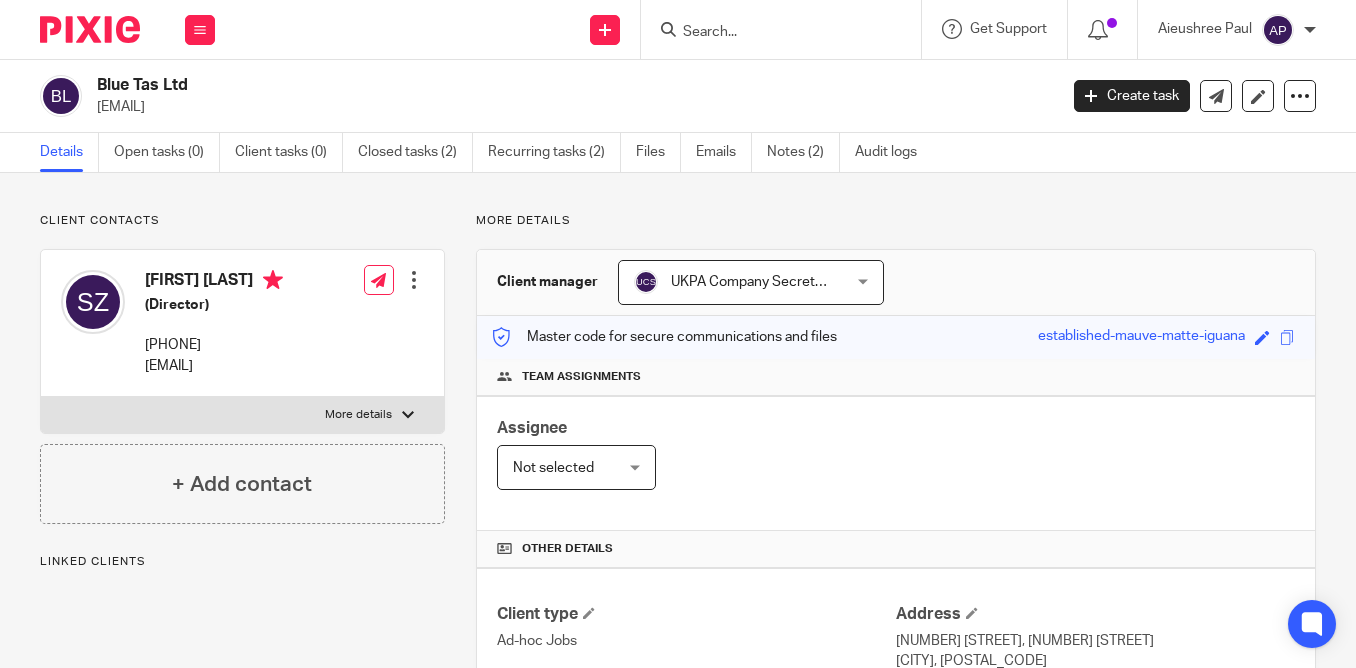 scroll, scrollTop: 0, scrollLeft: 0, axis: both 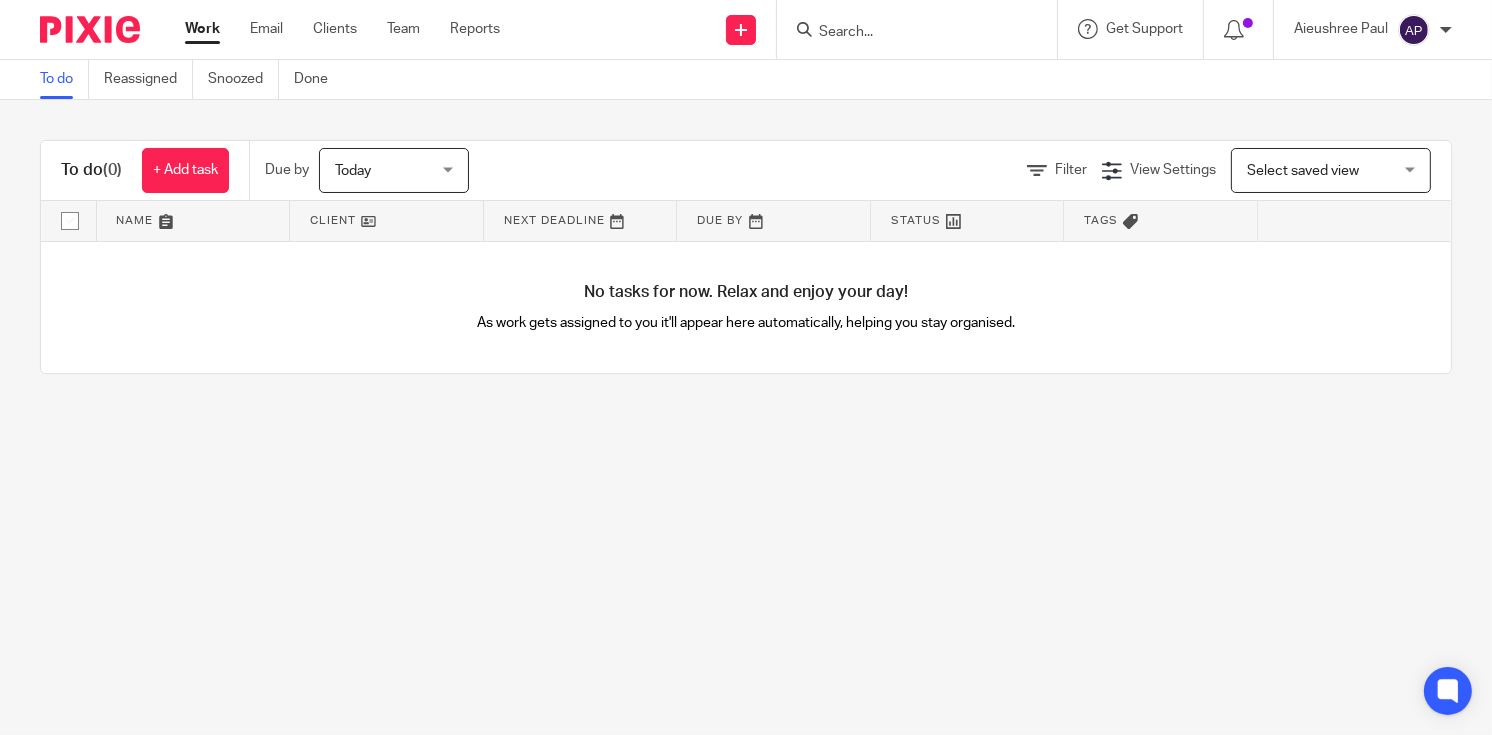 click at bounding box center (907, 33) 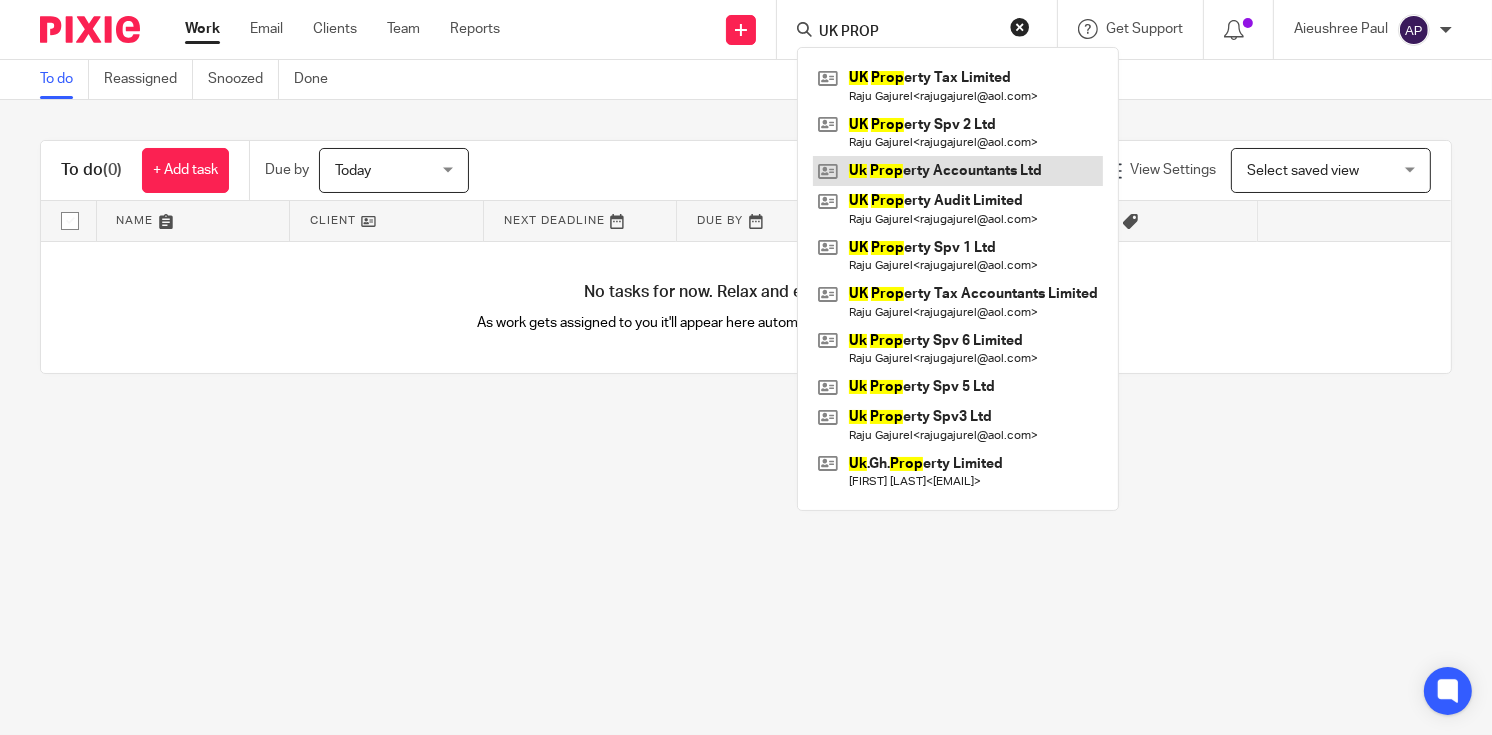 type on "UK PROP" 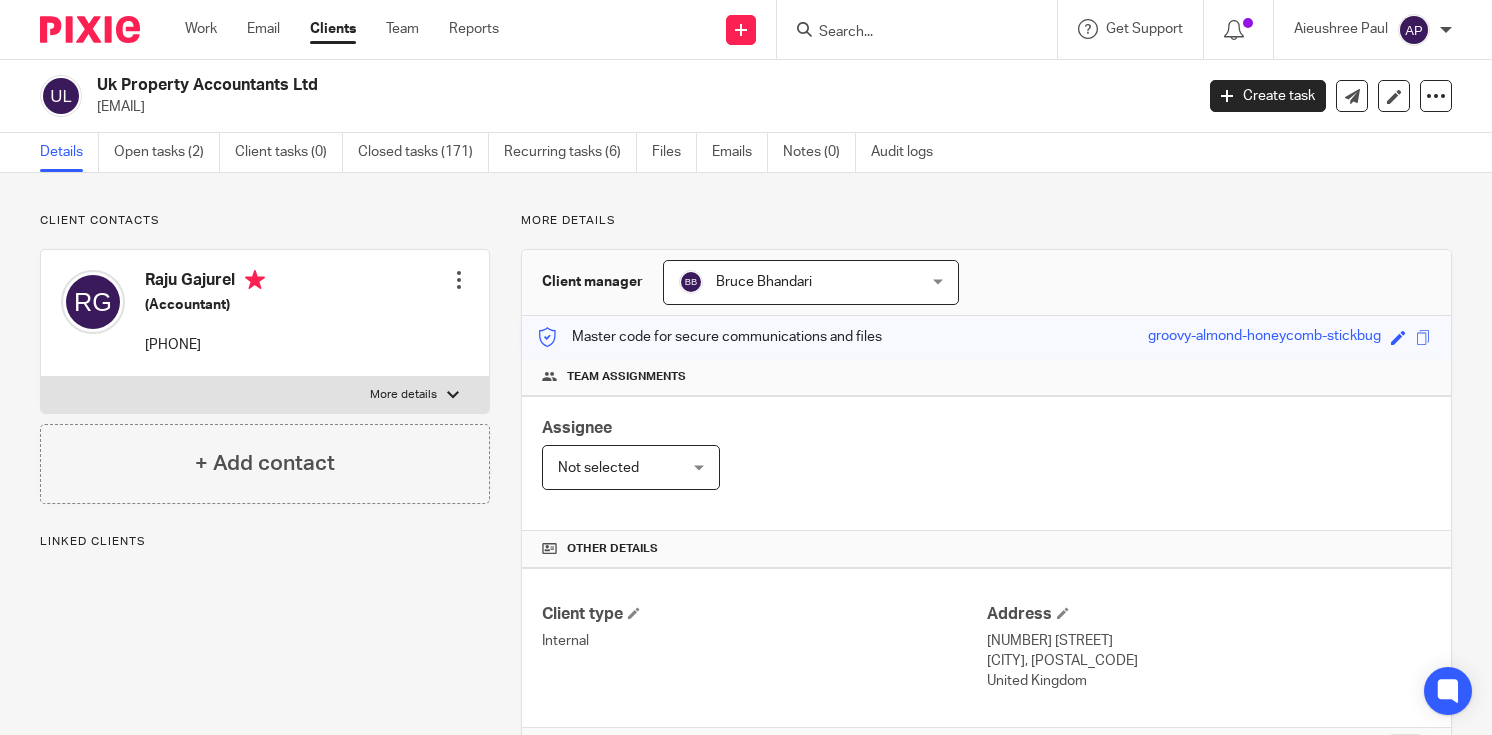 scroll, scrollTop: 0, scrollLeft: 0, axis: both 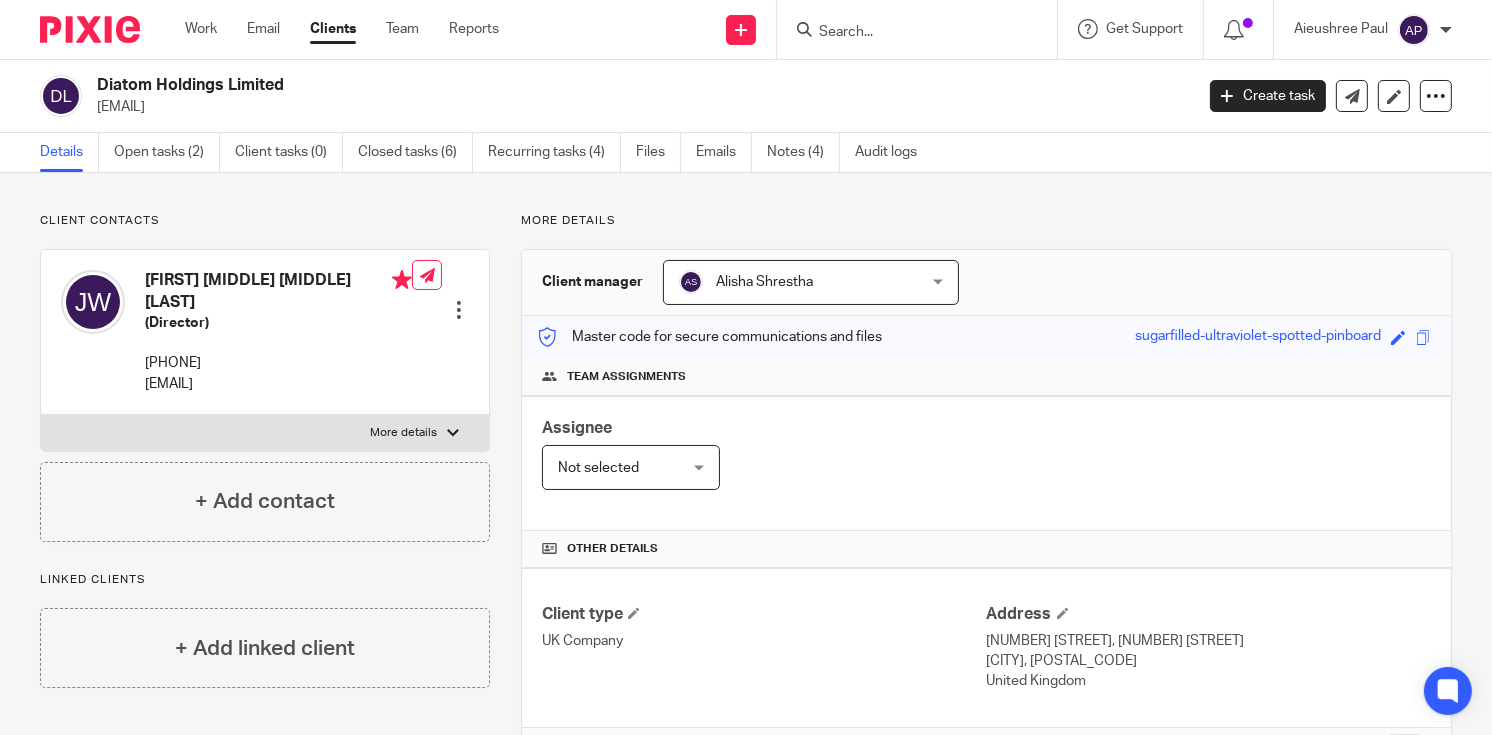 click at bounding box center (907, 33) 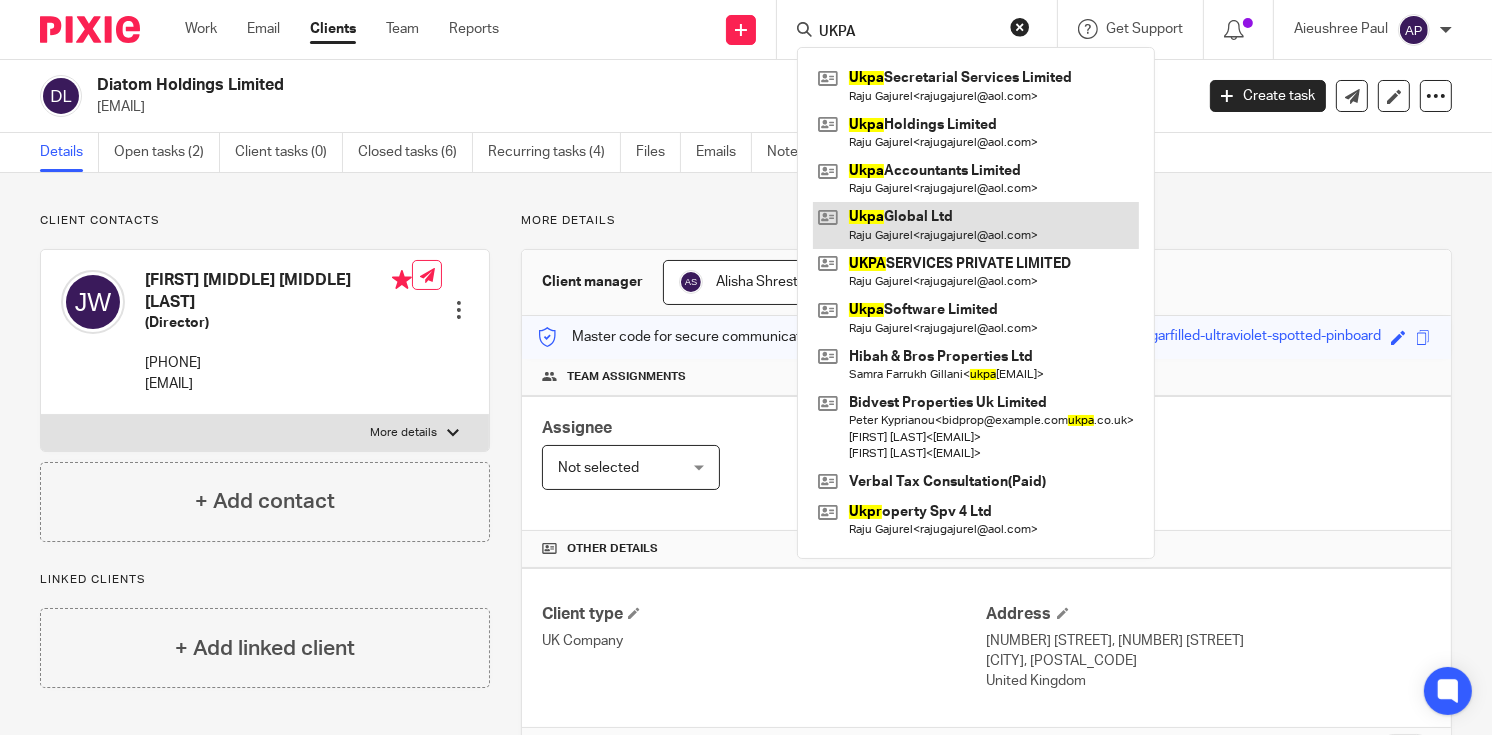 type on "UKPA" 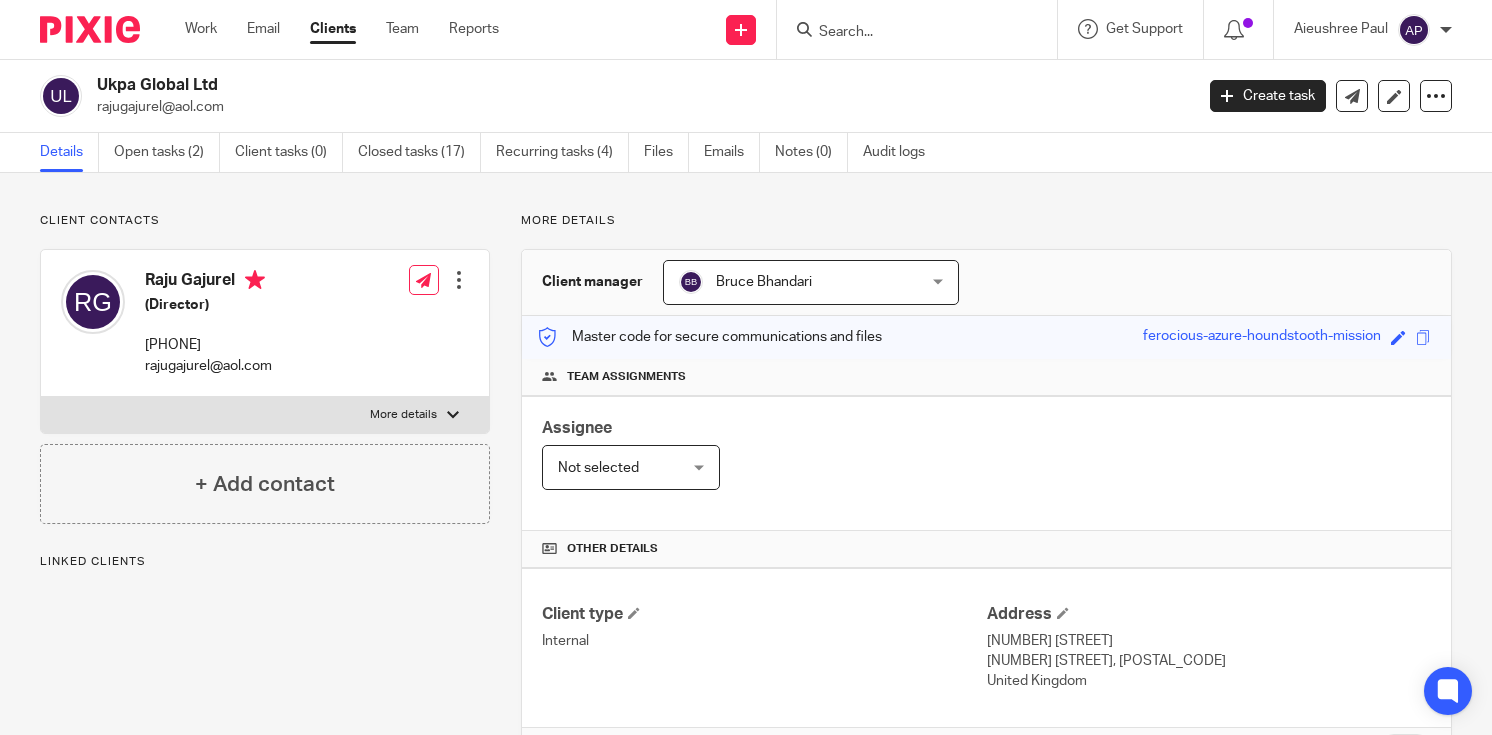 scroll, scrollTop: 0, scrollLeft: 0, axis: both 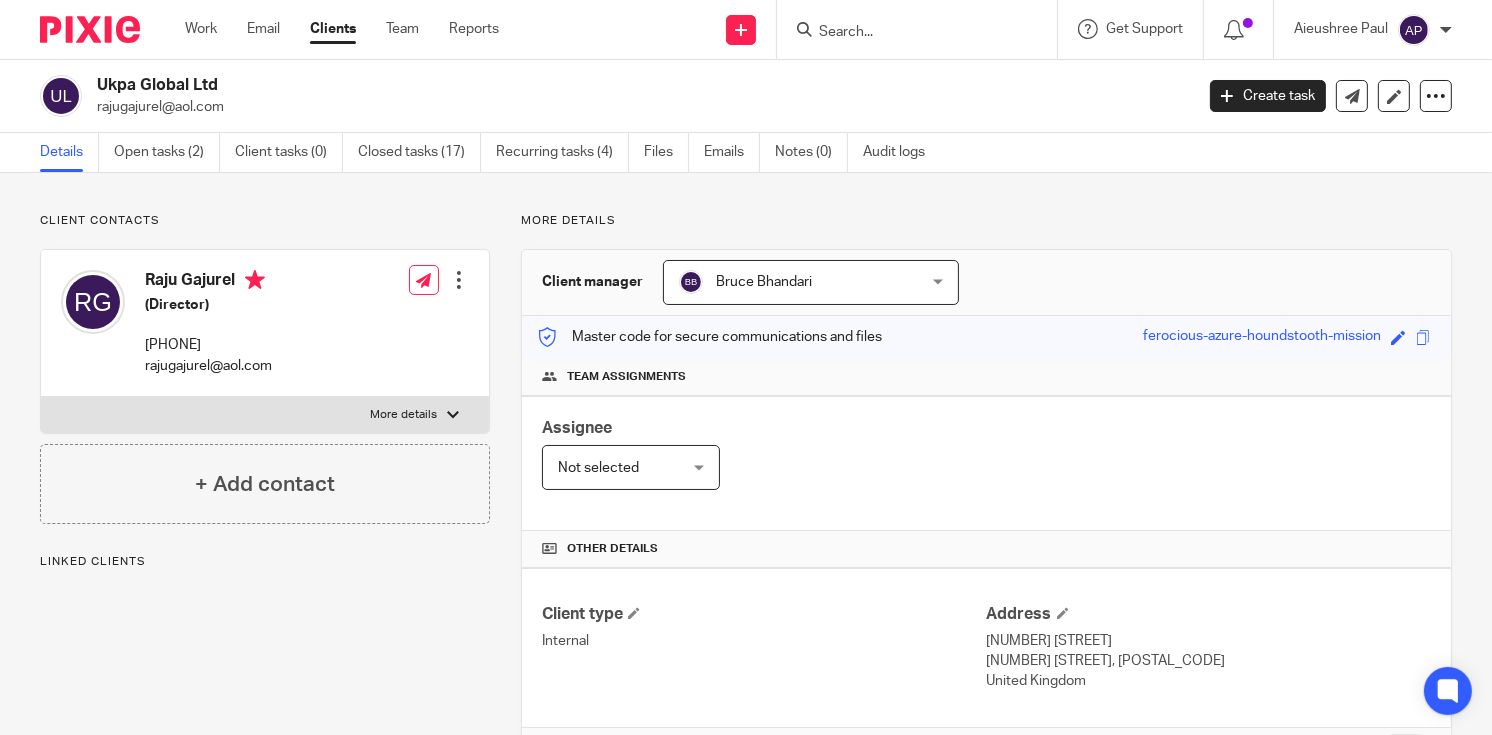 drag, startPoint x: 95, startPoint y: 80, endPoint x: 246, endPoint y: 80, distance: 151 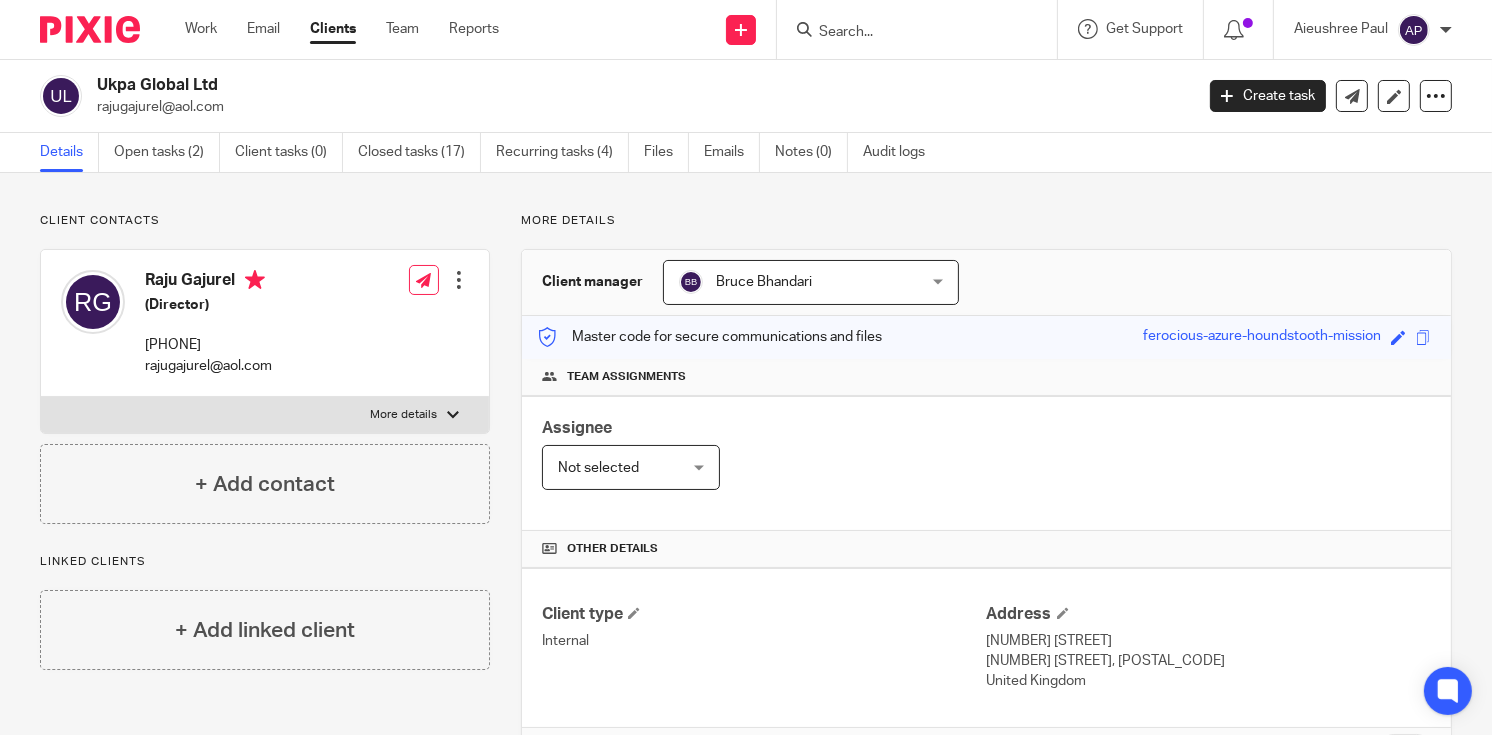 click at bounding box center (907, 33) 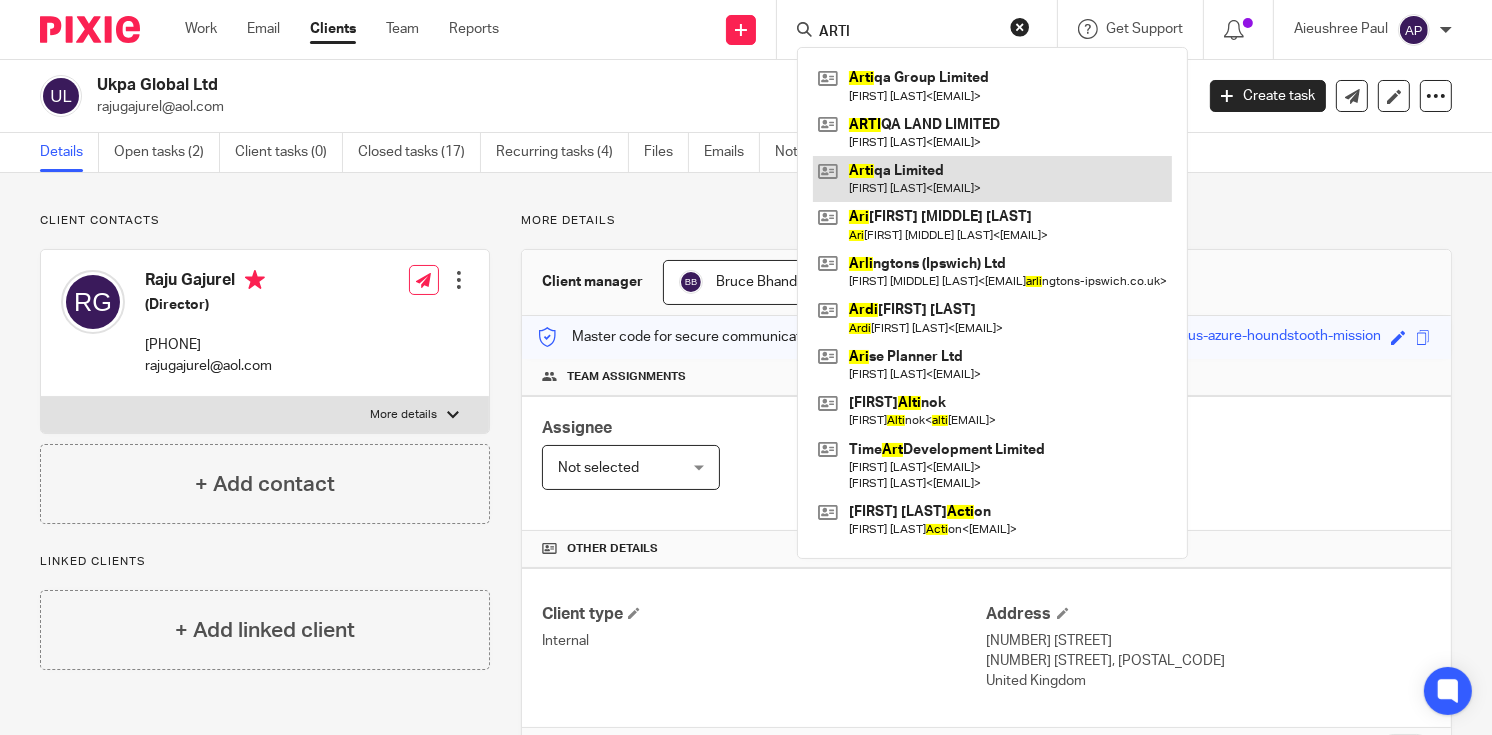 type on "ARTI" 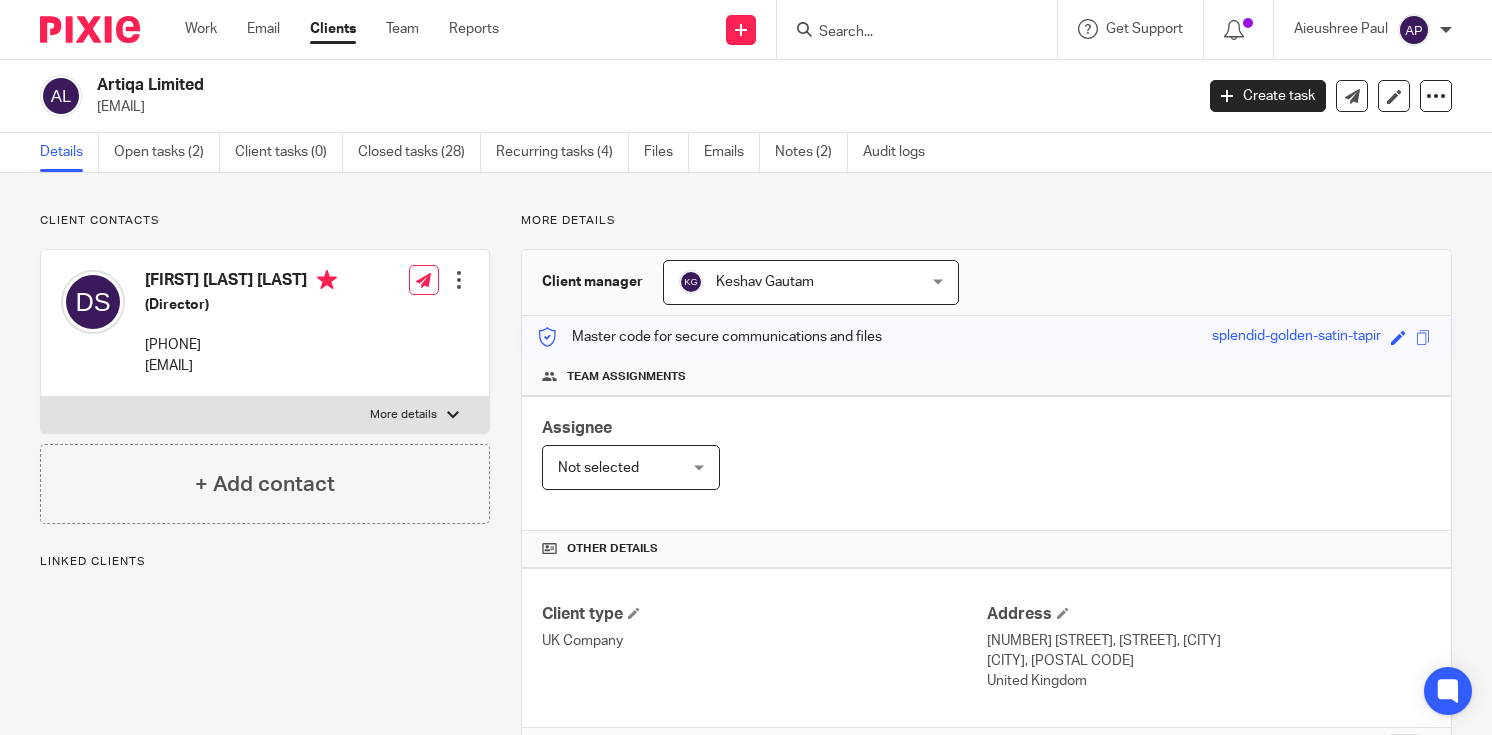 scroll, scrollTop: 0, scrollLeft: 0, axis: both 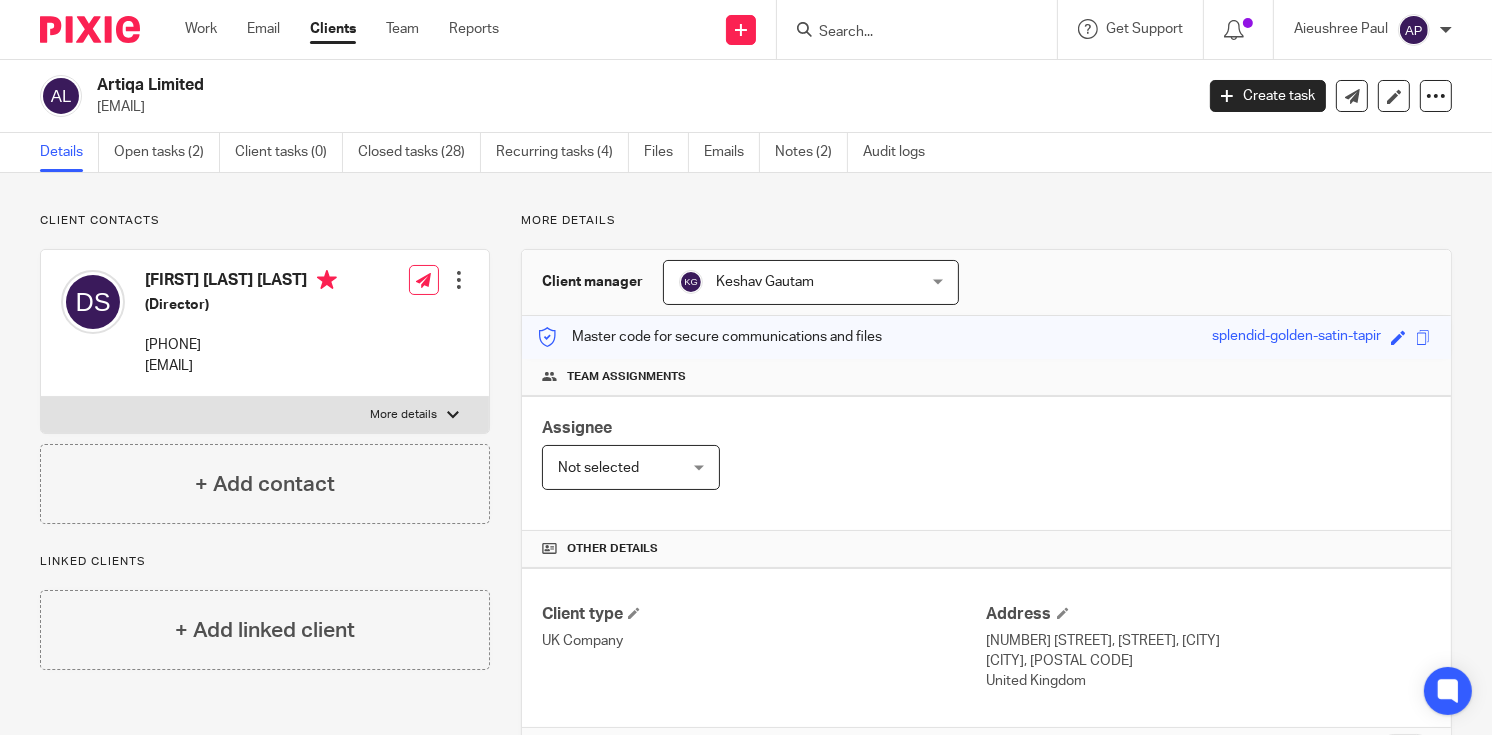 click at bounding box center [907, 33] 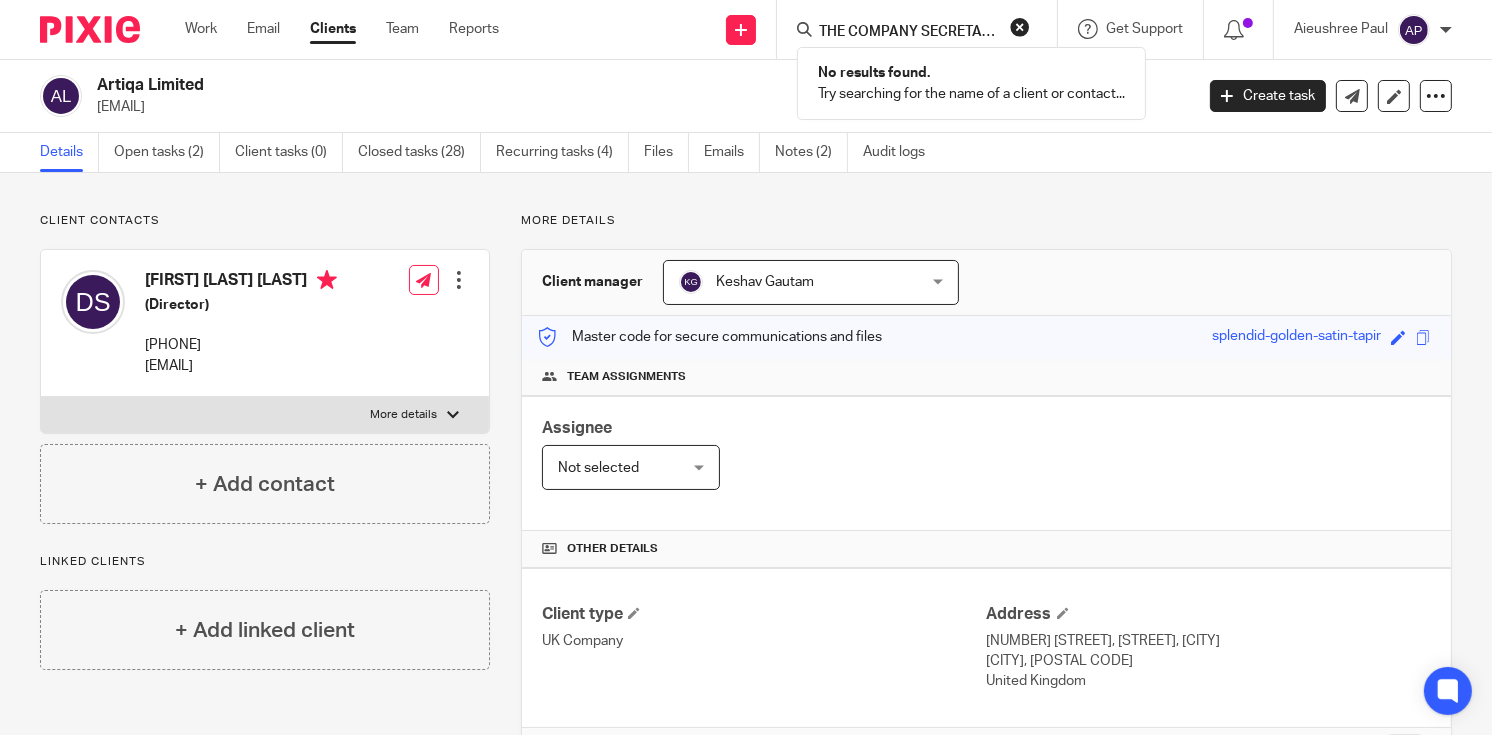 scroll, scrollTop: 0, scrollLeft: 3, axis: horizontal 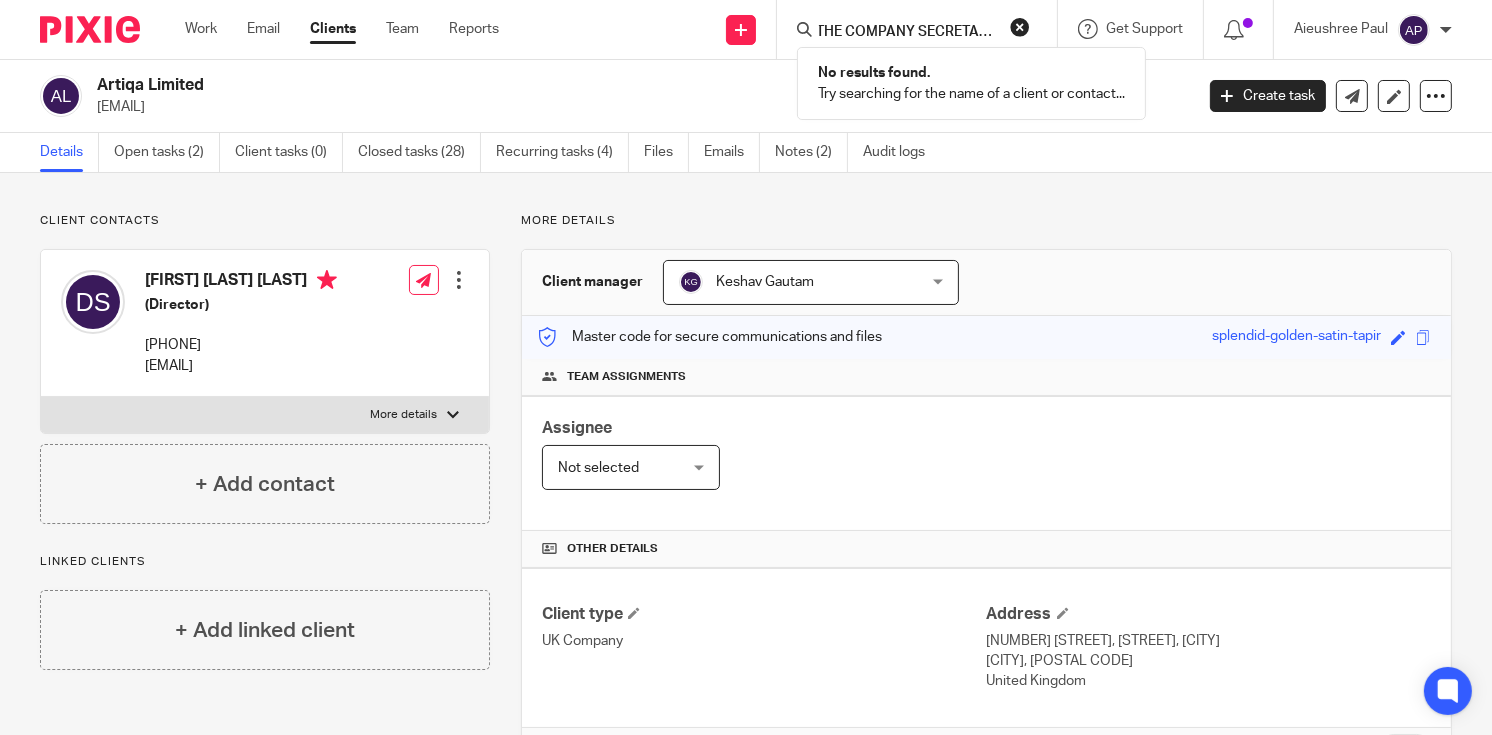 type on "THE COMPANY SECRETARY" 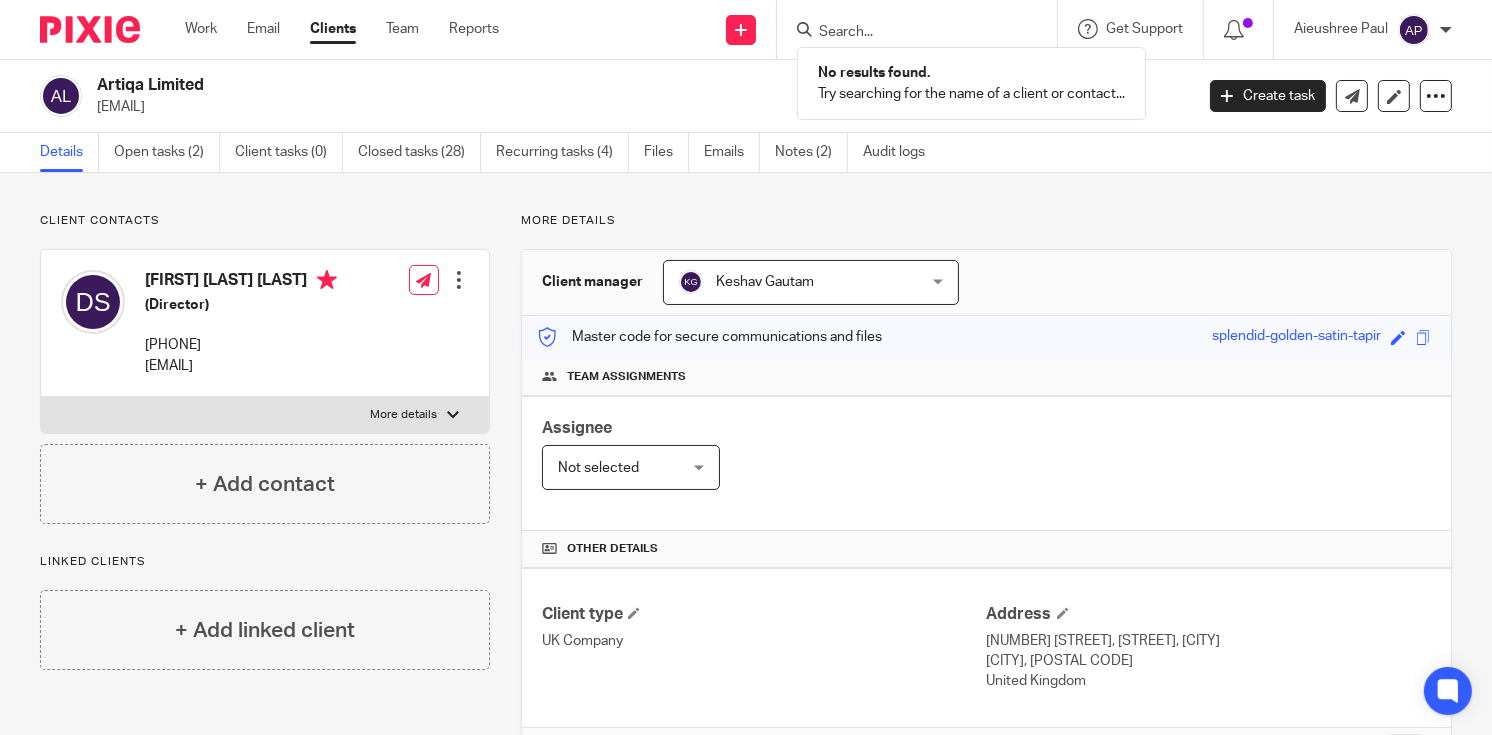 scroll, scrollTop: 0, scrollLeft: 0, axis: both 